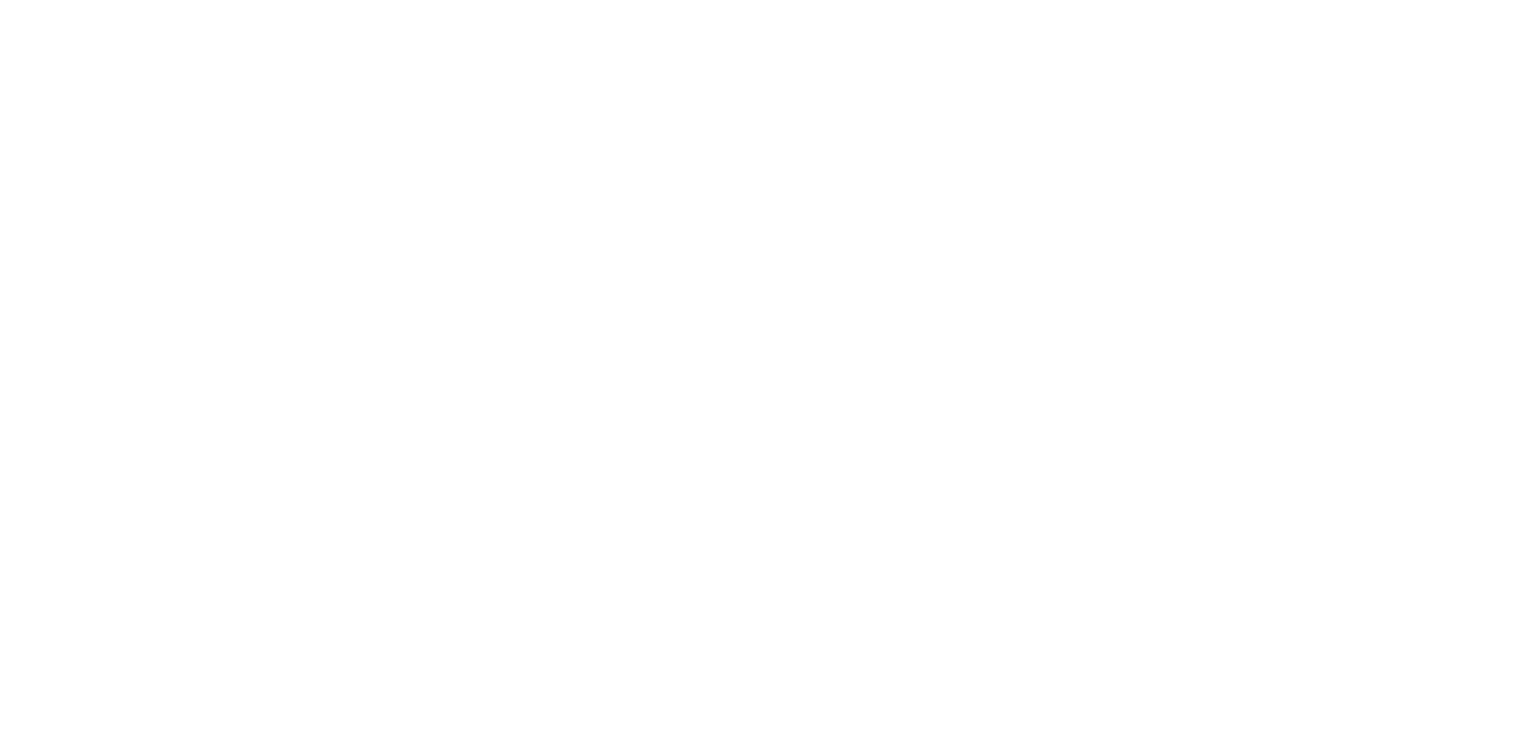 scroll, scrollTop: 0, scrollLeft: 0, axis: both 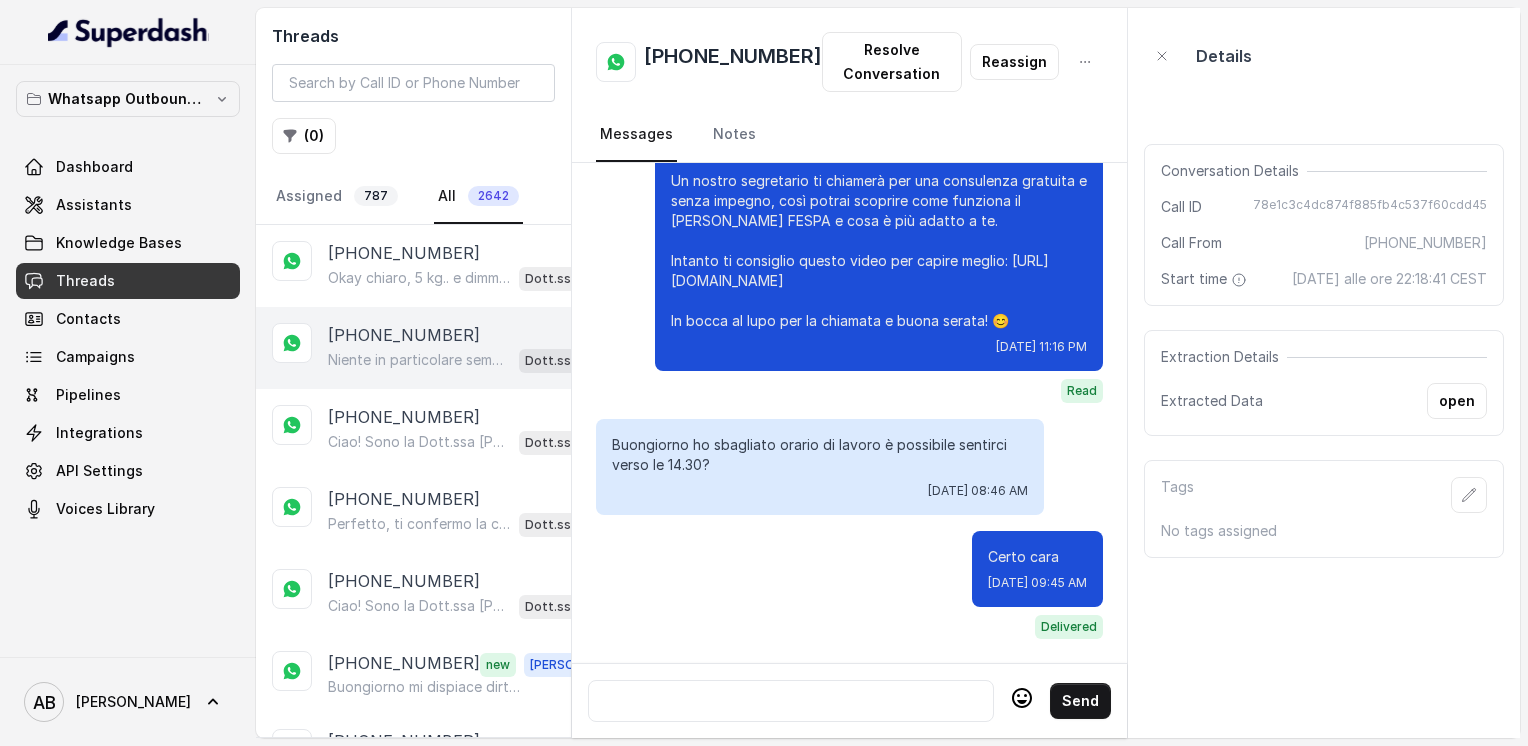 drag, startPoint x: 409, startPoint y: 247, endPoint x: 426, endPoint y: 326, distance: 80.80842 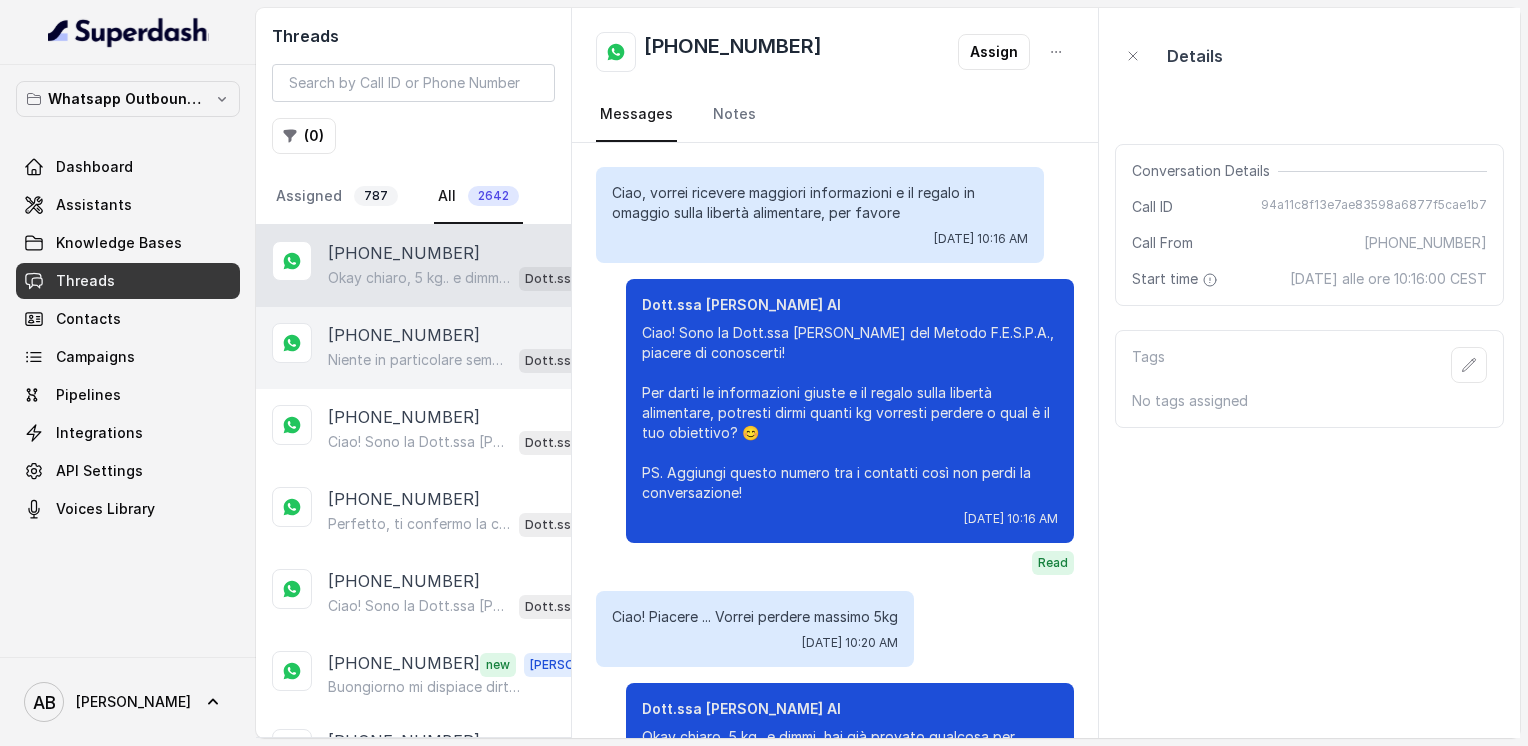 click on "Niente in particolare semplice curiosità" at bounding box center (419, 360) 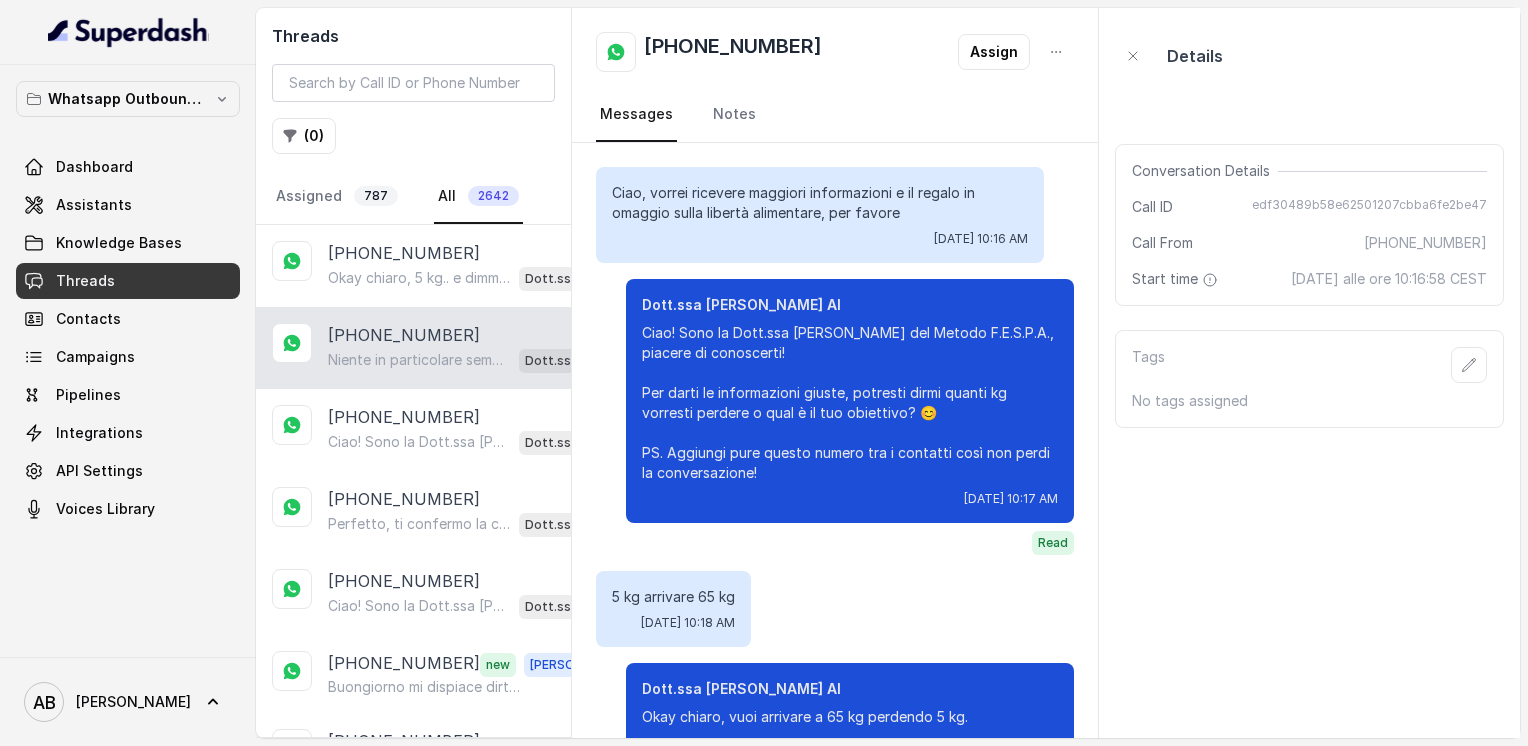 scroll, scrollTop: 520, scrollLeft: 0, axis: vertical 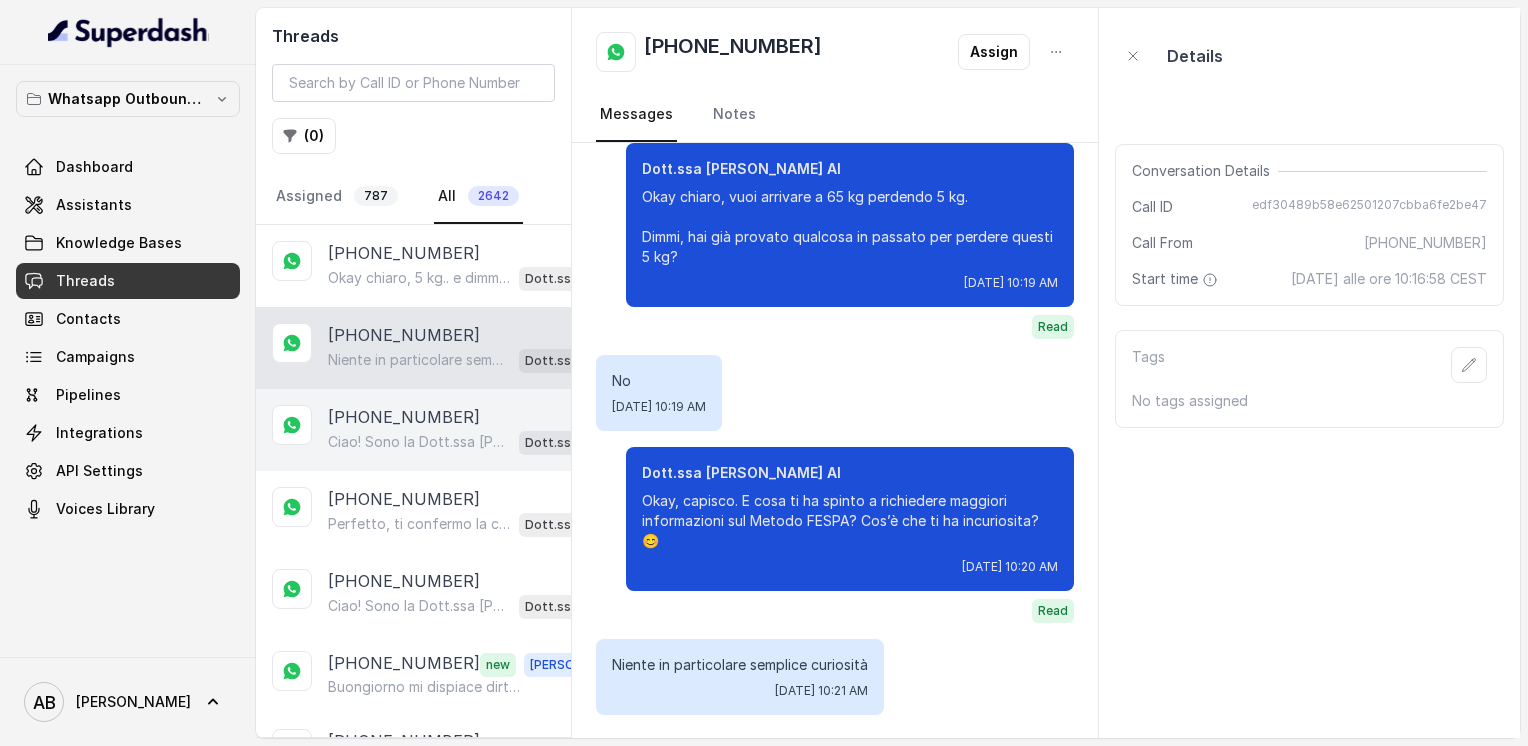 click on "[PHONE_NUMBER]" at bounding box center (404, 417) 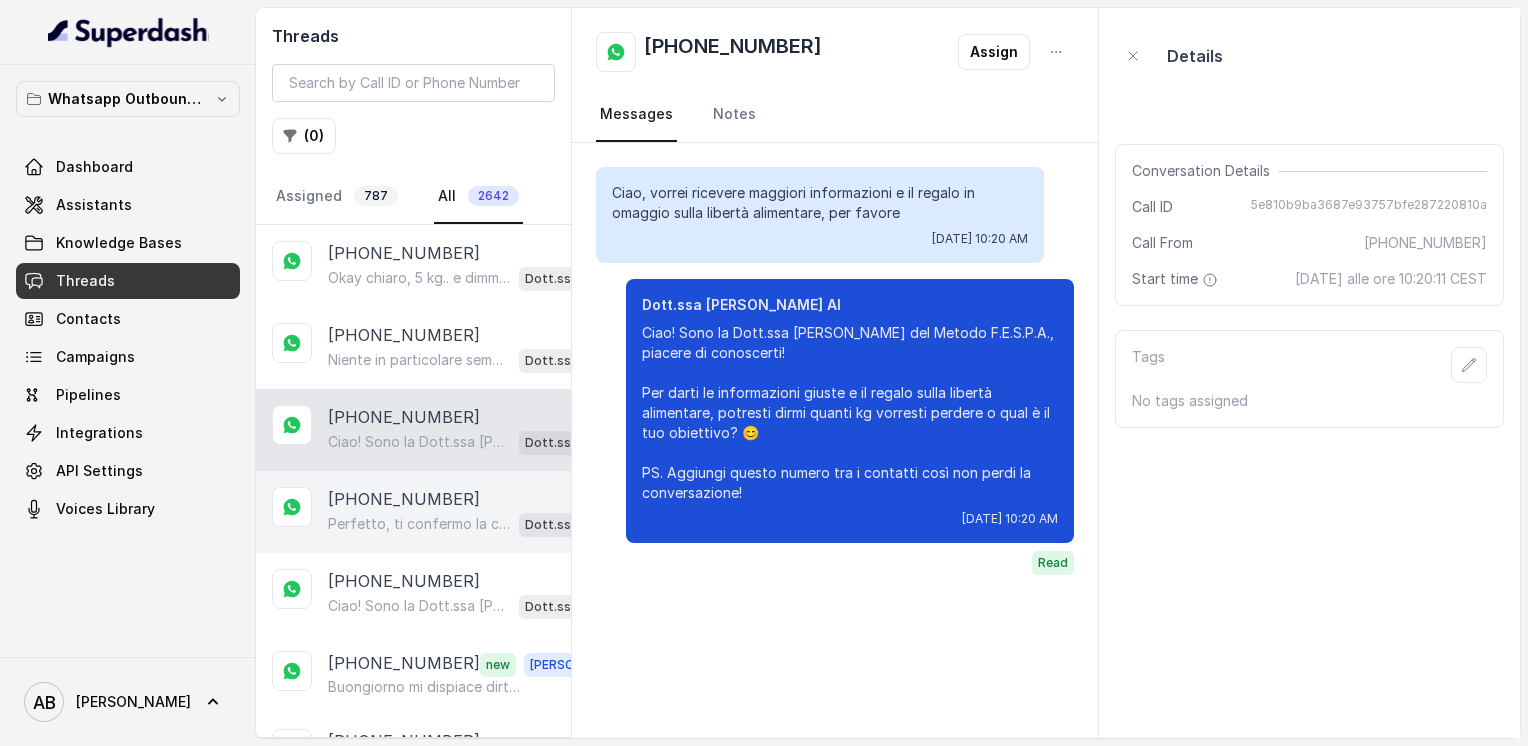 click on "[PHONE_NUMBER]" at bounding box center (404, 499) 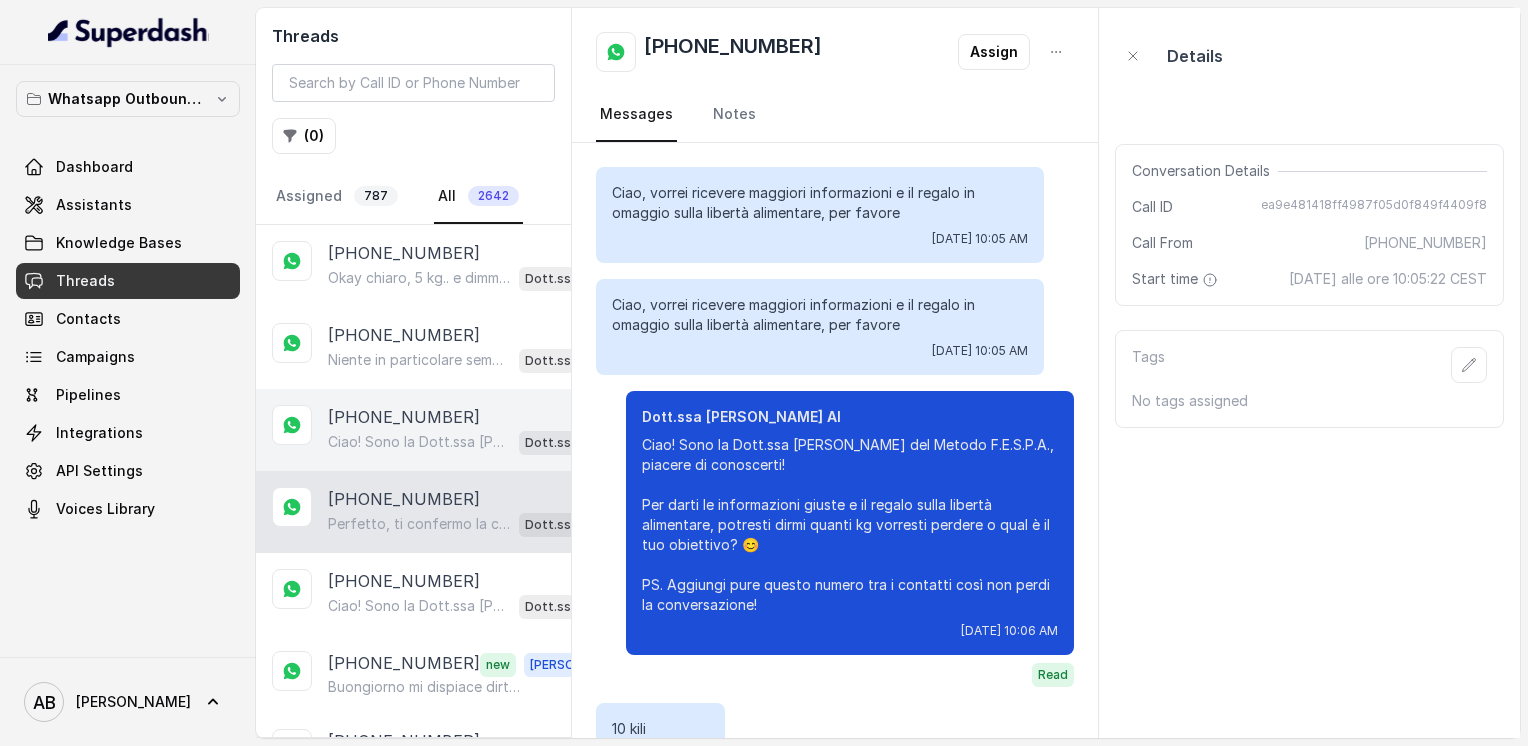 scroll, scrollTop: 2016, scrollLeft: 0, axis: vertical 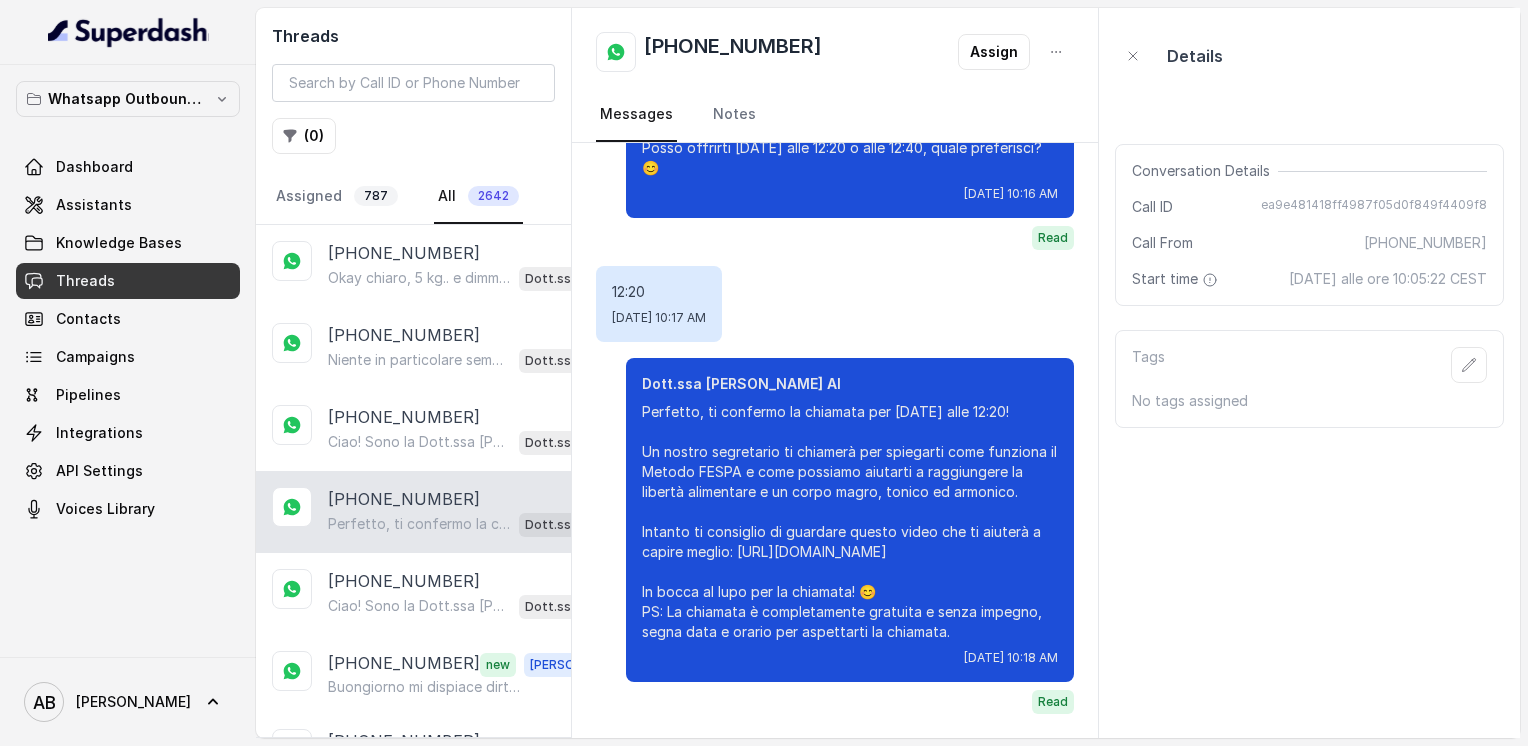 click on "[PHONE_NUMBER]" at bounding box center (733, 52) 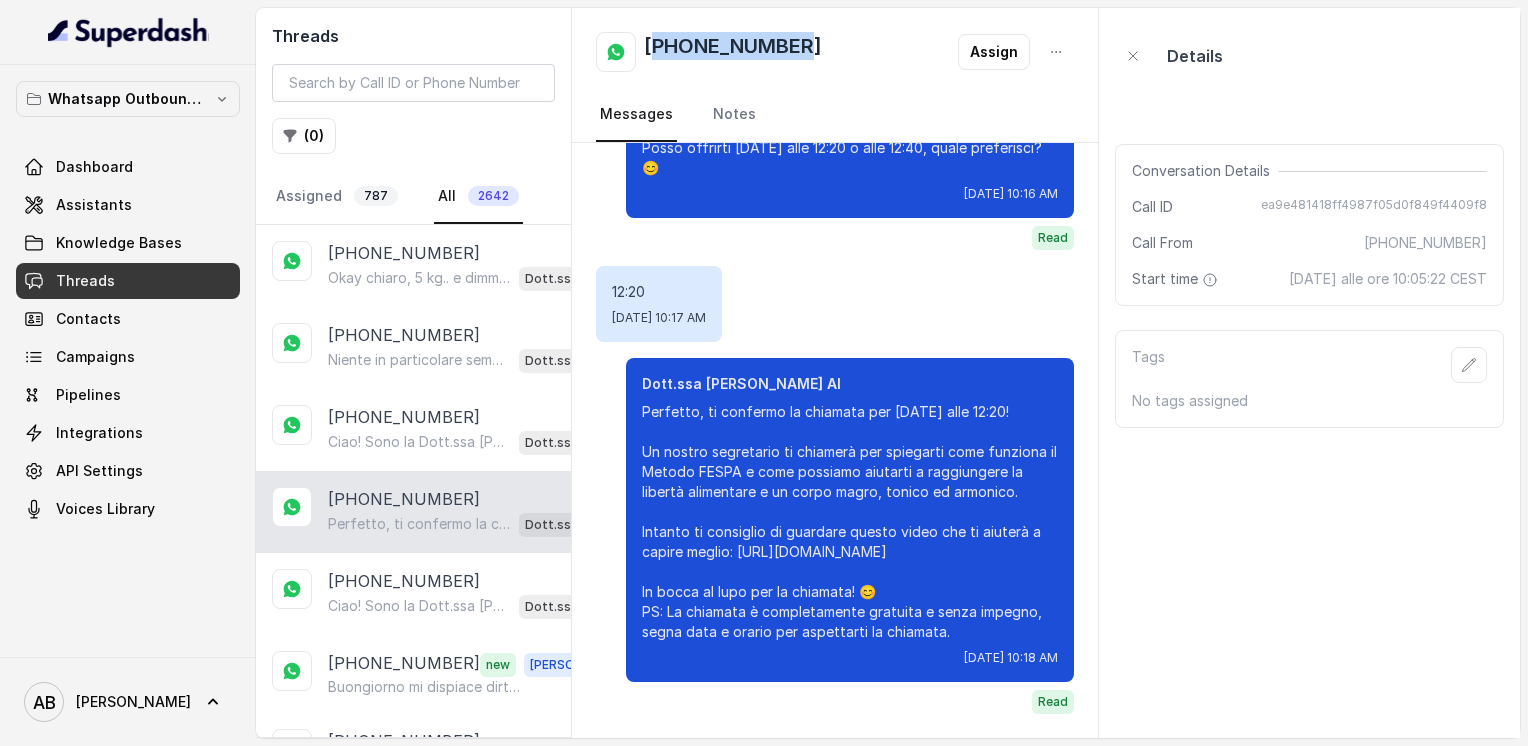 click on "[PHONE_NUMBER]" at bounding box center [733, 52] 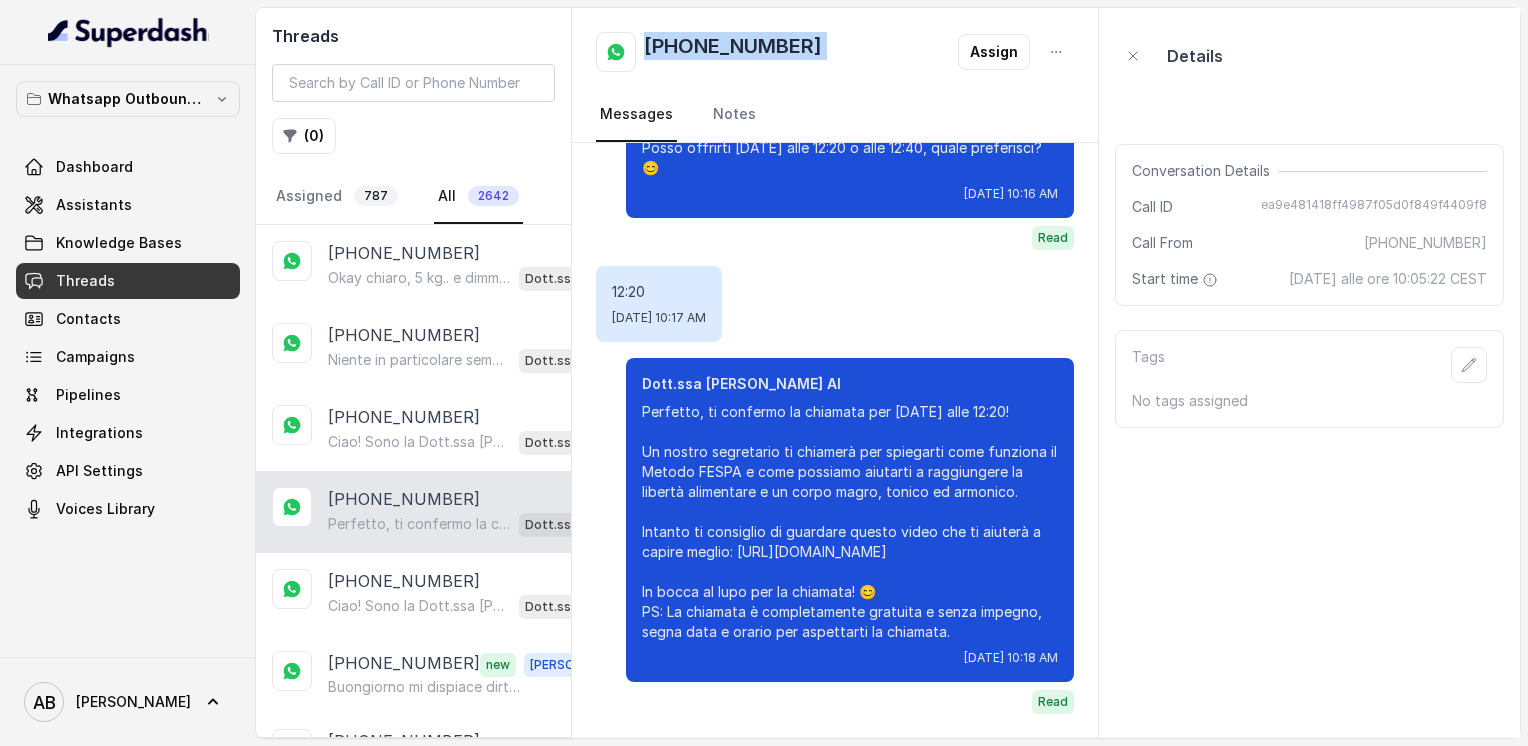 click on "[PHONE_NUMBER]" at bounding box center (733, 52) 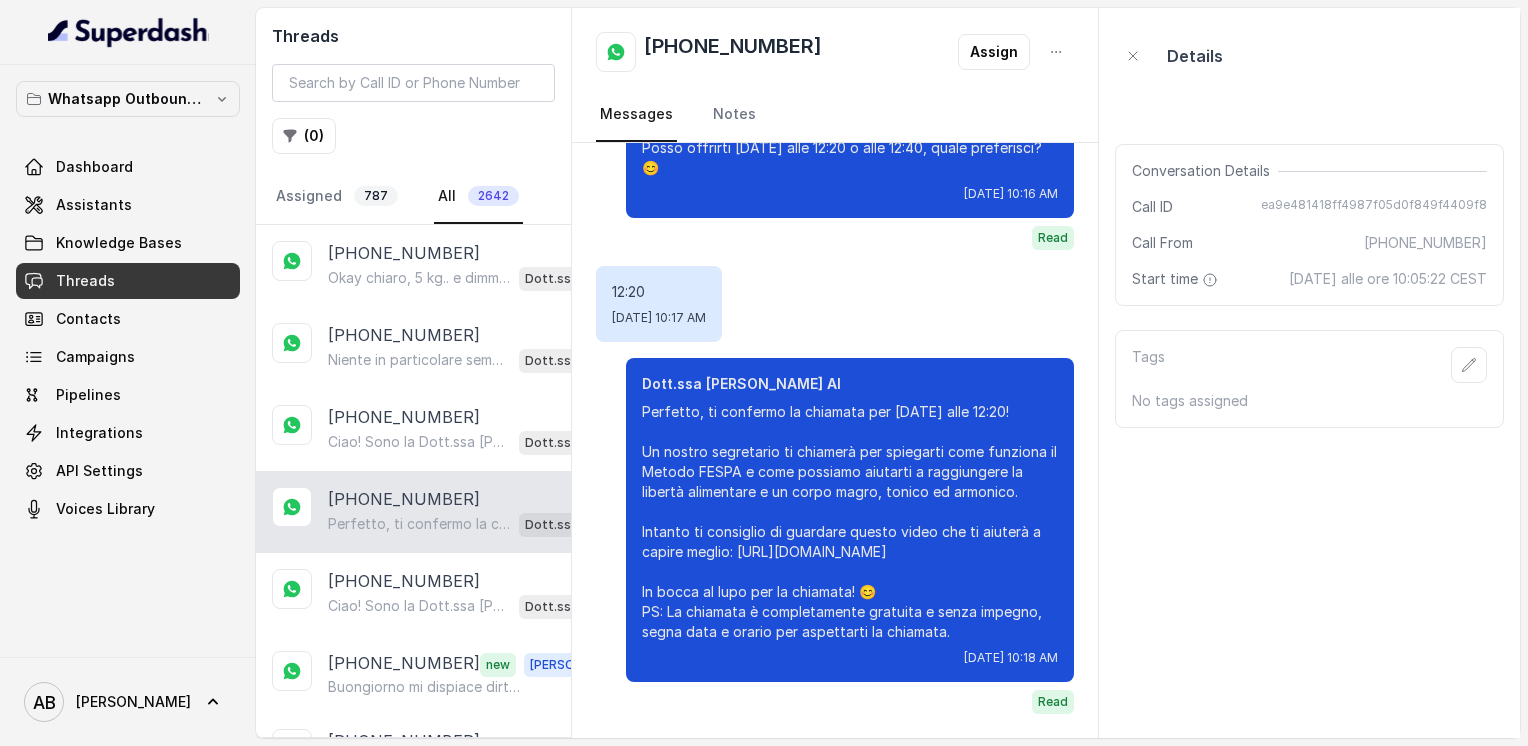 drag, startPoint x: 705, startPoint y: 52, endPoint x: 686, endPoint y: 41, distance: 21.954498 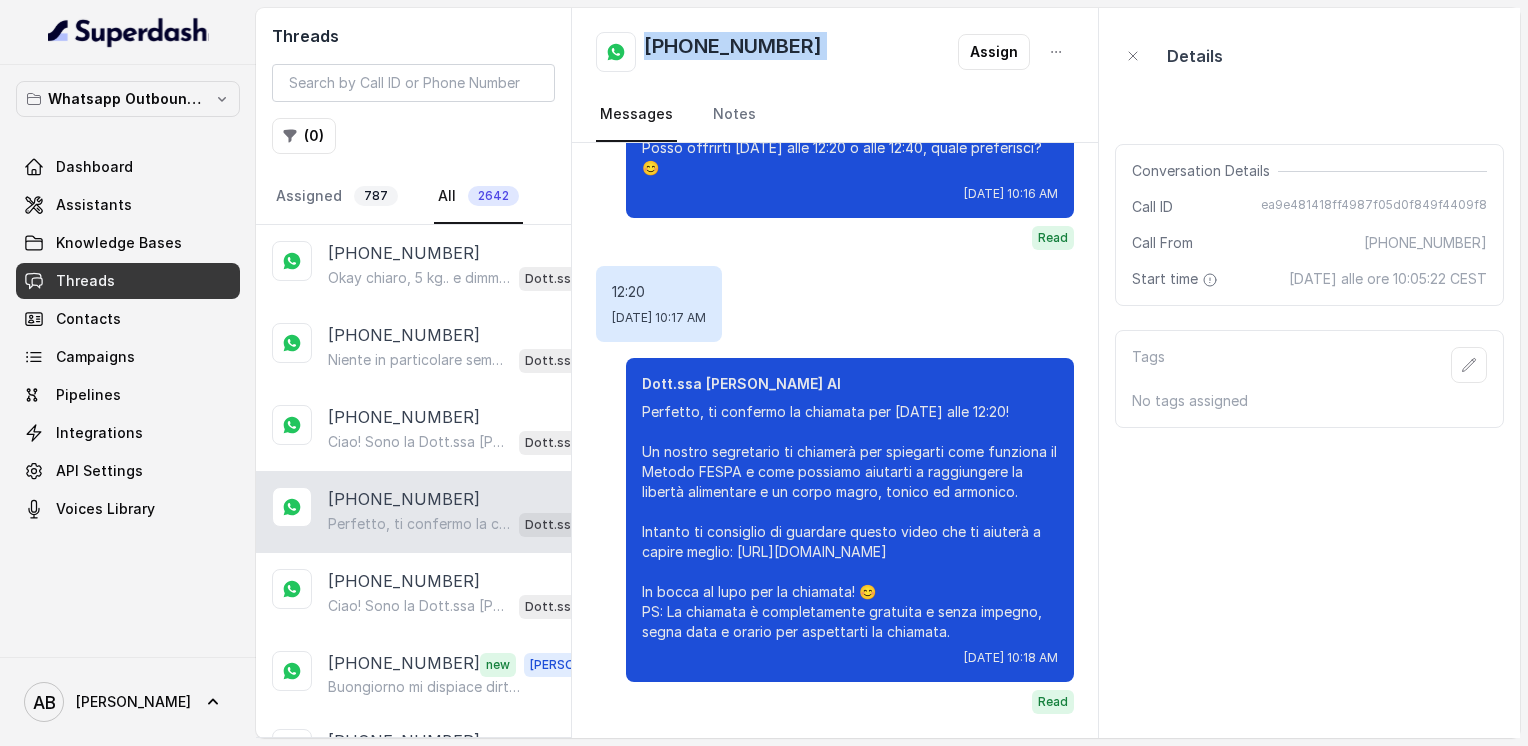 click on "[PHONE_NUMBER]" at bounding box center (733, 52) 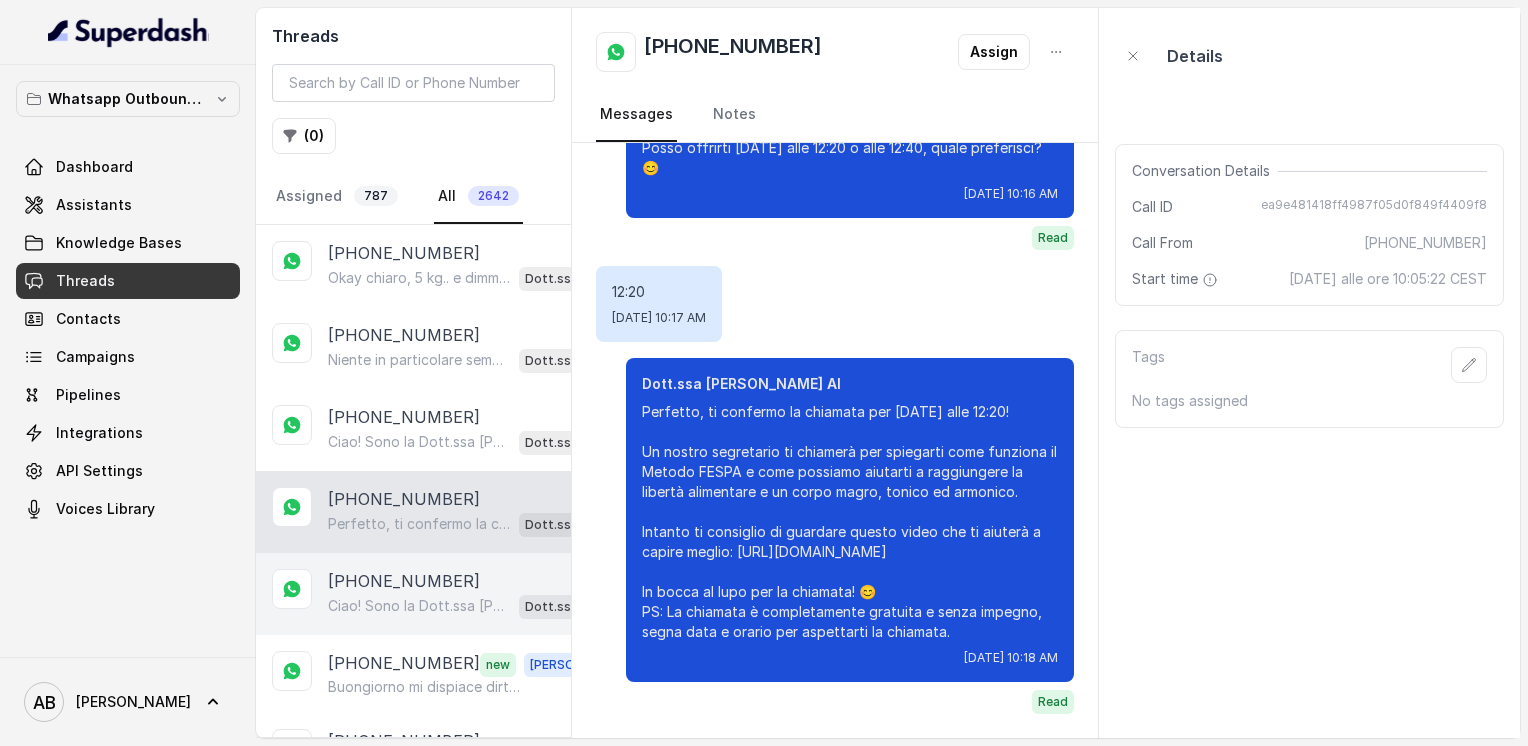 click on "[PHONE_NUMBER]" at bounding box center [404, 581] 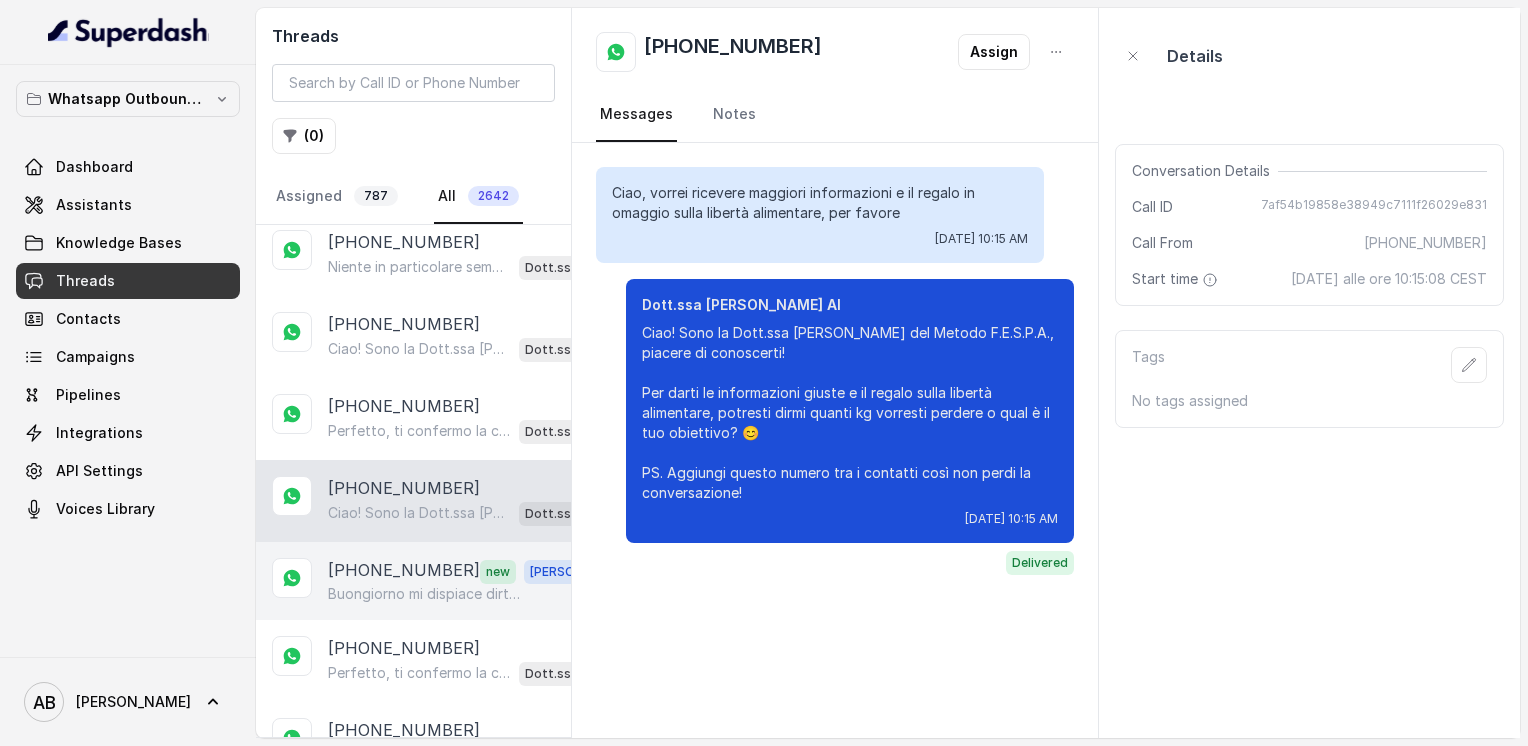 scroll, scrollTop: 100, scrollLeft: 0, axis: vertical 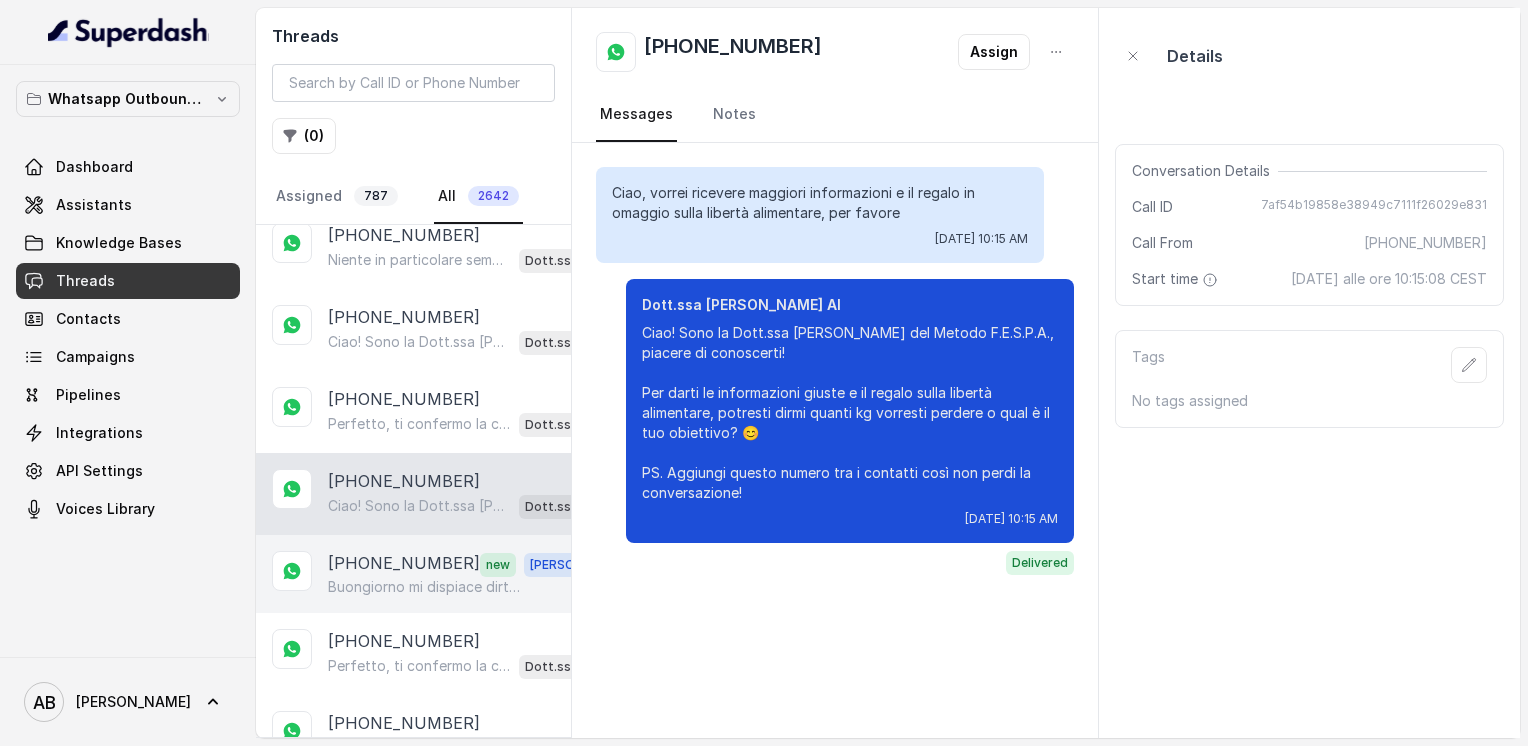 click on "Buongiorno mi dispiace dirti che per [DATE] non posso perché ho mia mamma all' ospedale...quindi a quell' ora sono lì...se potete prendetemi un' altro appuntamento" at bounding box center (424, 587) 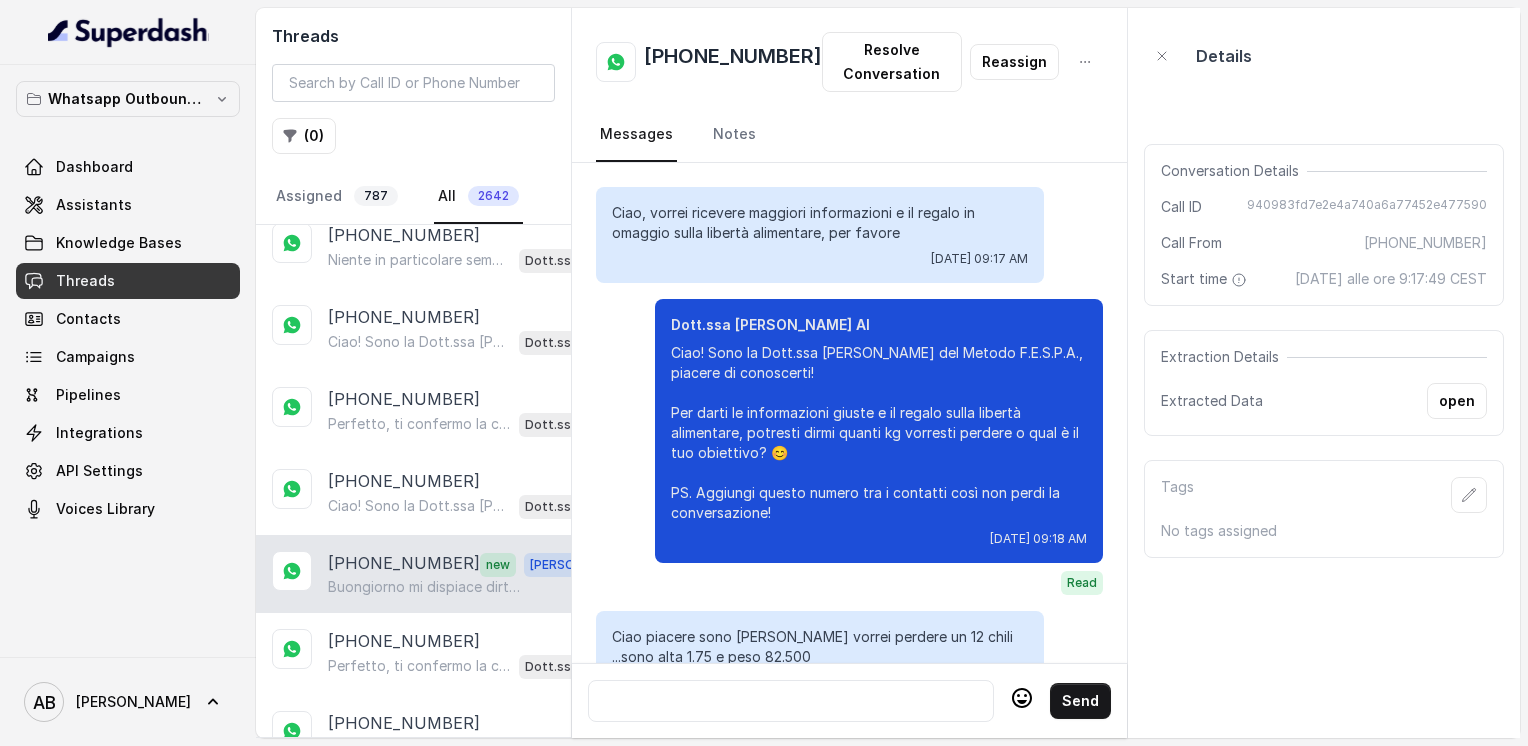 scroll, scrollTop: 3659, scrollLeft: 0, axis: vertical 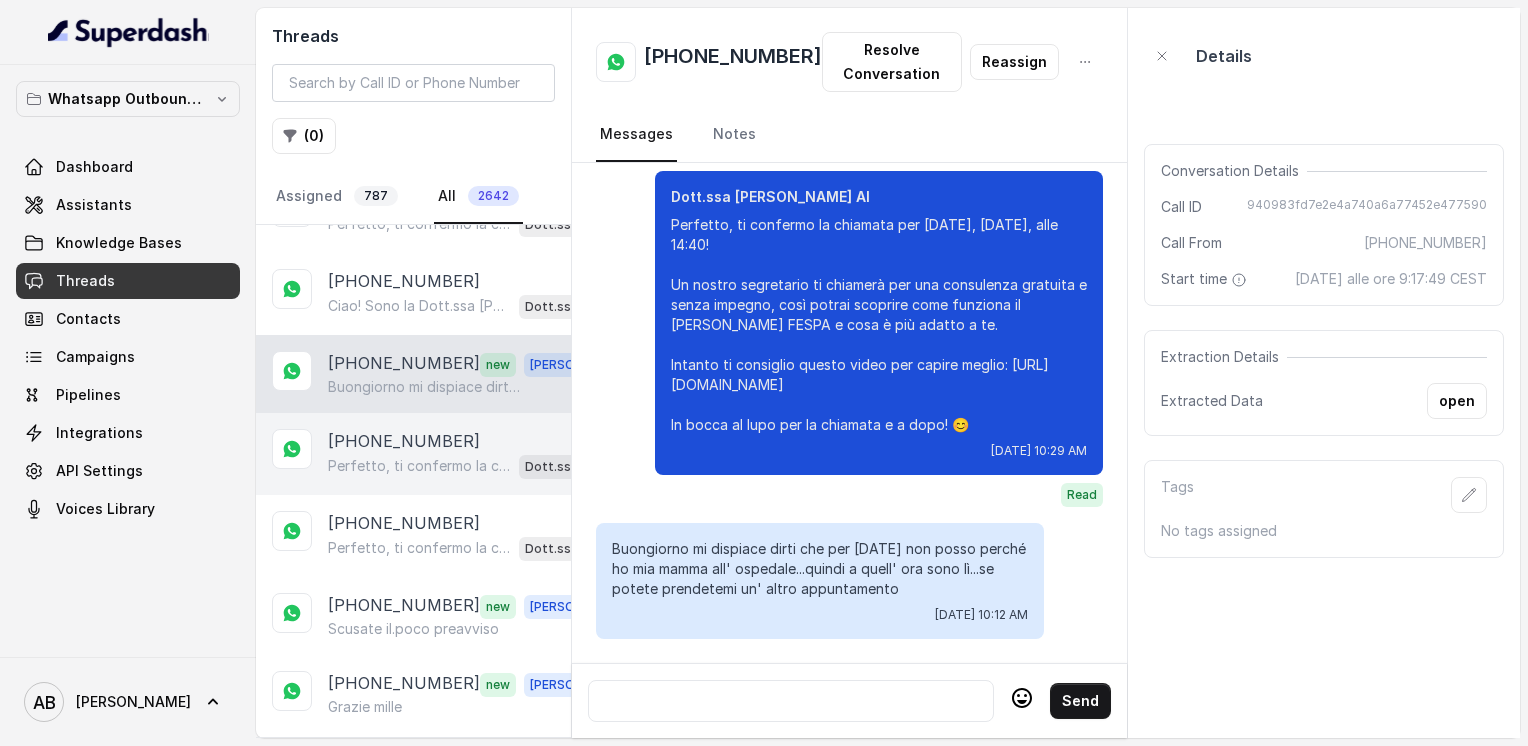 click on "Perfetto, ti confermo la chiamata per [DATE] alle 15:40!
Un nostro segretario ti chiamerà per spiegarti tutto sulla libertà alimentare e il Metodo FESPA, senza impegno.
Intanto ti consiglio questo video per capire meglio: [URL][DOMAIN_NAME]
In bocca al lupo per la chiamata! 😊
PS: Segna data e orario per non dimenticare." at bounding box center (419, 466) 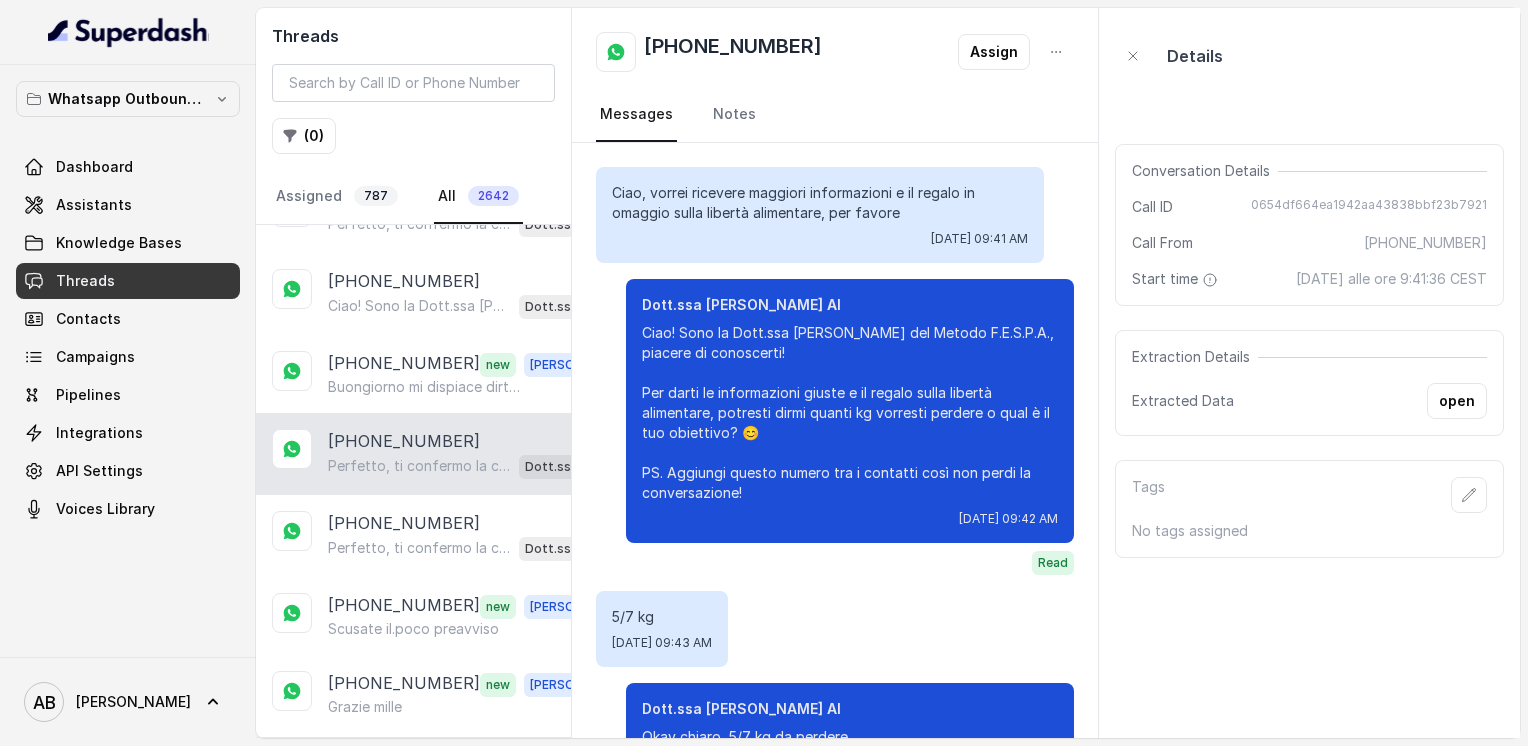 scroll, scrollTop: 3200, scrollLeft: 0, axis: vertical 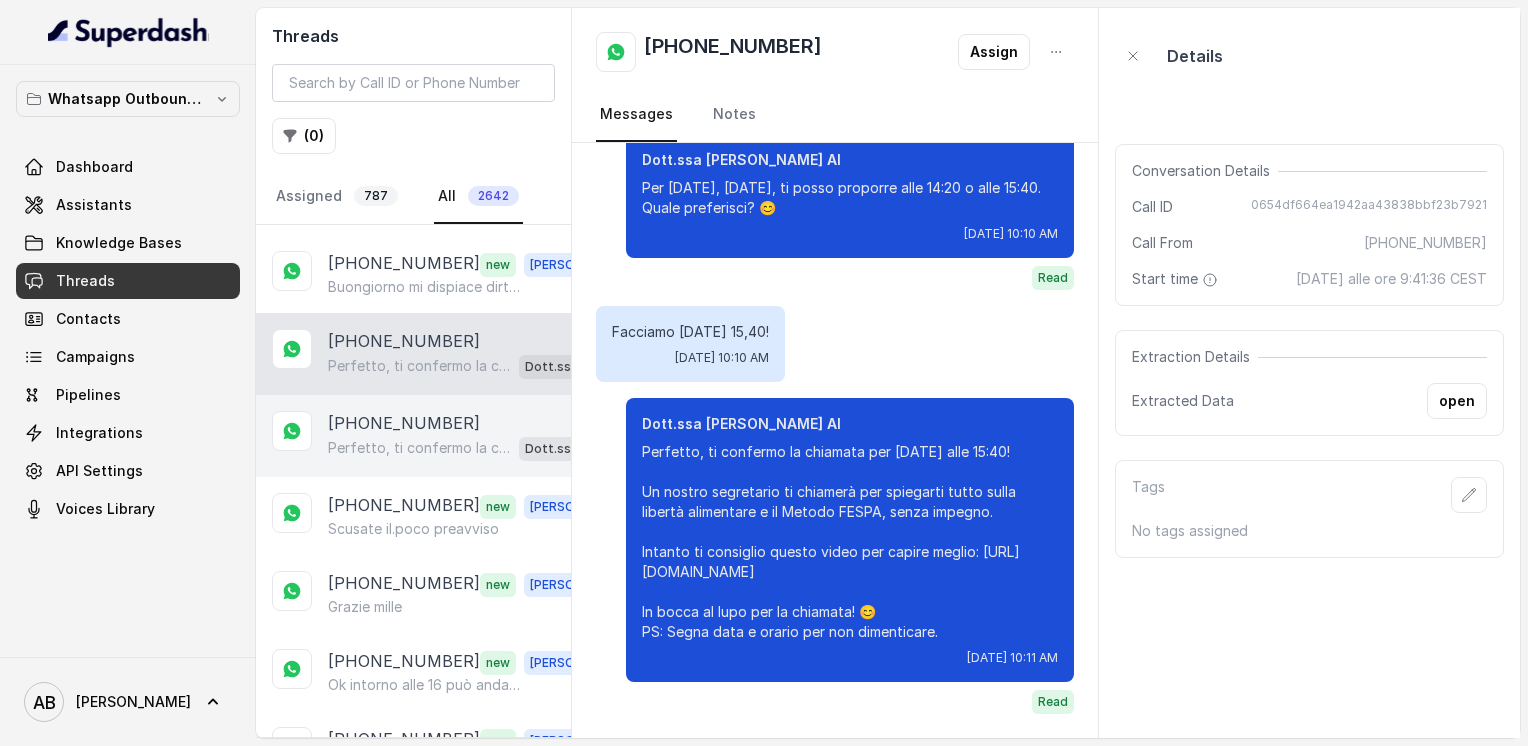 click on "[PHONE_NUMBER]   Perfetto, ti confermo la chiamata per [DATE], [DATE], alle 13:40!
Un nostro segretario ti chiamerà per la consulenza gratuita, senza impegno, per aiutarti a scoprire come raggiungere la libertà alimentare e un corpo magro, tonico ed armonico.
Intanto ti consiglio di guardare questo video che ti aiuterà a capire meglio il tutto:
[URL][DOMAIN_NAME]
In bocca al lupo per la chiamata e buona giornata! 😊
PS: Segna data e orario per aspettarti la chiamata. Dott.ssa [PERSON_NAME] AI" at bounding box center (413, 436) 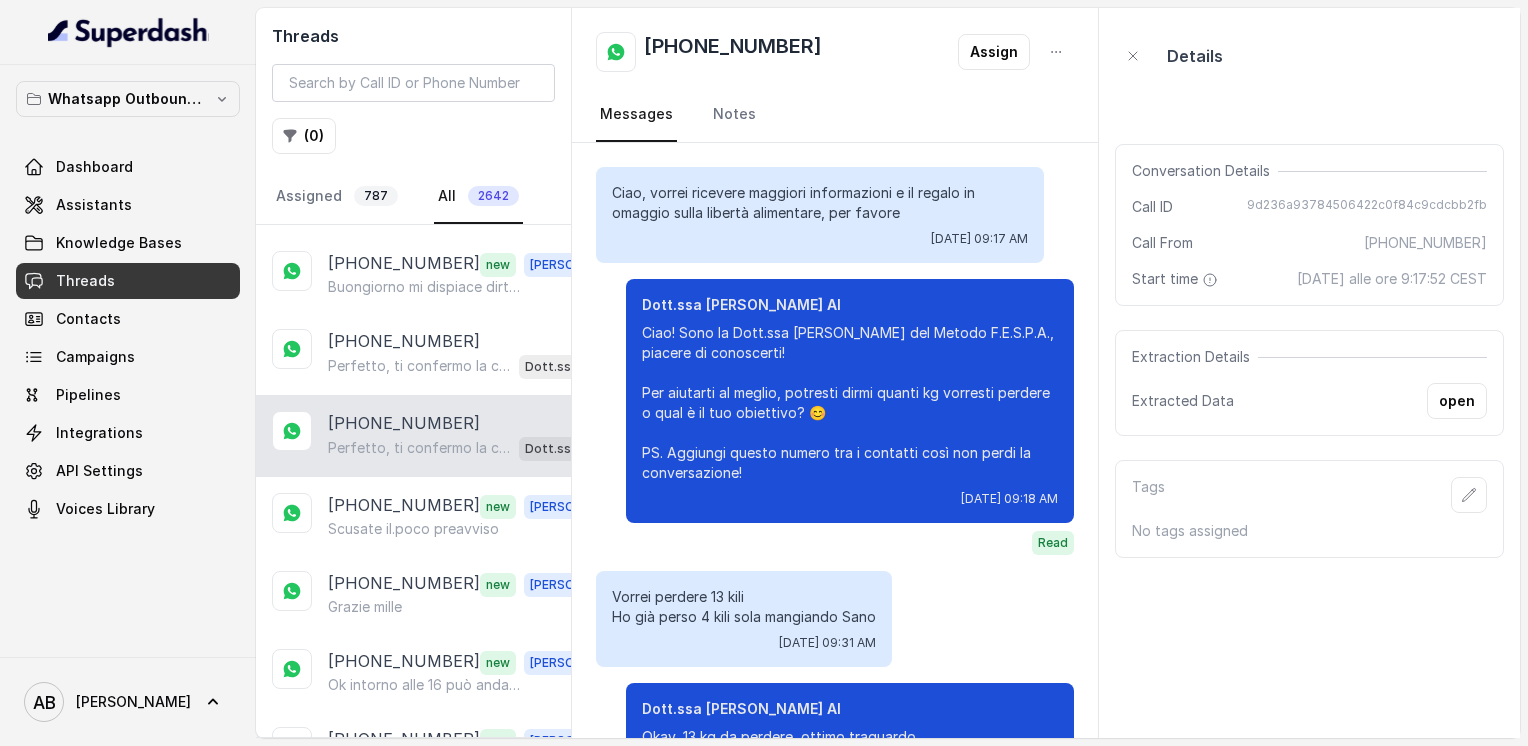 scroll, scrollTop: 2704, scrollLeft: 0, axis: vertical 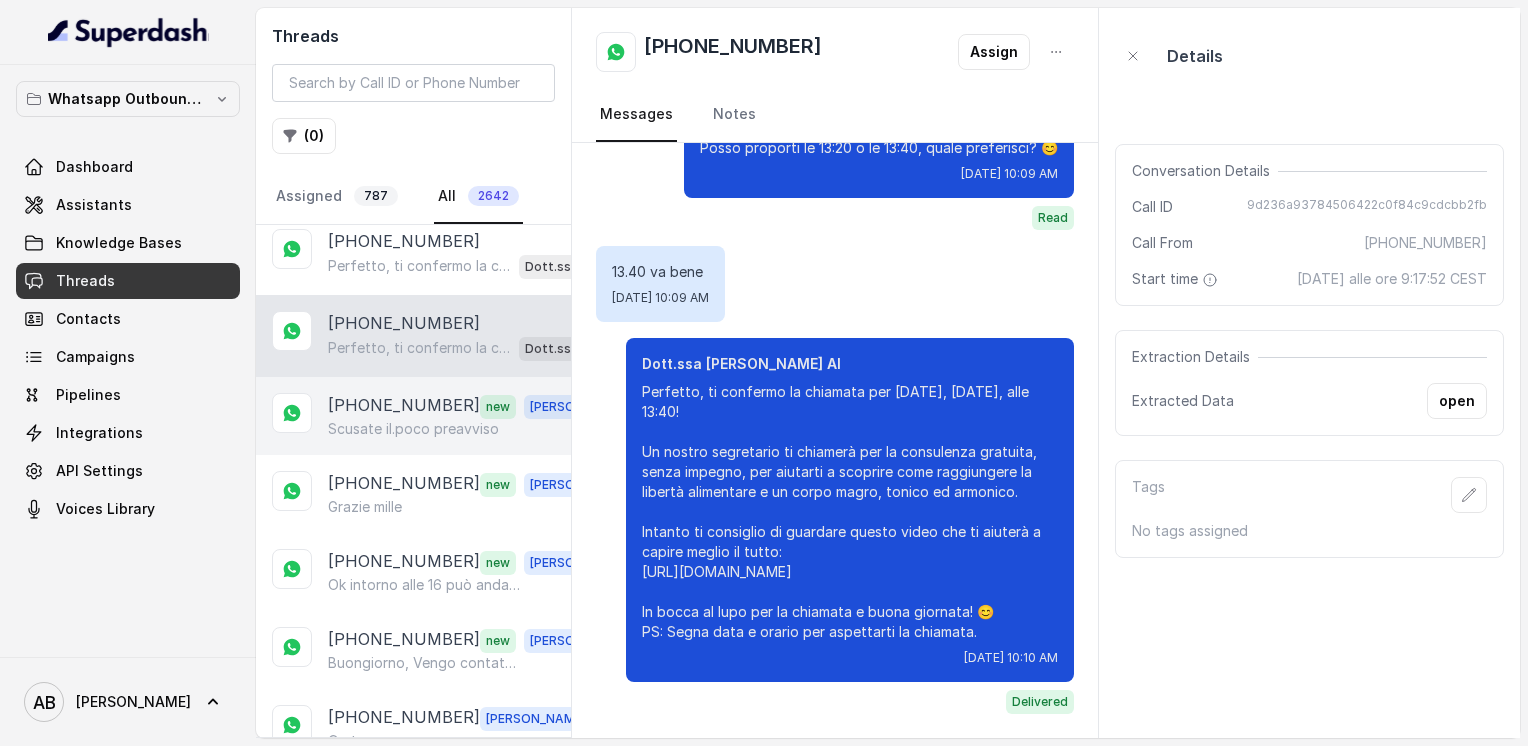 click on "Scusate il.poco preavviso" at bounding box center (413, 429) 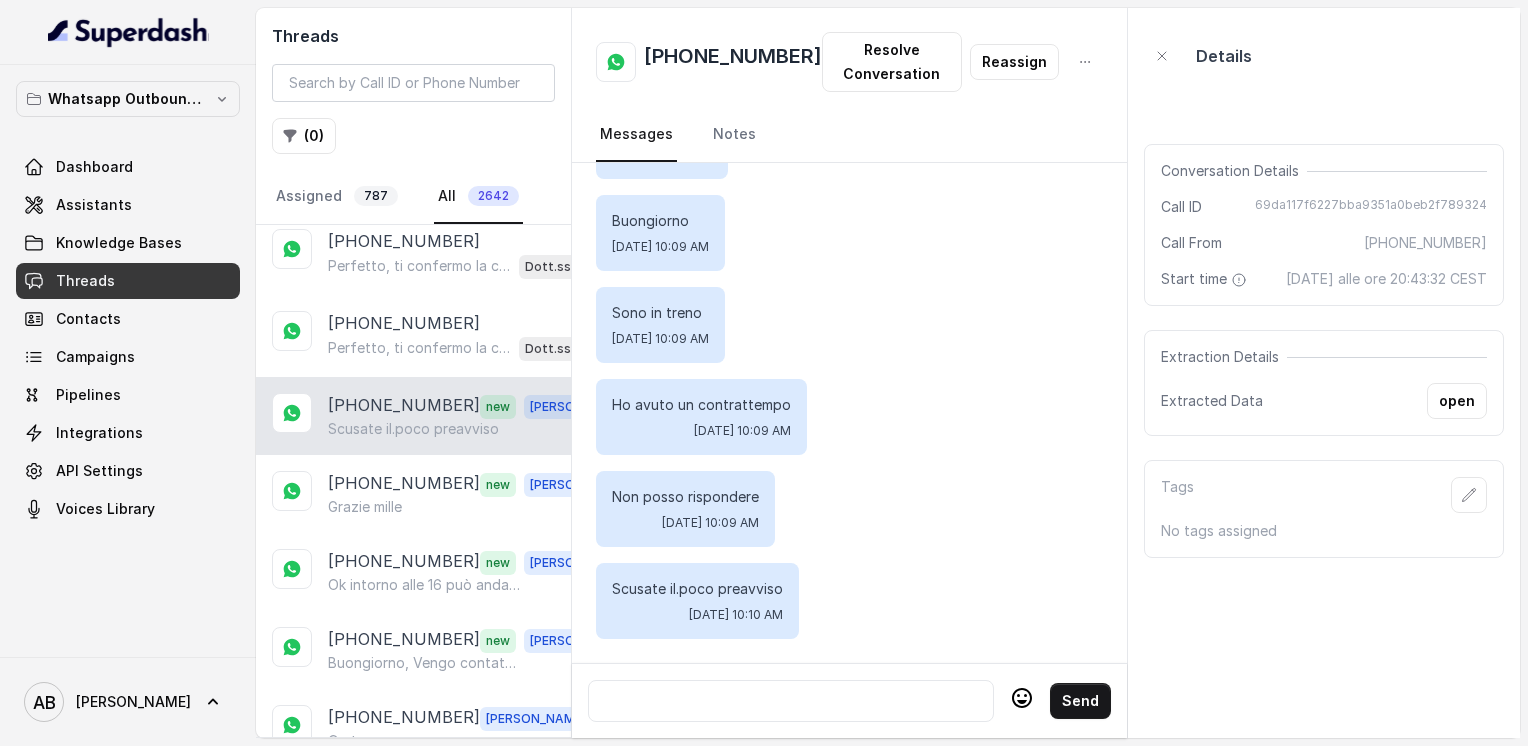 scroll, scrollTop: 2596, scrollLeft: 0, axis: vertical 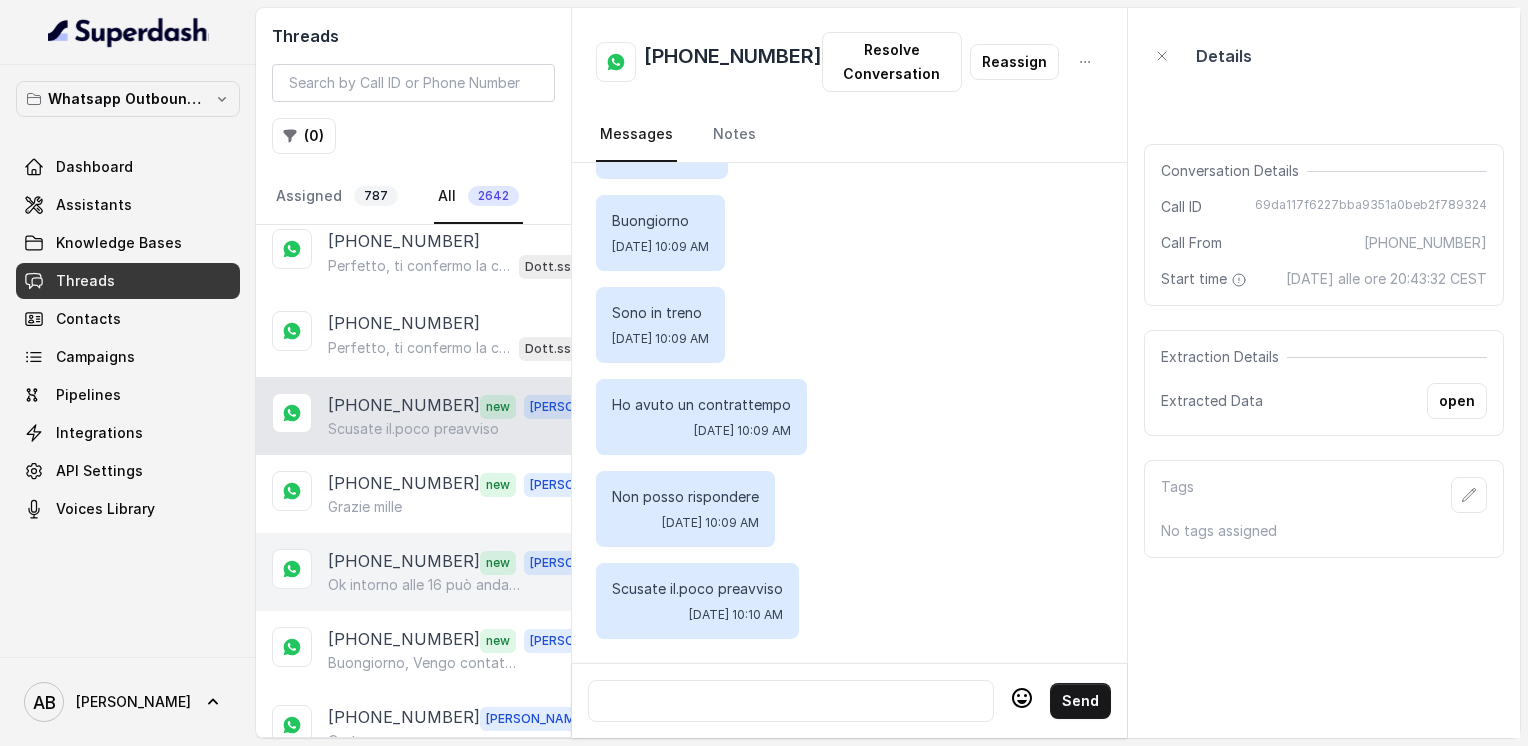 click on "Ok intorno alle 16 può andare bene?" at bounding box center [424, 585] 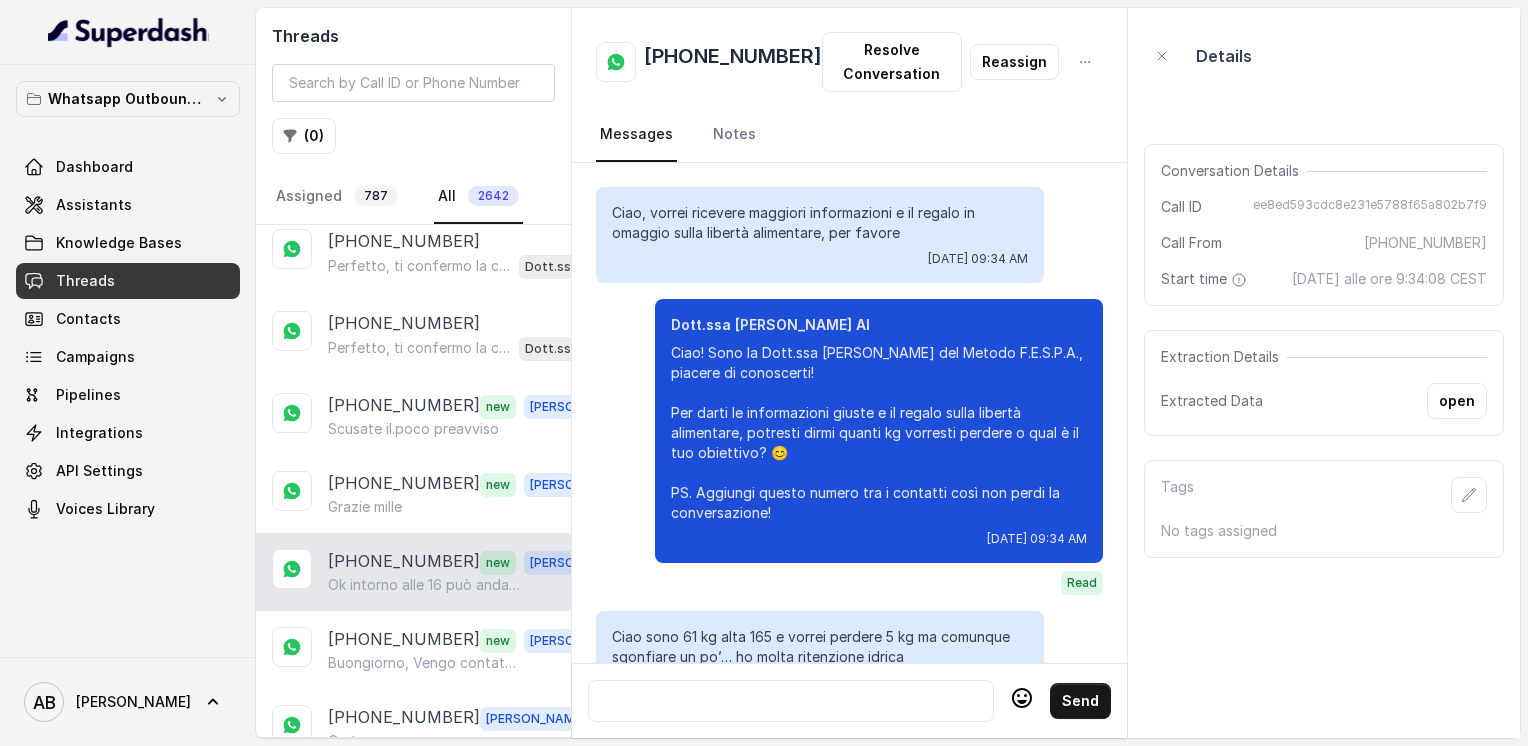 scroll, scrollTop: 2856, scrollLeft: 0, axis: vertical 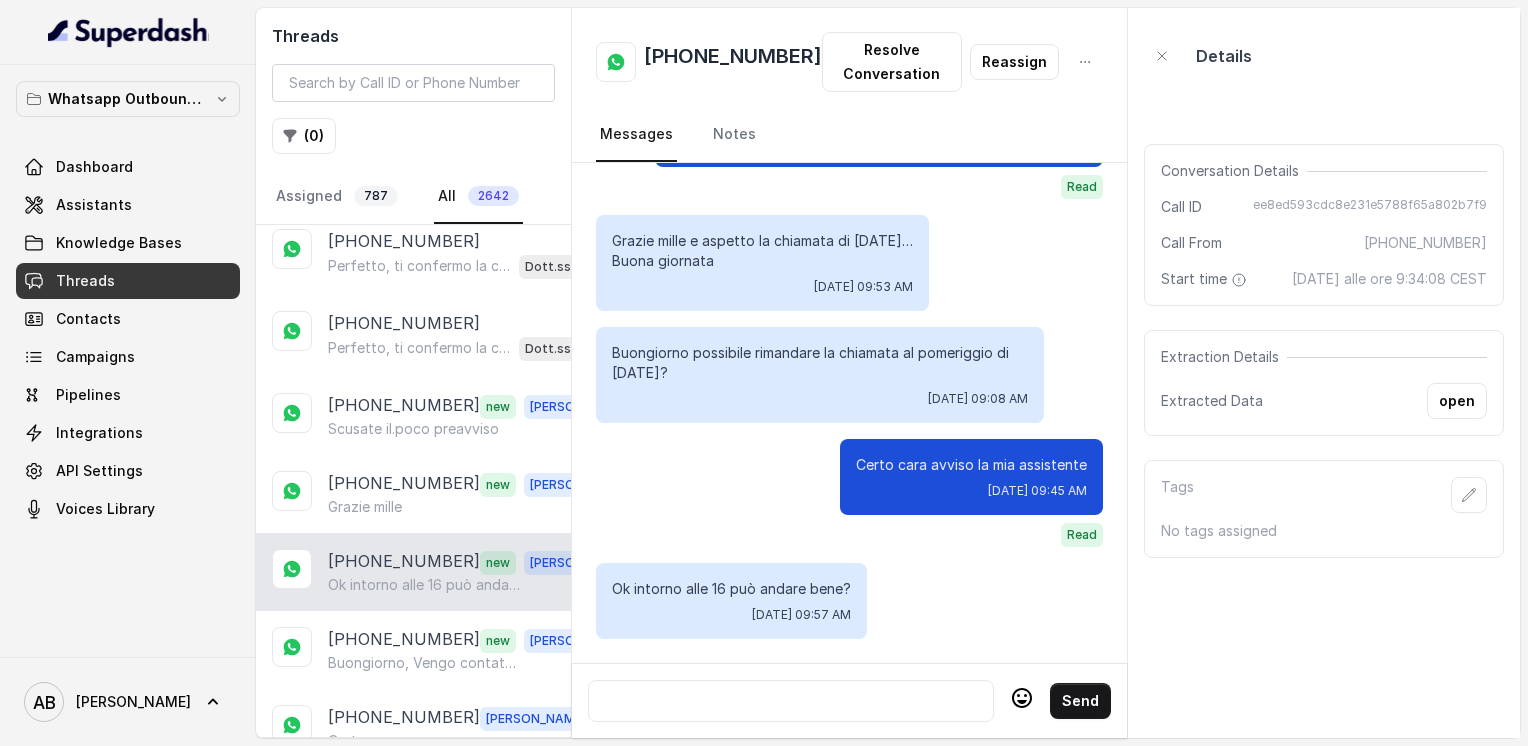 click on "[PHONE_NUMBER]" at bounding box center [733, 62] 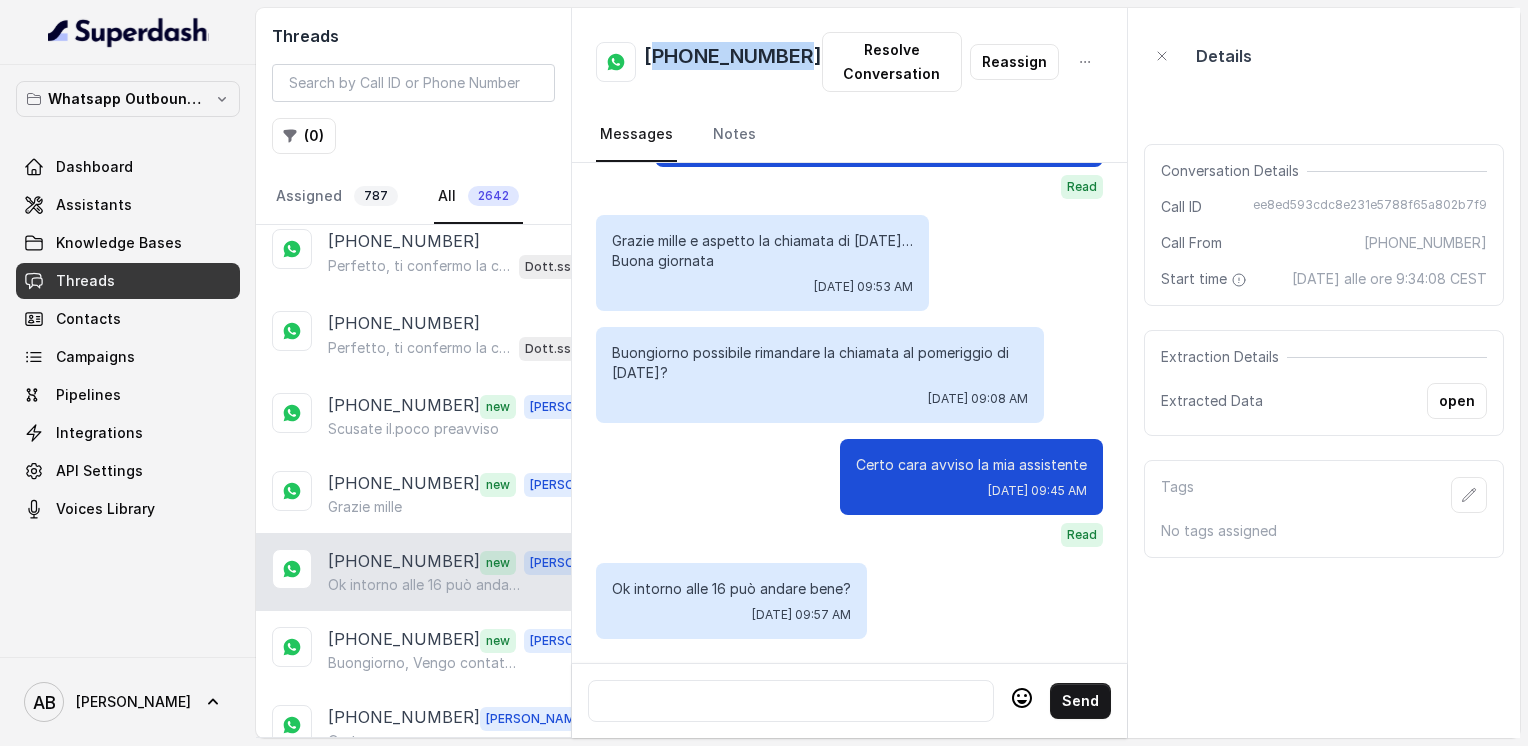 click on "[PHONE_NUMBER]" at bounding box center (733, 62) 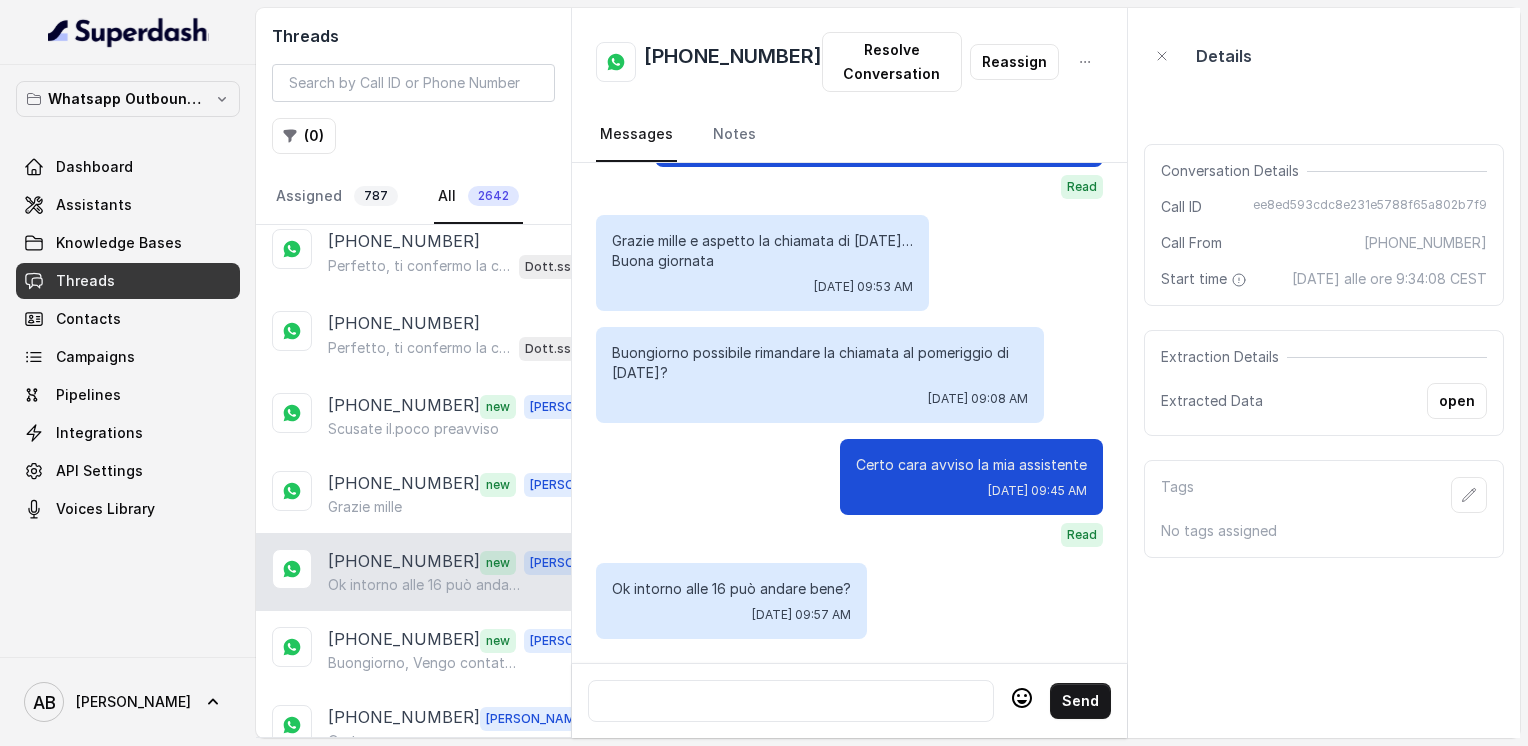click on "[PHONE_NUMBER]" at bounding box center [733, 62] 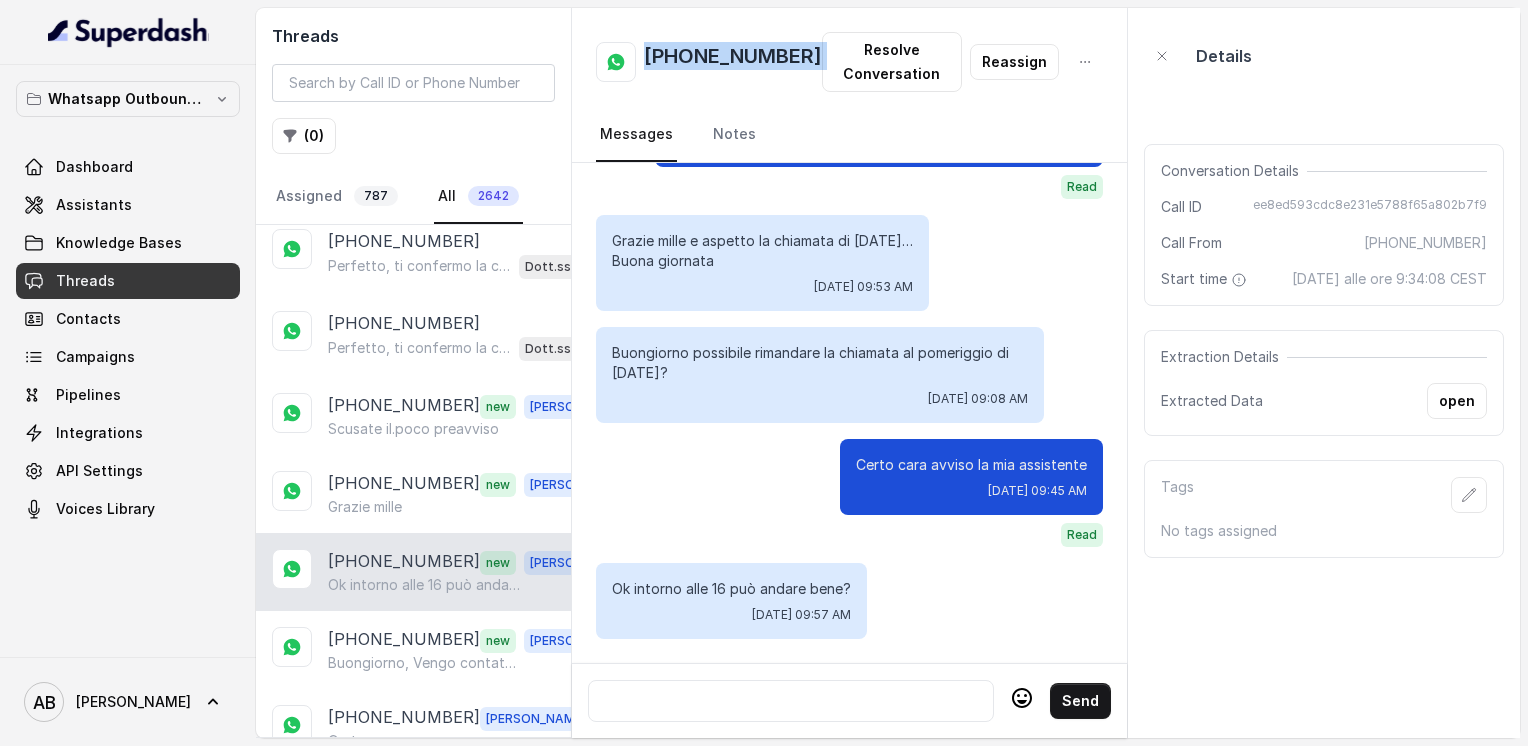 click on "[PHONE_NUMBER]" at bounding box center (733, 62) 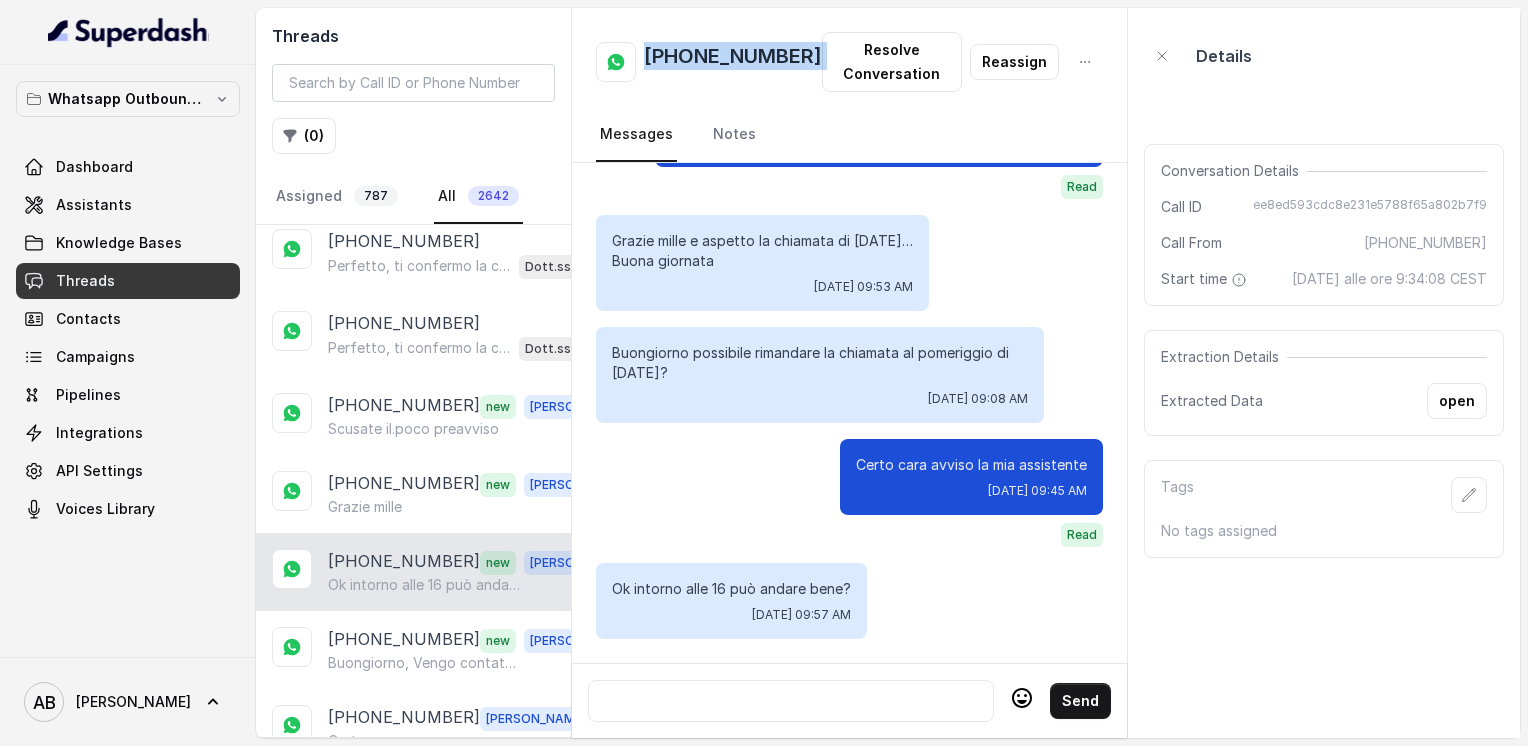 click on "[PHONE_NUMBER] Resolve Conversation Reassign" at bounding box center (849, 62) 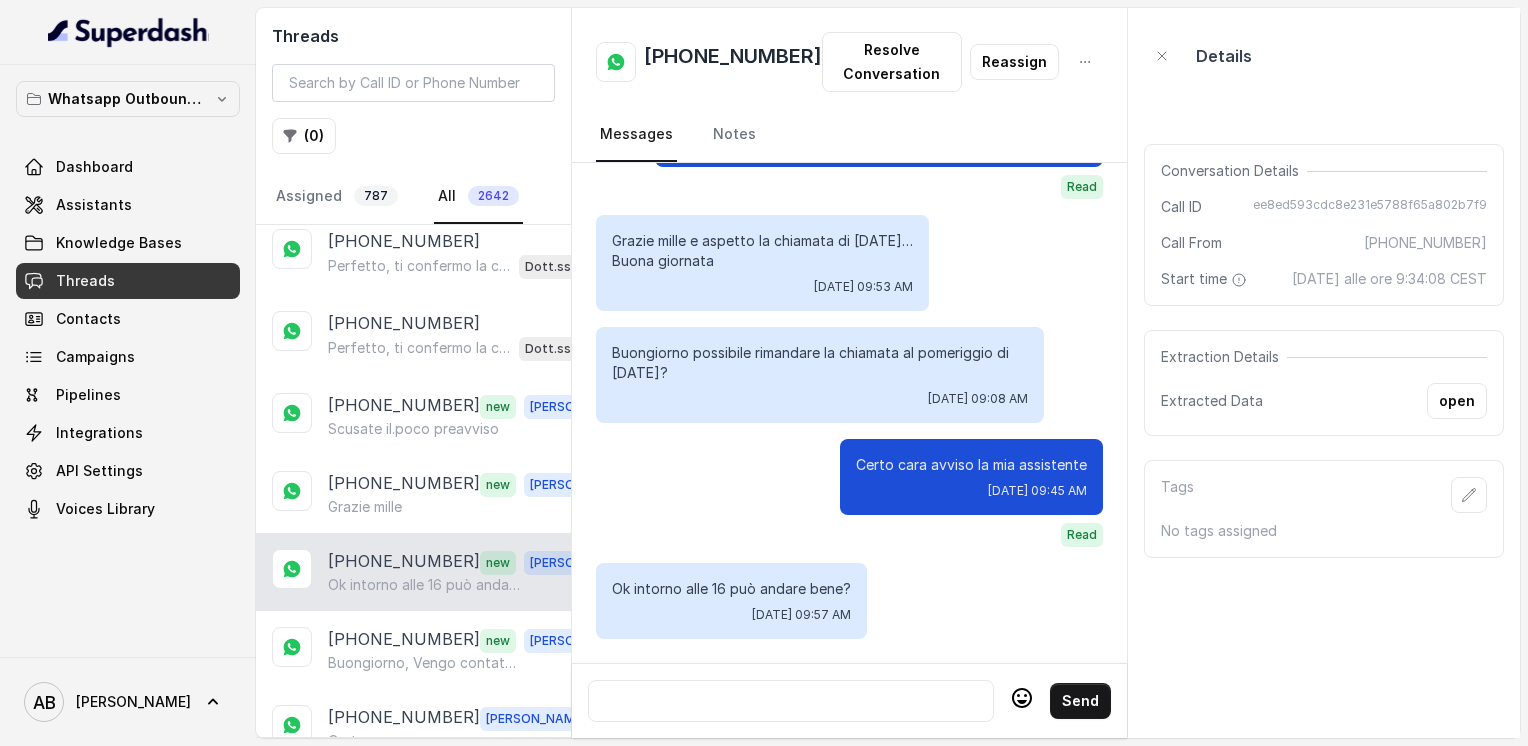 click at bounding box center [791, 701] 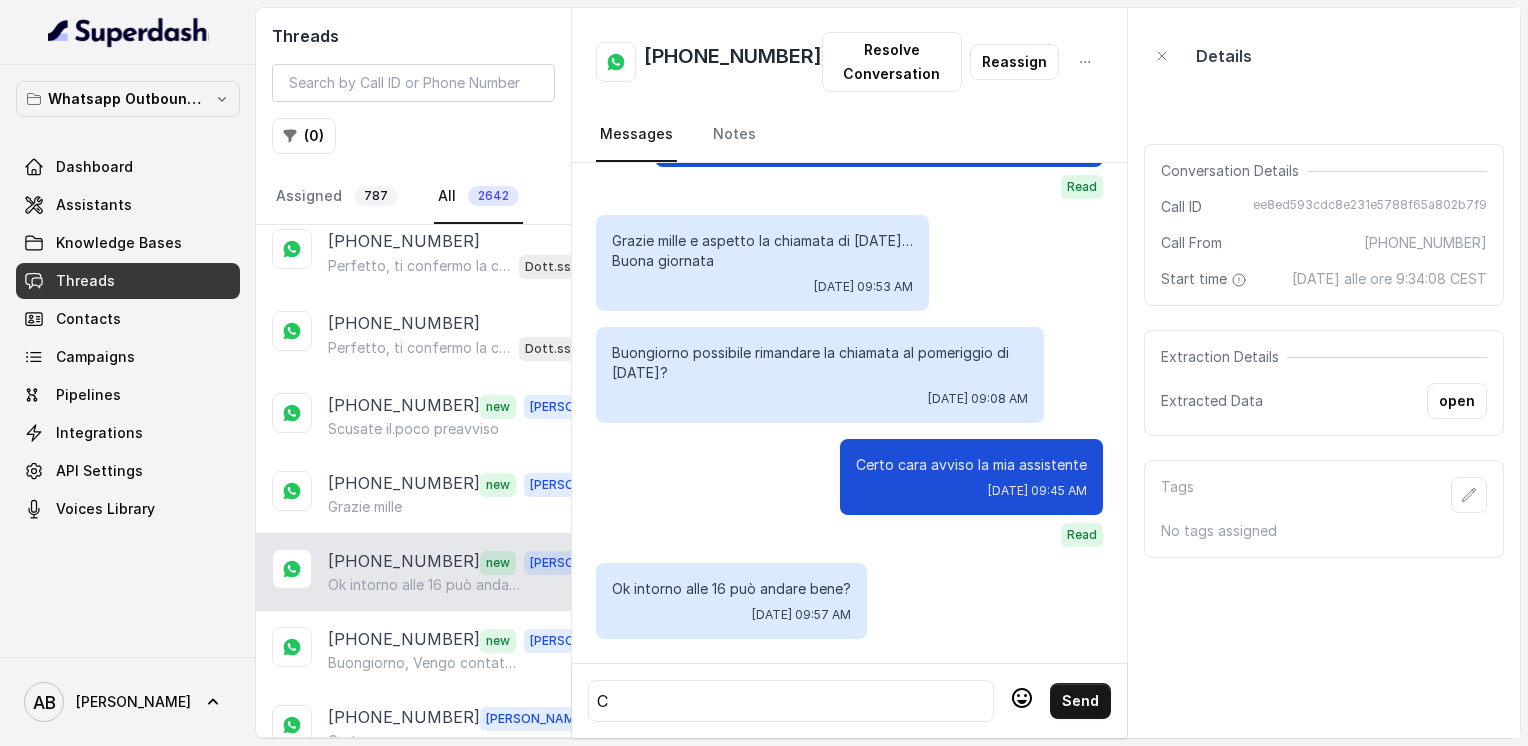 type 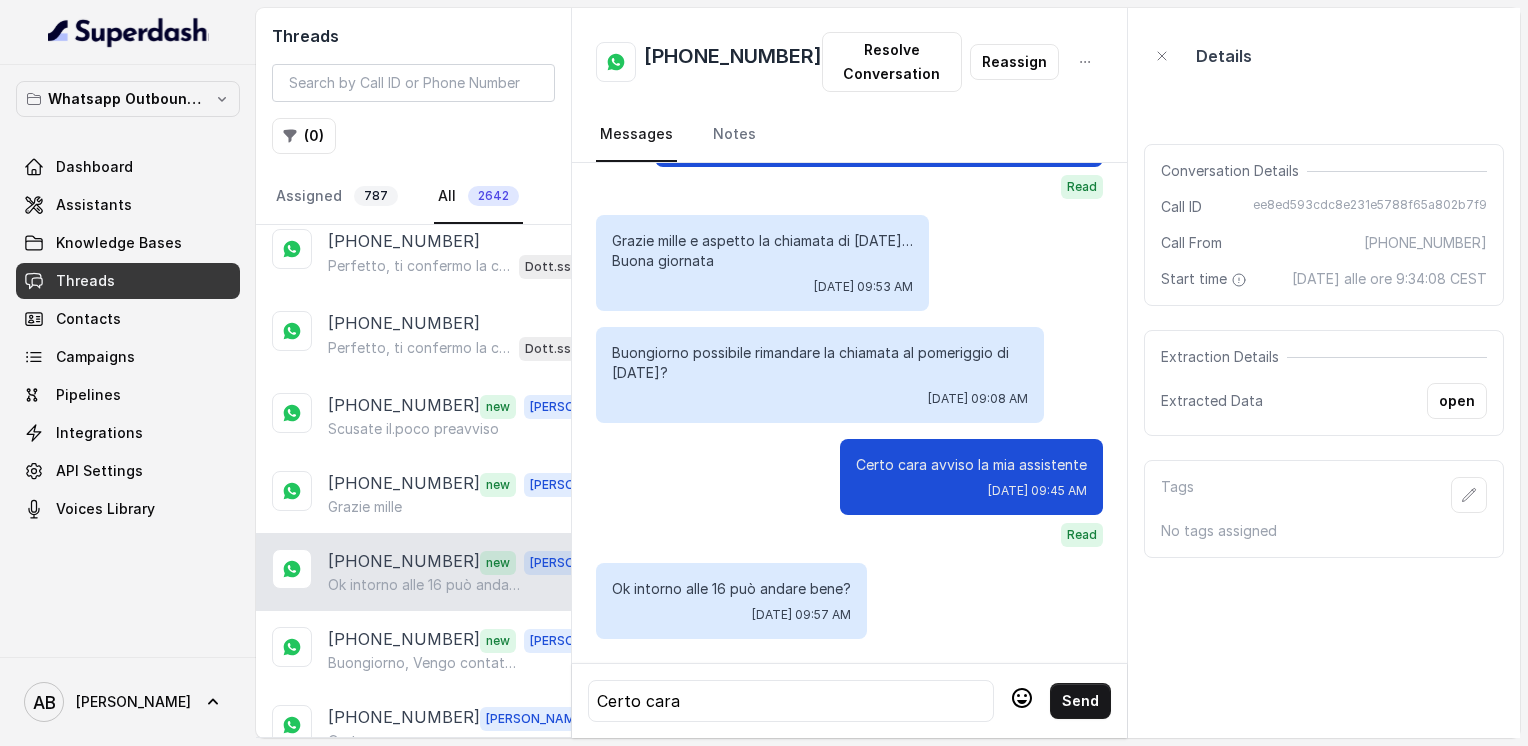 click 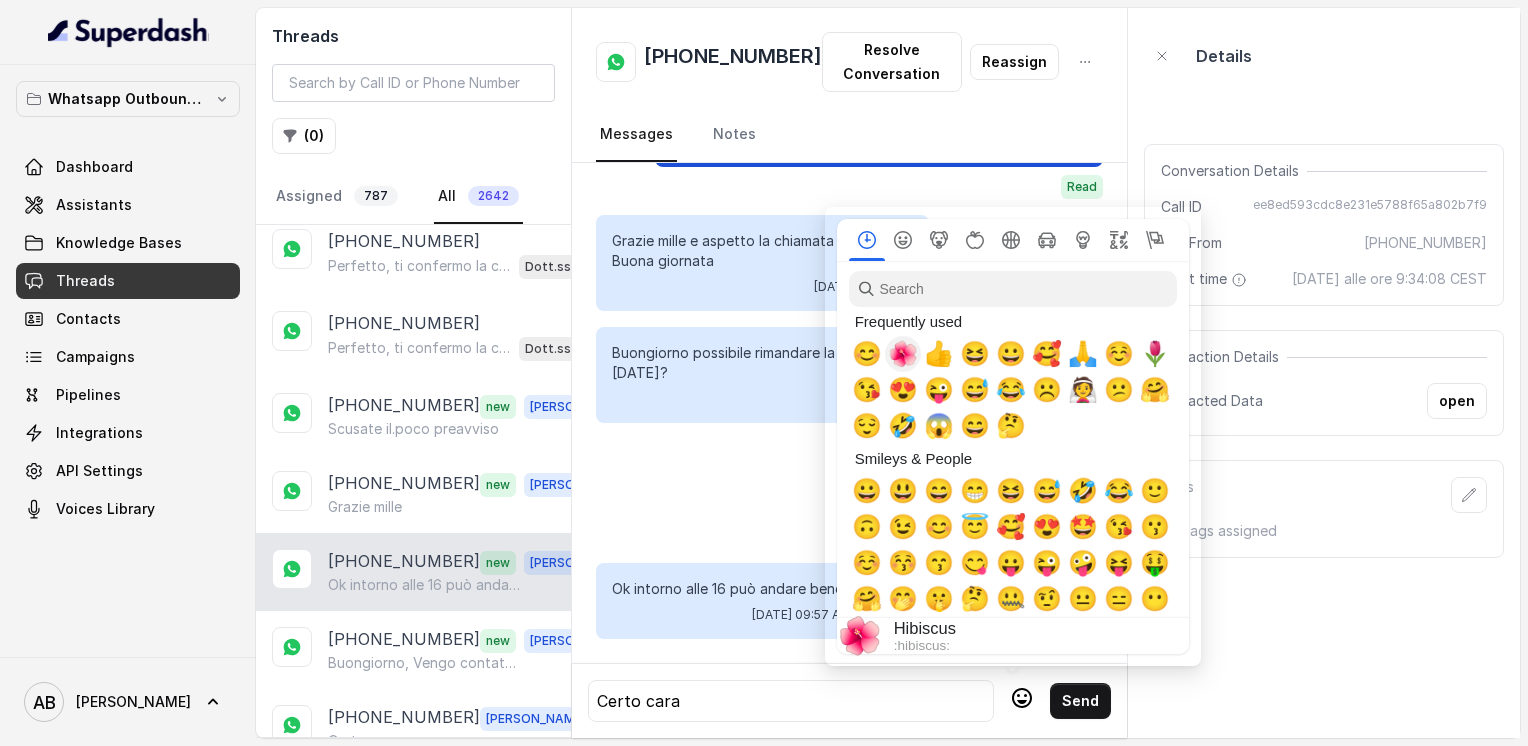 click on "🌺" at bounding box center (903, 354) 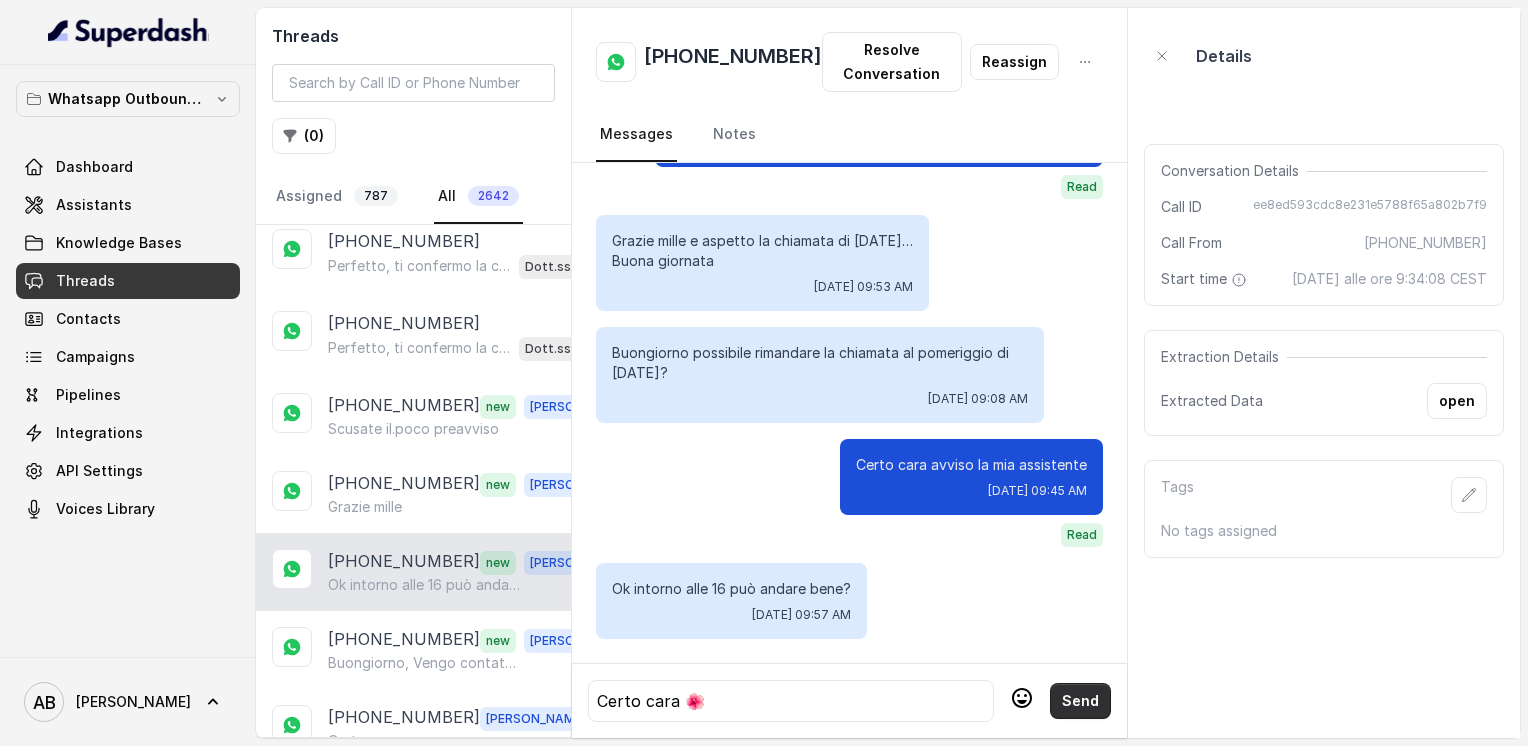 click on "Send" at bounding box center [1080, 701] 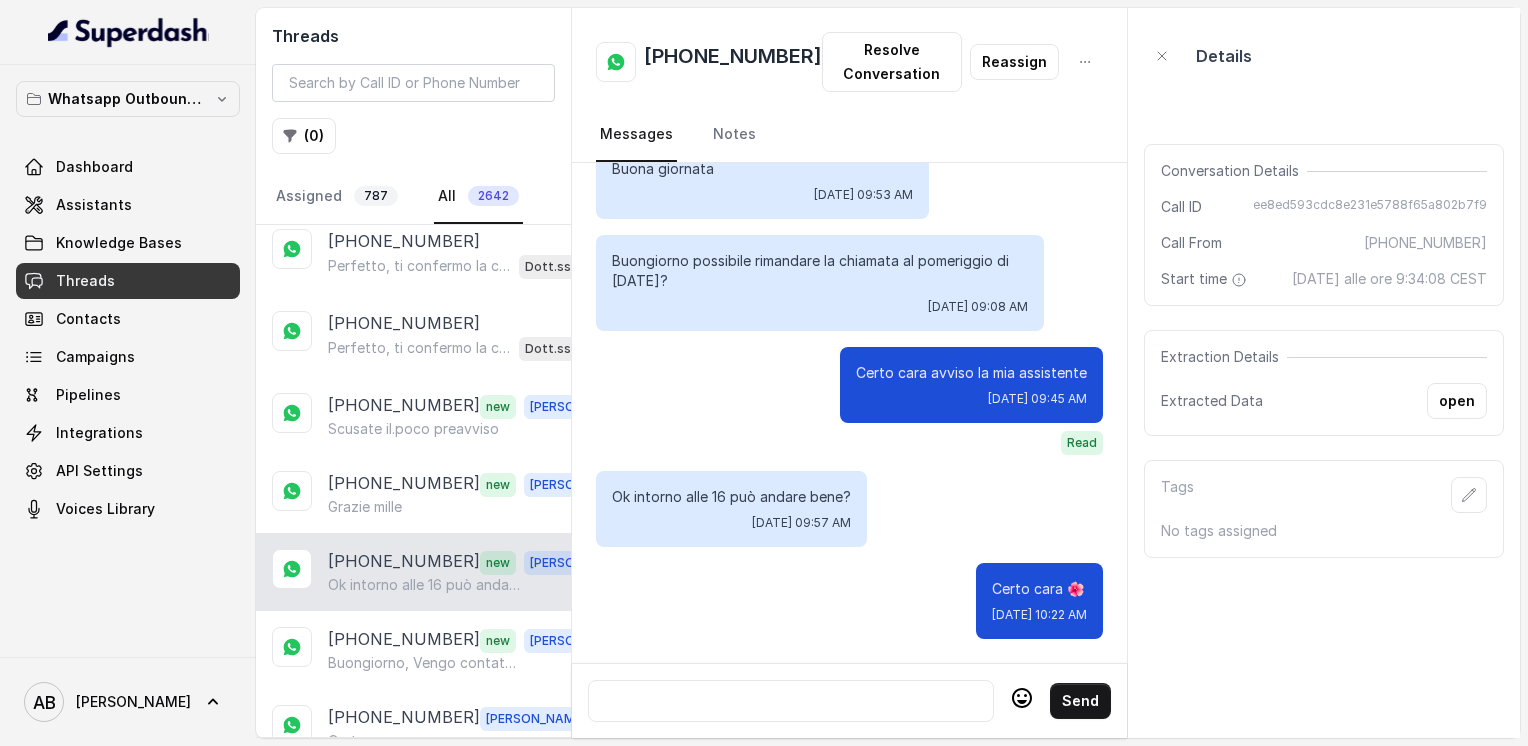 scroll, scrollTop: 2948, scrollLeft: 0, axis: vertical 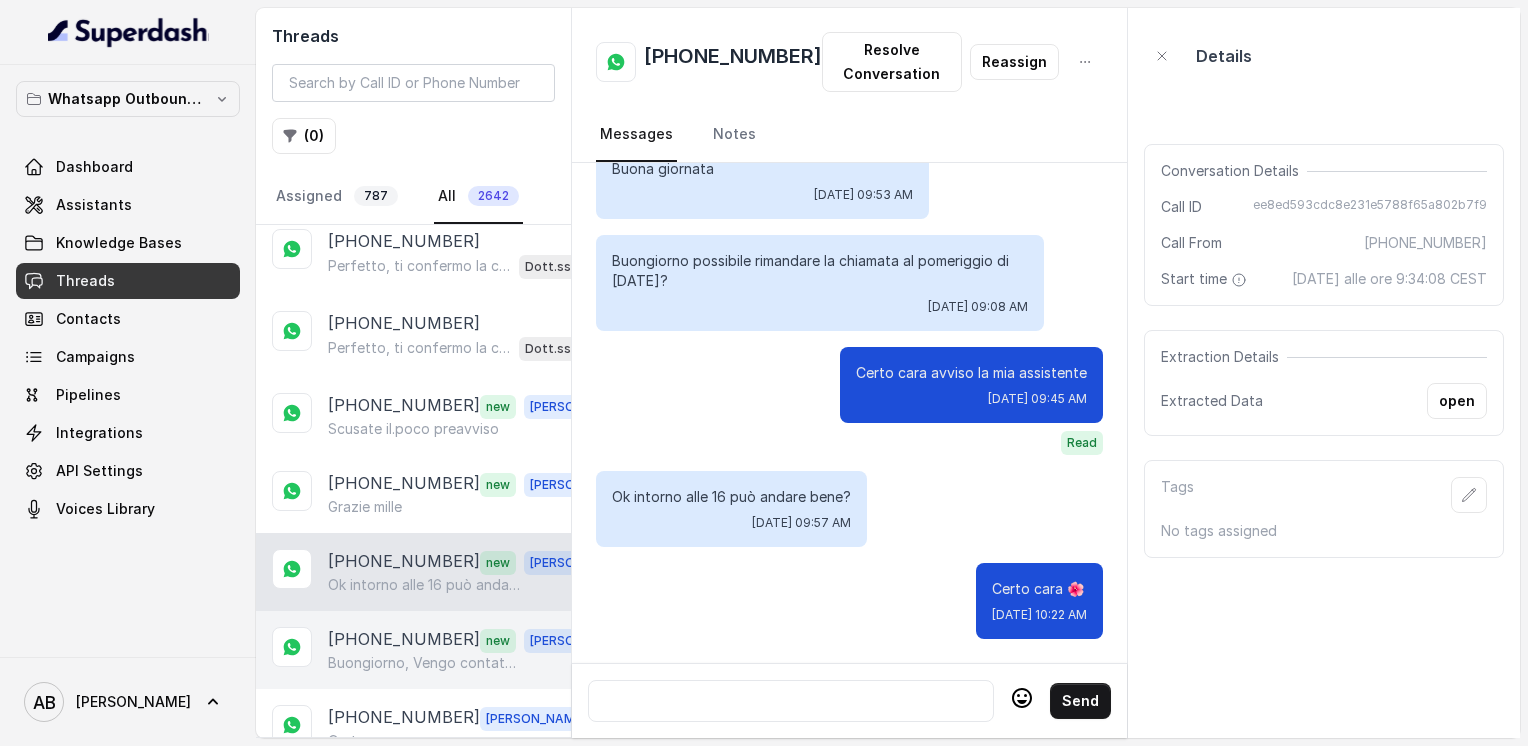 click on "Buongiorno,
Vengo contattata qui su WA alle ore 10?" at bounding box center (424, 663) 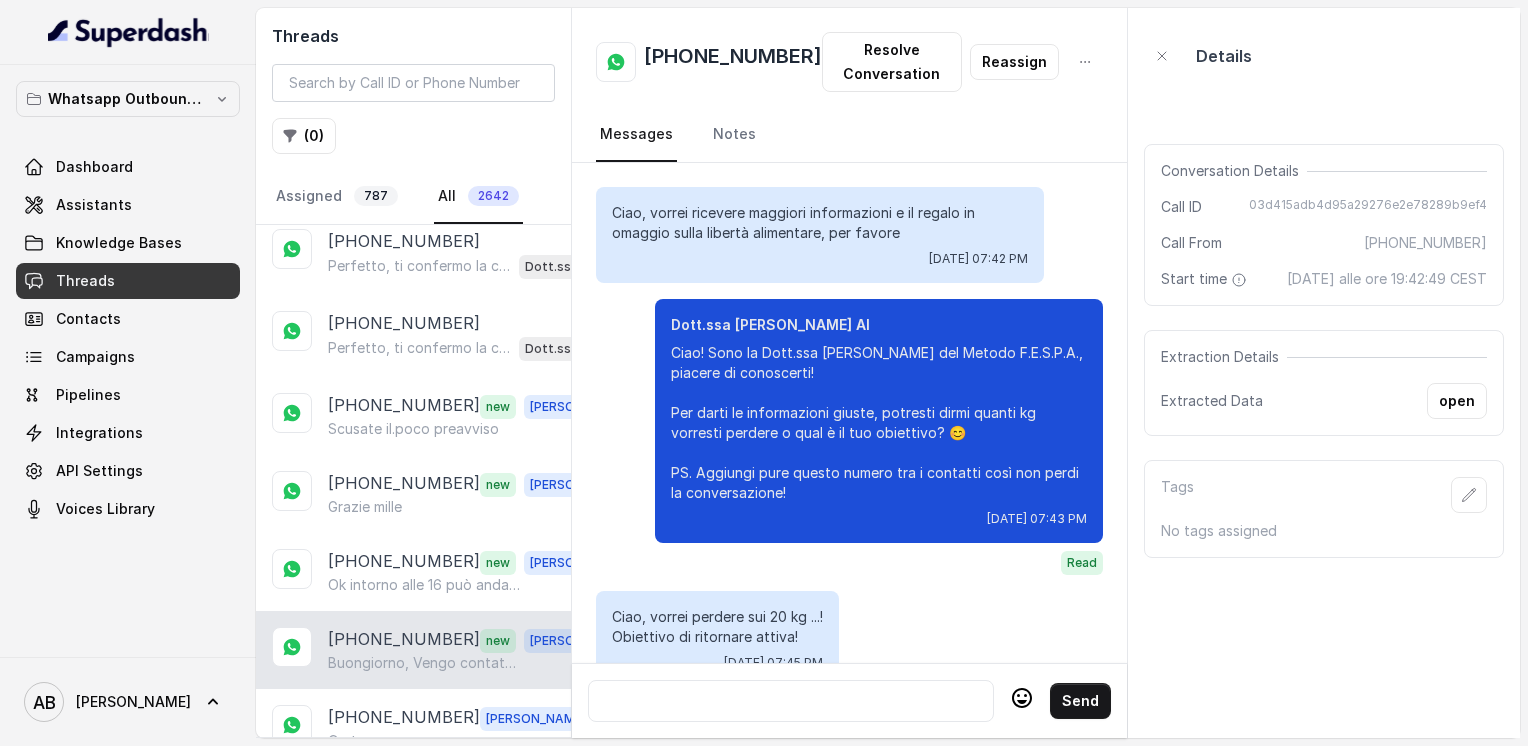 scroll, scrollTop: 3048, scrollLeft: 0, axis: vertical 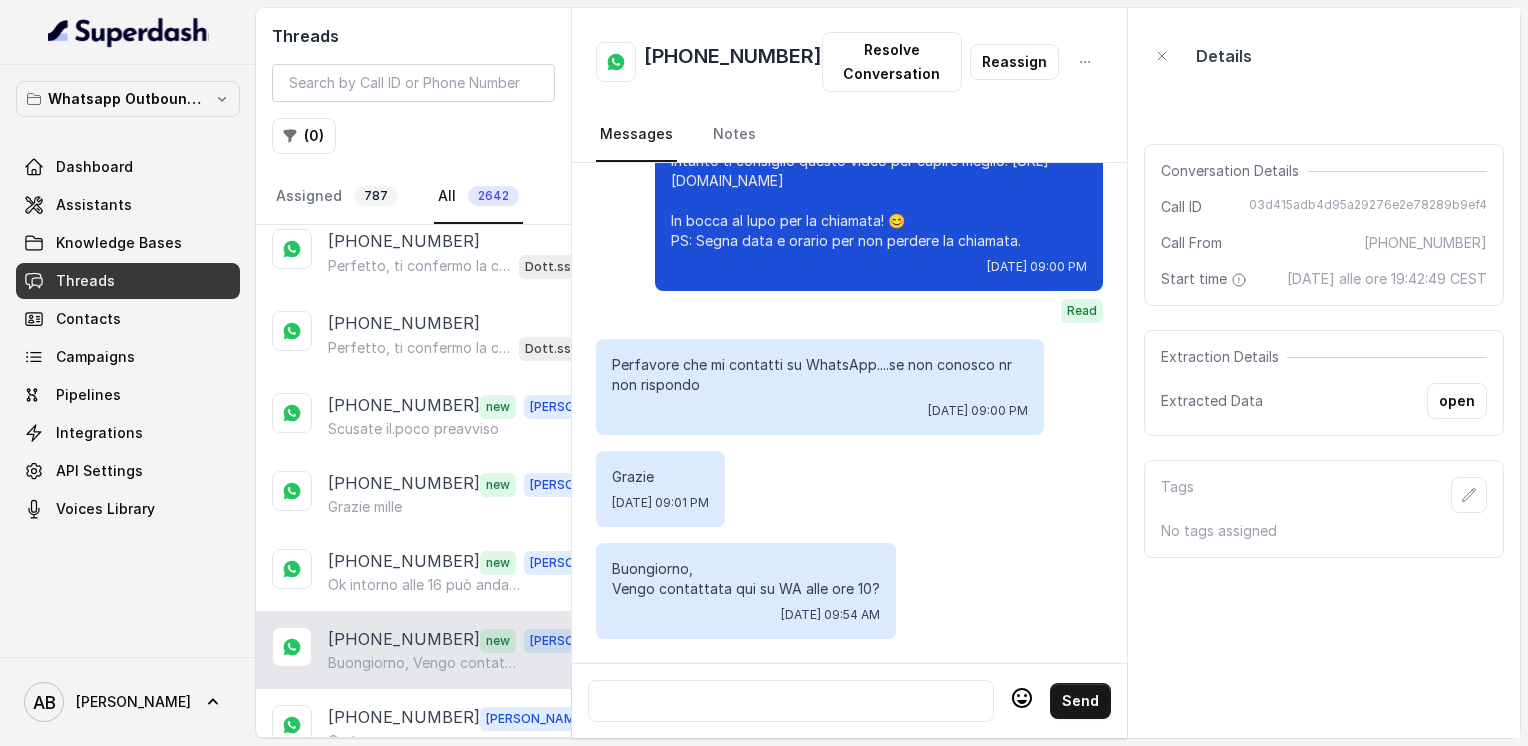 click at bounding box center [791, 701] 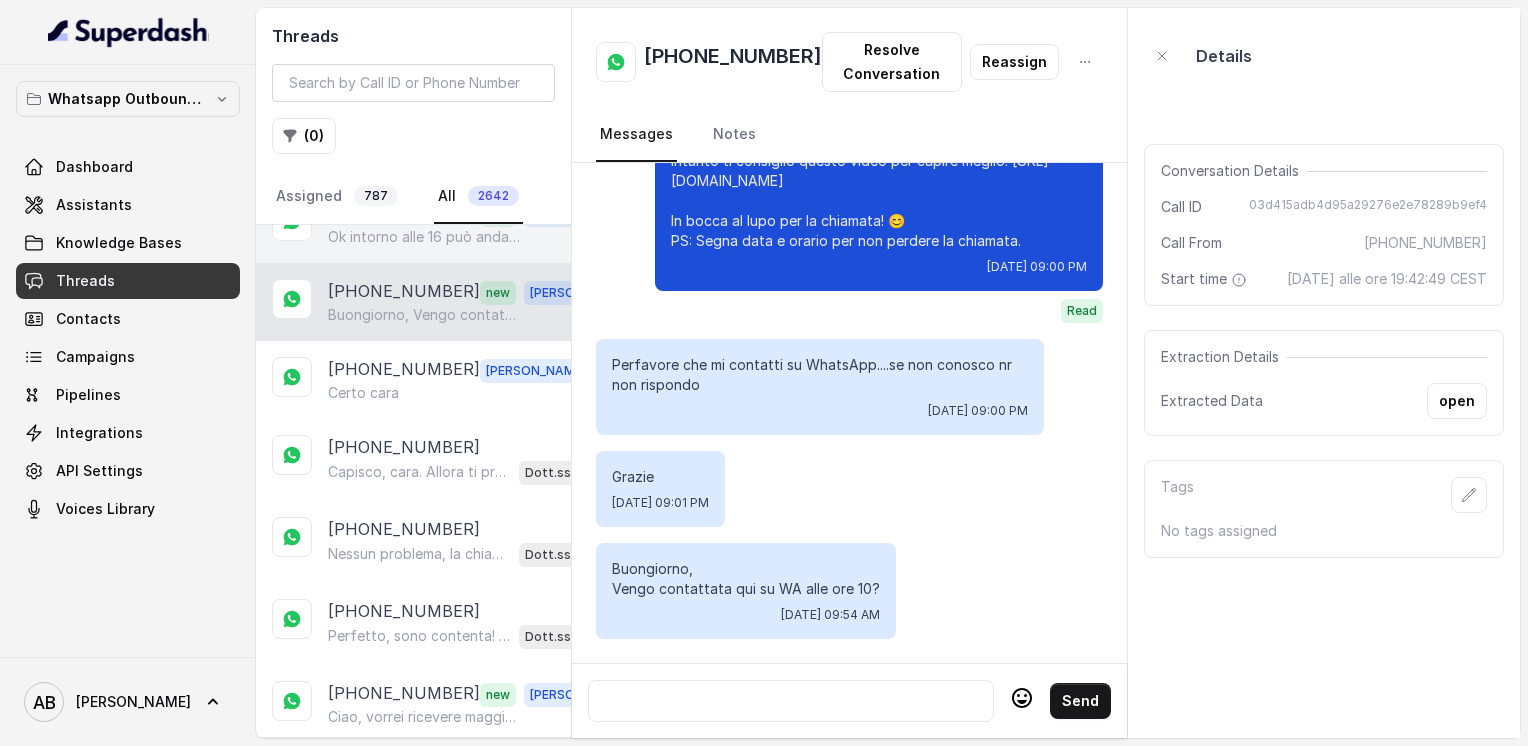 scroll, scrollTop: 900, scrollLeft: 0, axis: vertical 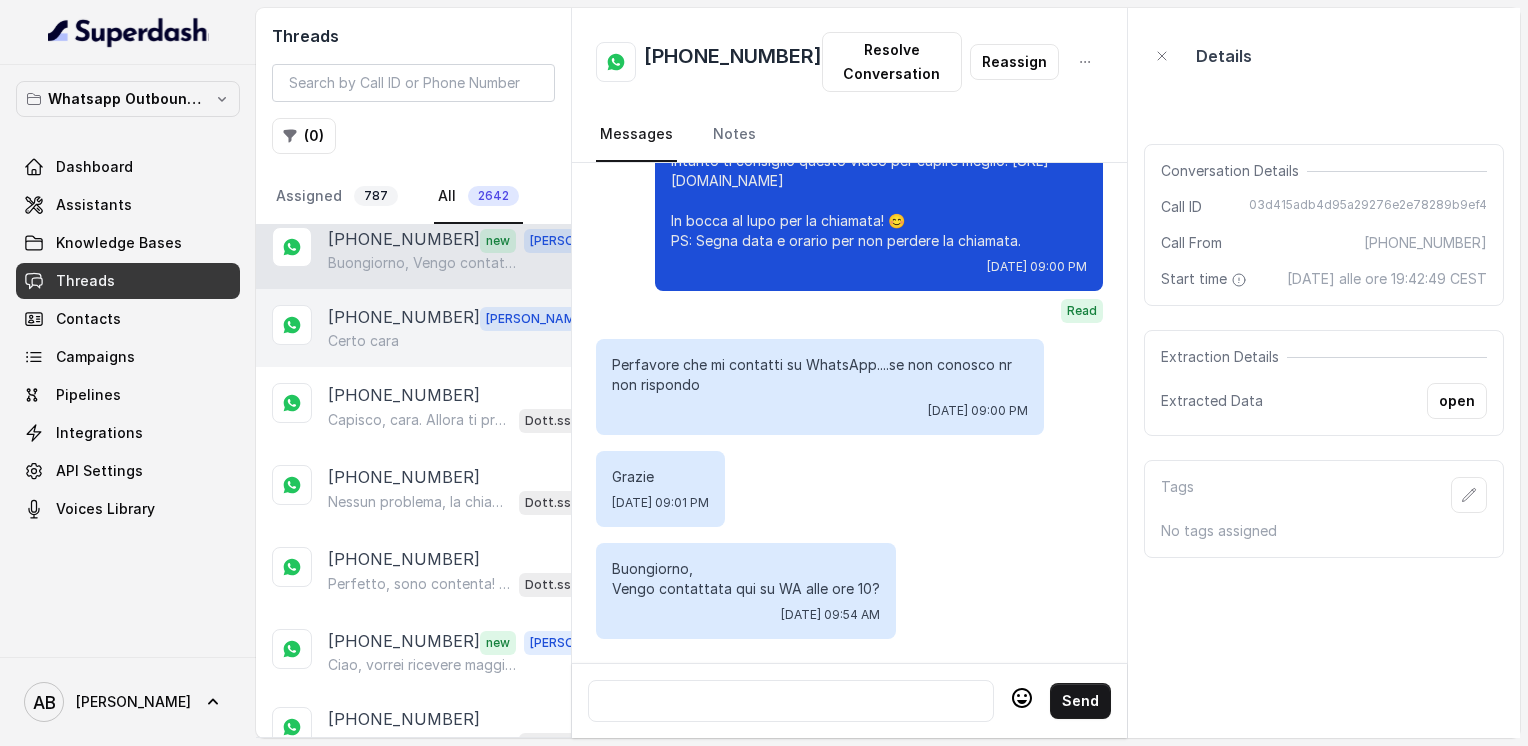 click on "Certo cara" at bounding box center [460, 341] 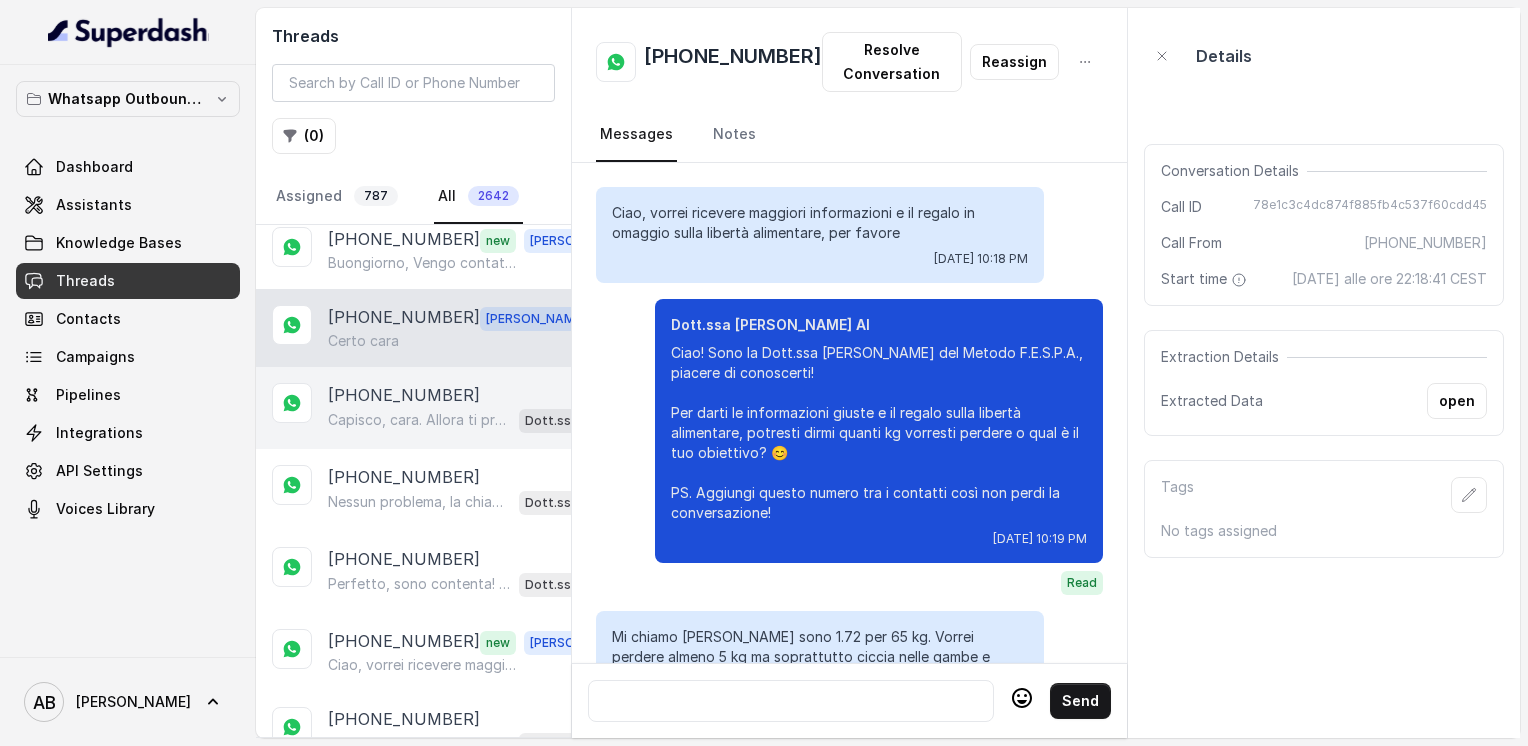 scroll, scrollTop: 1920, scrollLeft: 0, axis: vertical 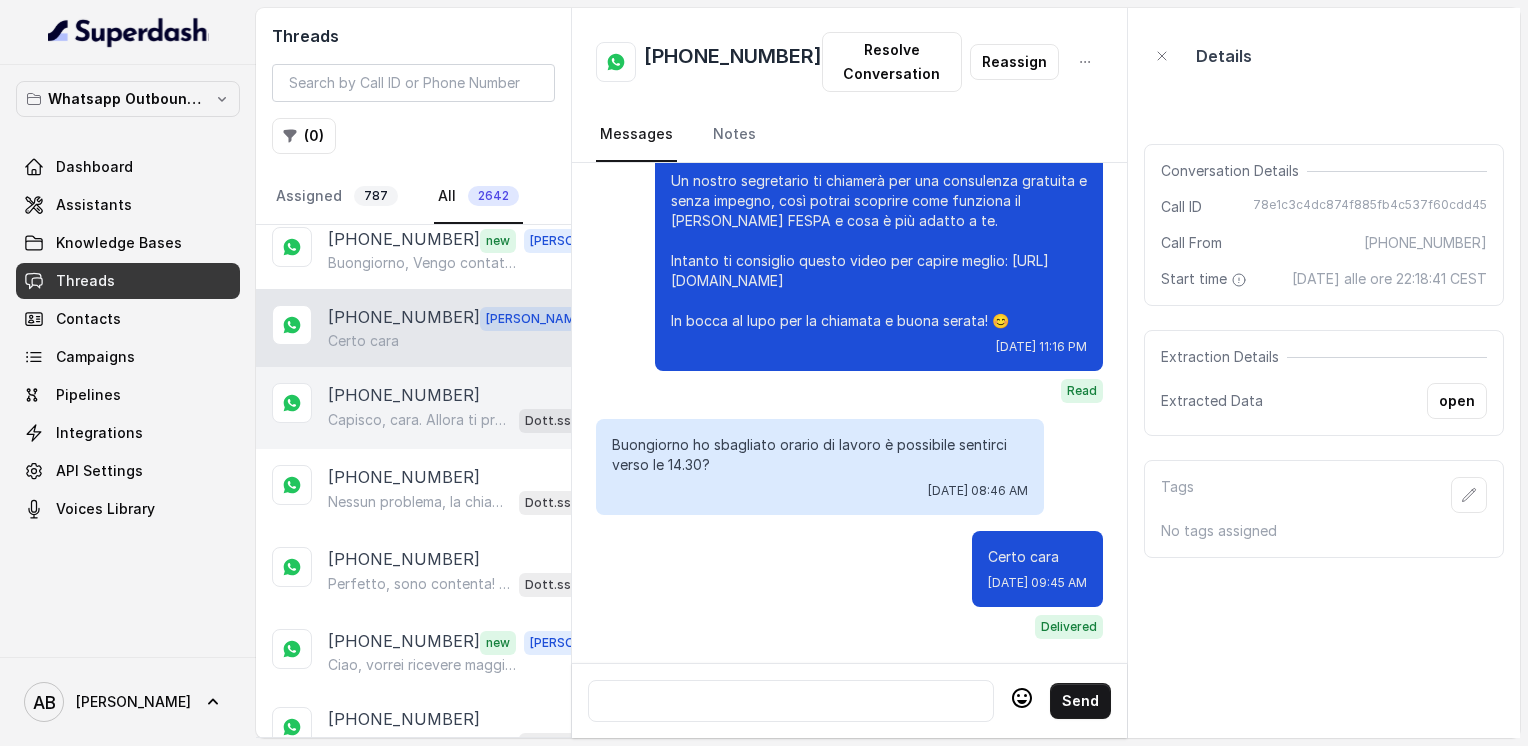 click on "[PHONE_NUMBER]" at bounding box center [404, 395] 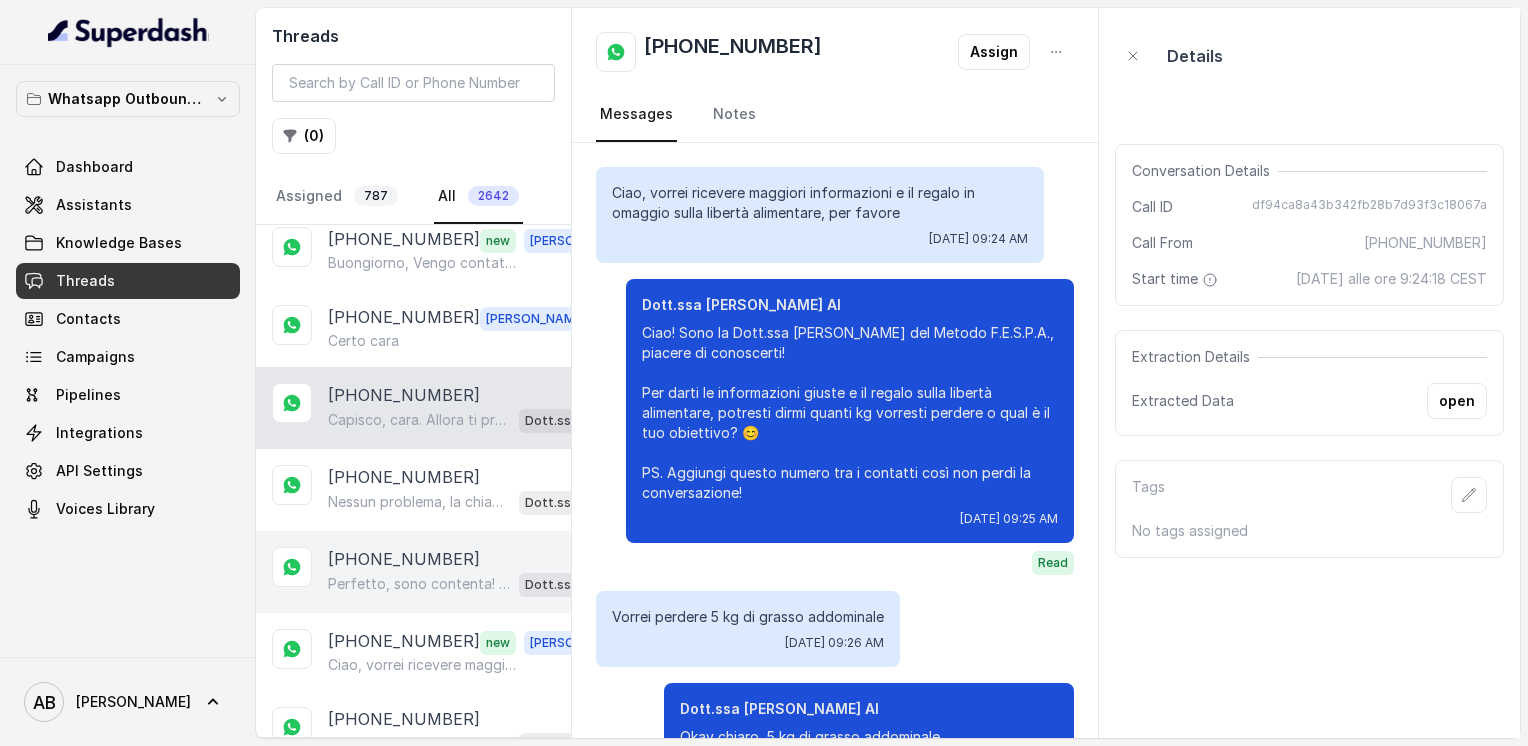 scroll, scrollTop: 3864, scrollLeft: 0, axis: vertical 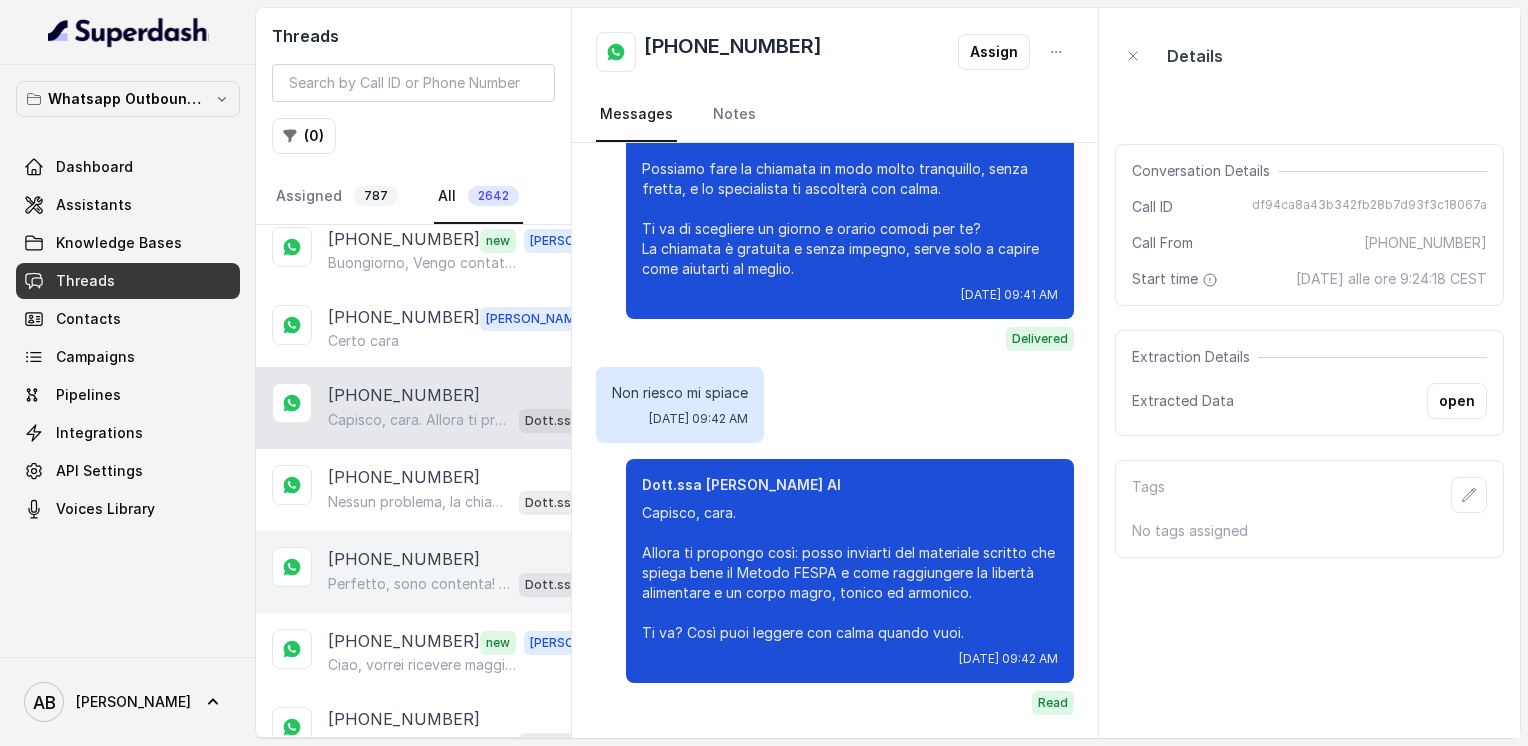 click on "[PHONE_NUMBER]" at bounding box center (404, 559) 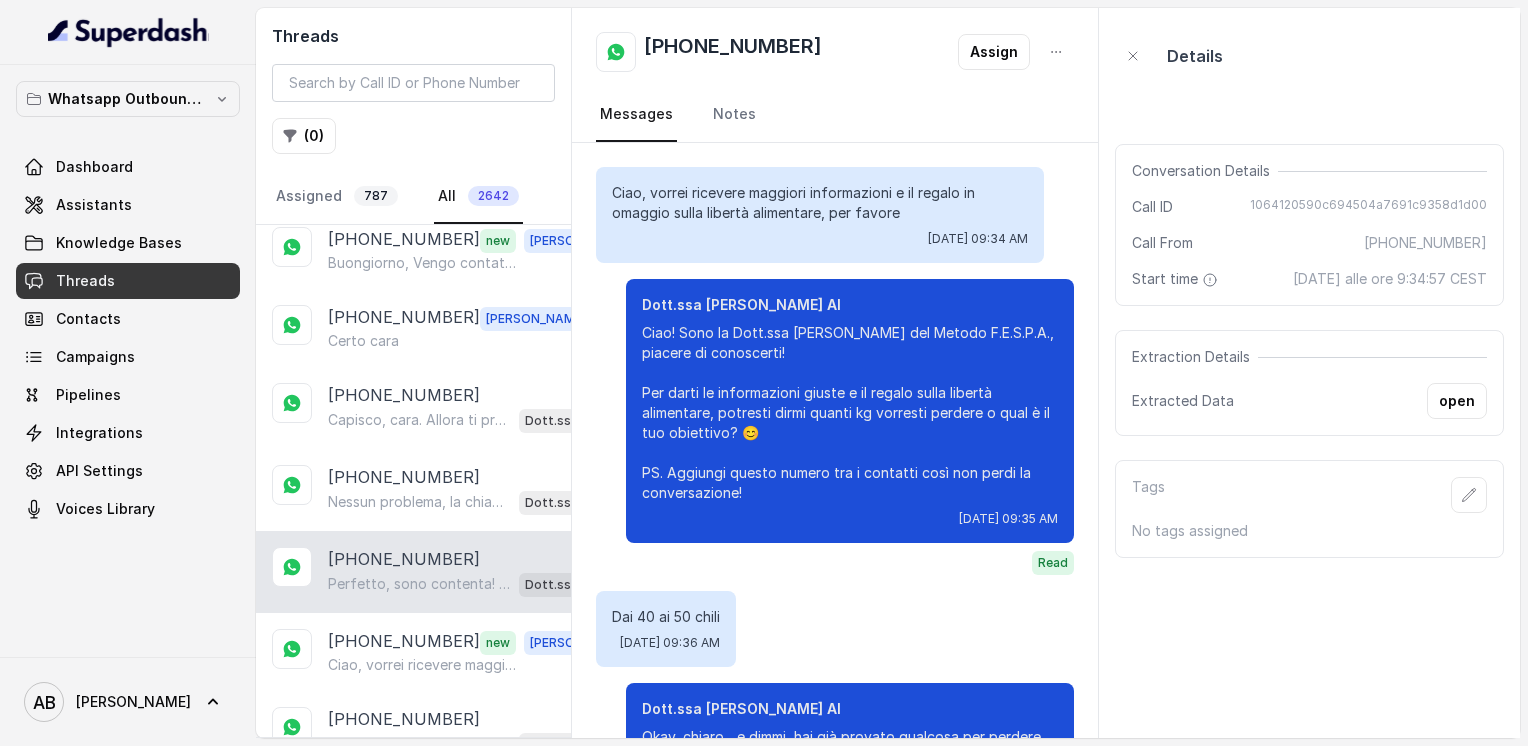 scroll, scrollTop: 932, scrollLeft: 0, axis: vertical 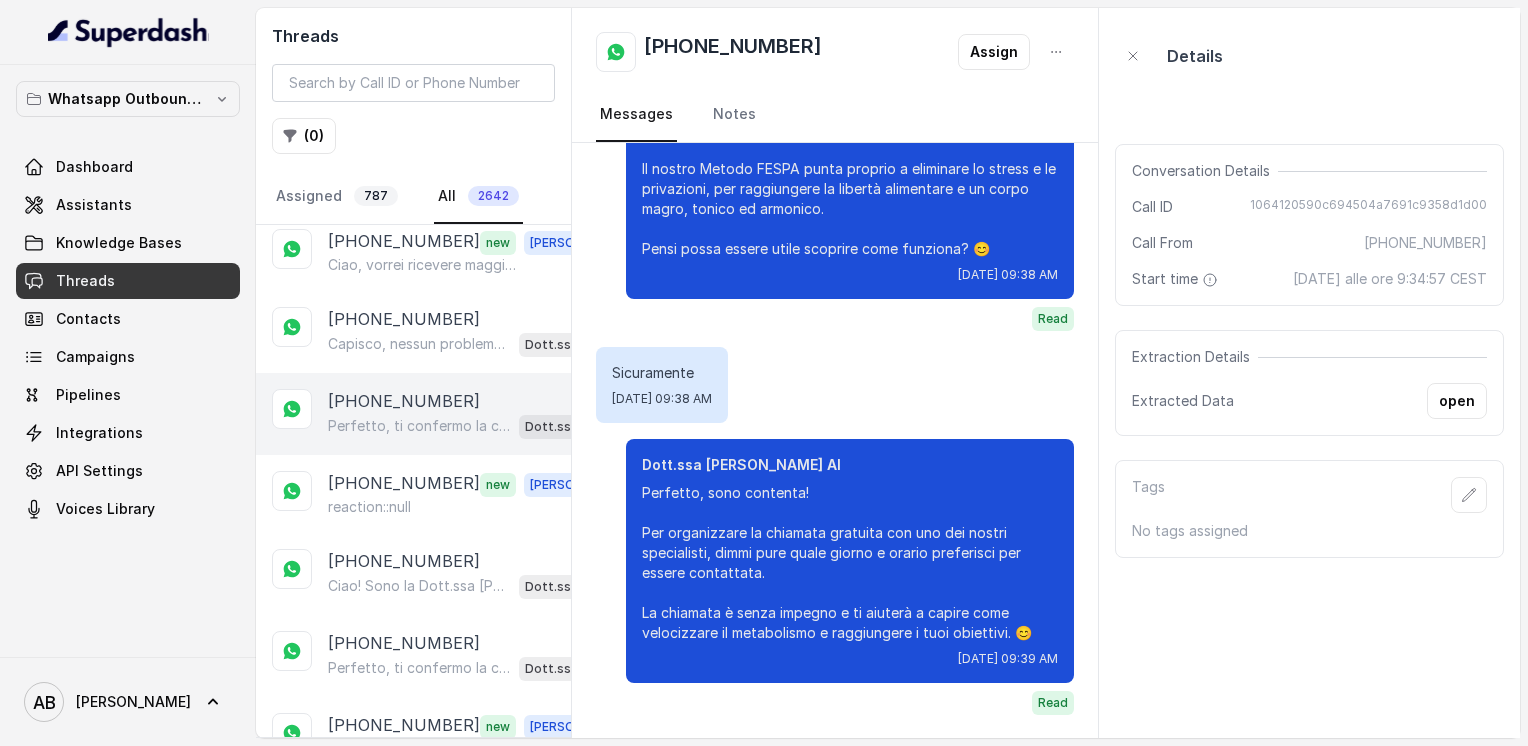click on "[PHONE_NUMBER]   Perfetto, ti confermo la chiamata per [DATE] alle 12:00!
Ti ricordo che la chiamata è gratuita e senza impegno, ti aiuterà a capire come funziona il Metodo FESPA e cosa può essere adatto a te.
Intanto, ti lascio questo video per farti un’idea più chiara: [URL][DOMAIN_NAME]
In bocca al lupo per la chiamata e buona giornata! 😊 Dott.ssa [PERSON_NAME] AI" at bounding box center (413, 414) 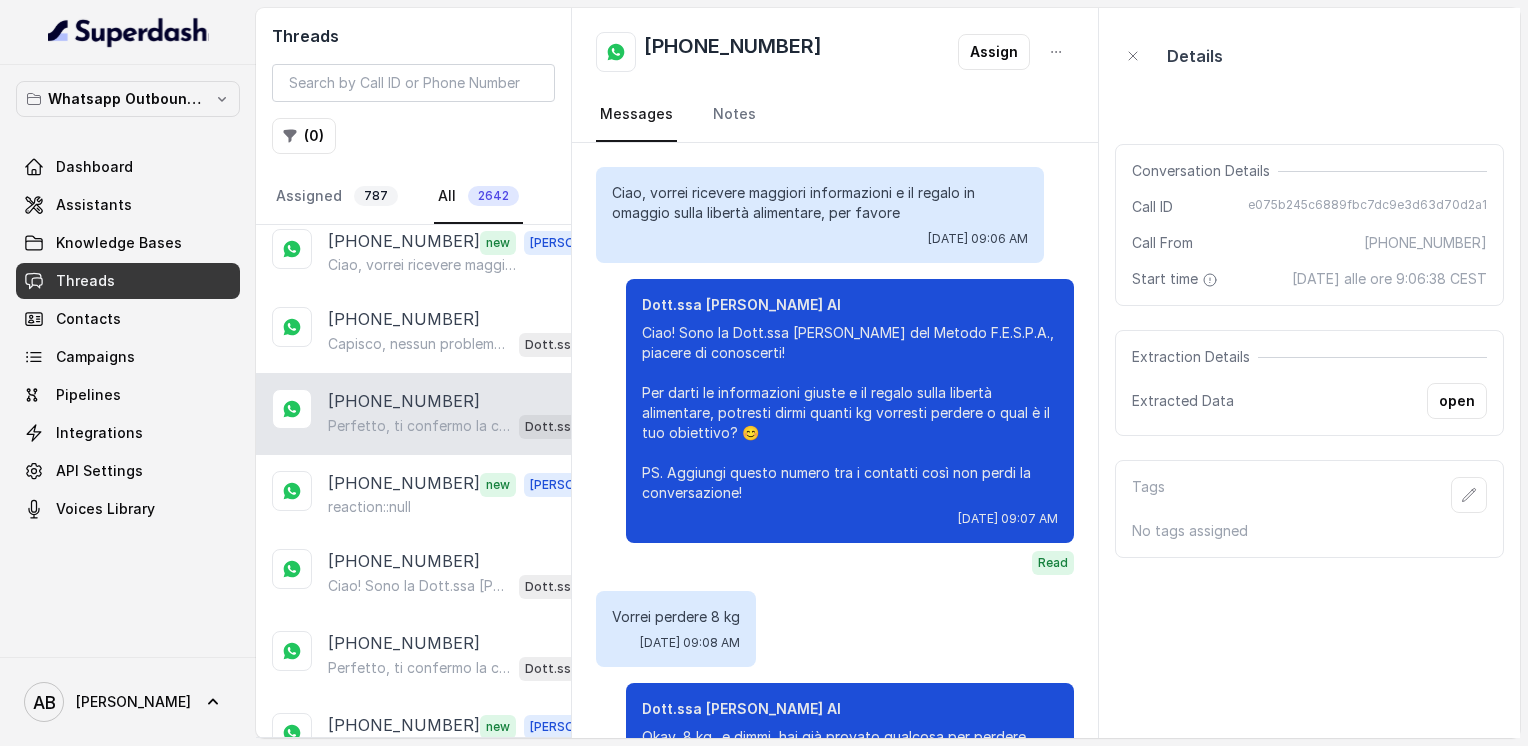scroll, scrollTop: 3680, scrollLeft: 0, axis: vertical 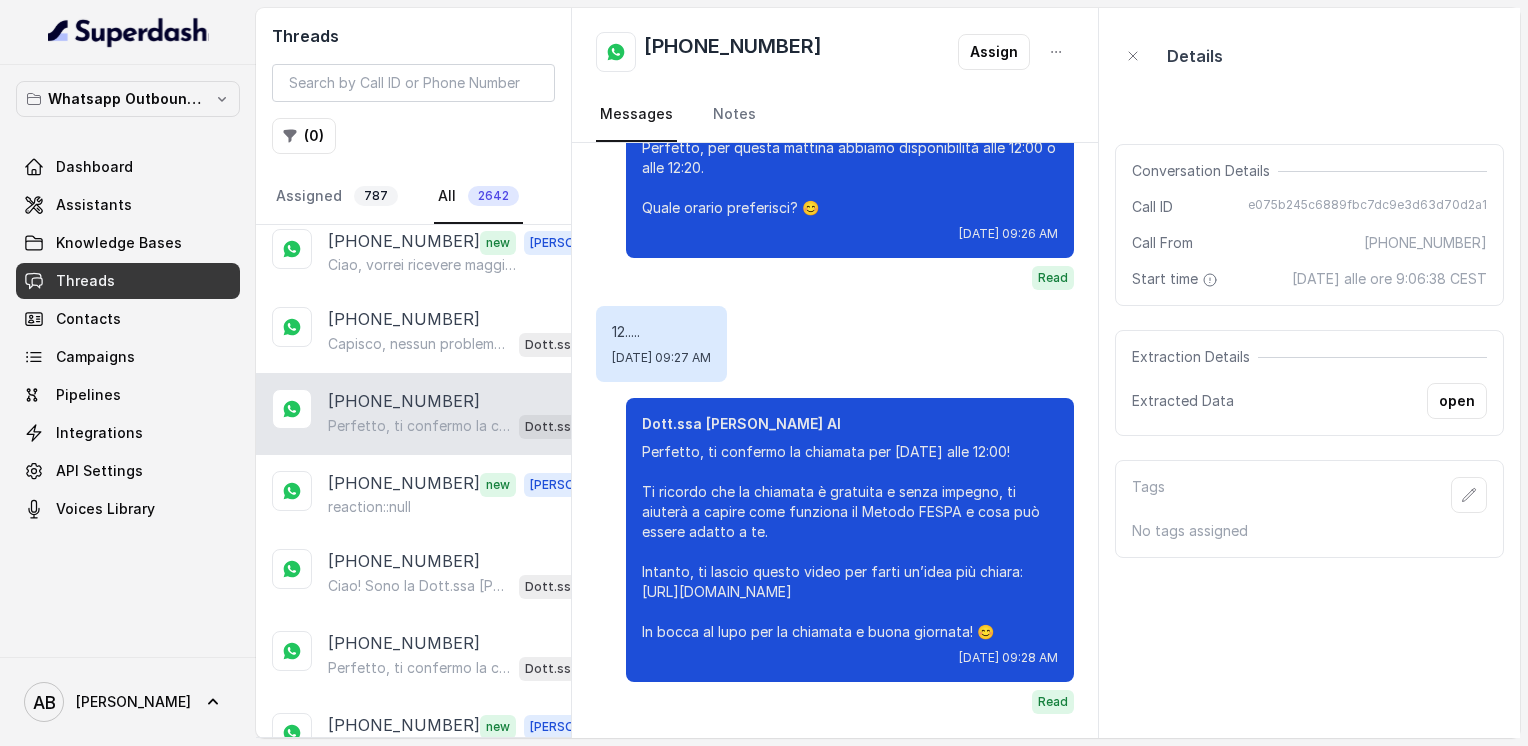 click on "[PHONE_NUMBER]" at bounding box center (733, 52) 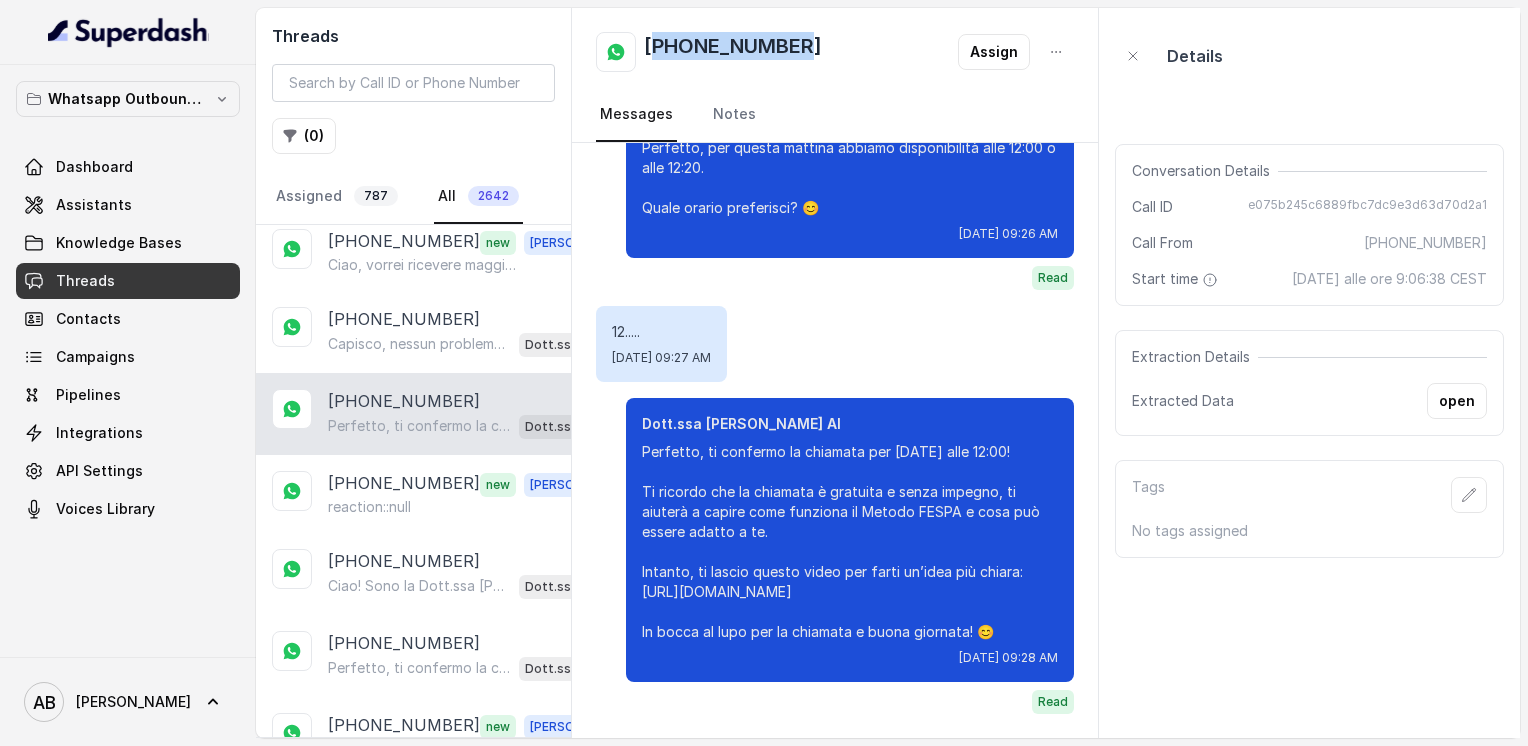click on "[PHONE_NUMBER]" at bounding box center [733, 52] 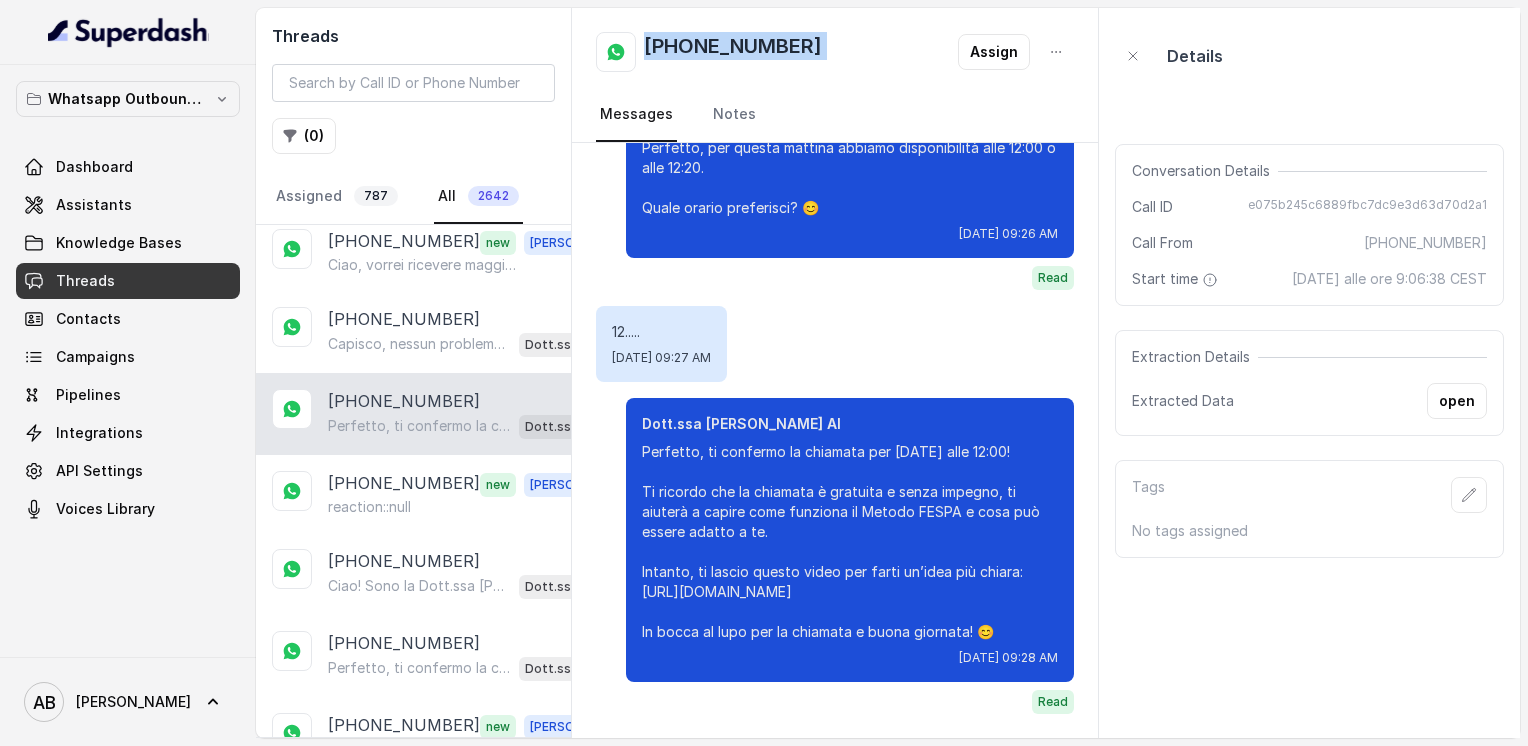 click on "[PHONE_NUMBER]" at bounding box center (733, 52) 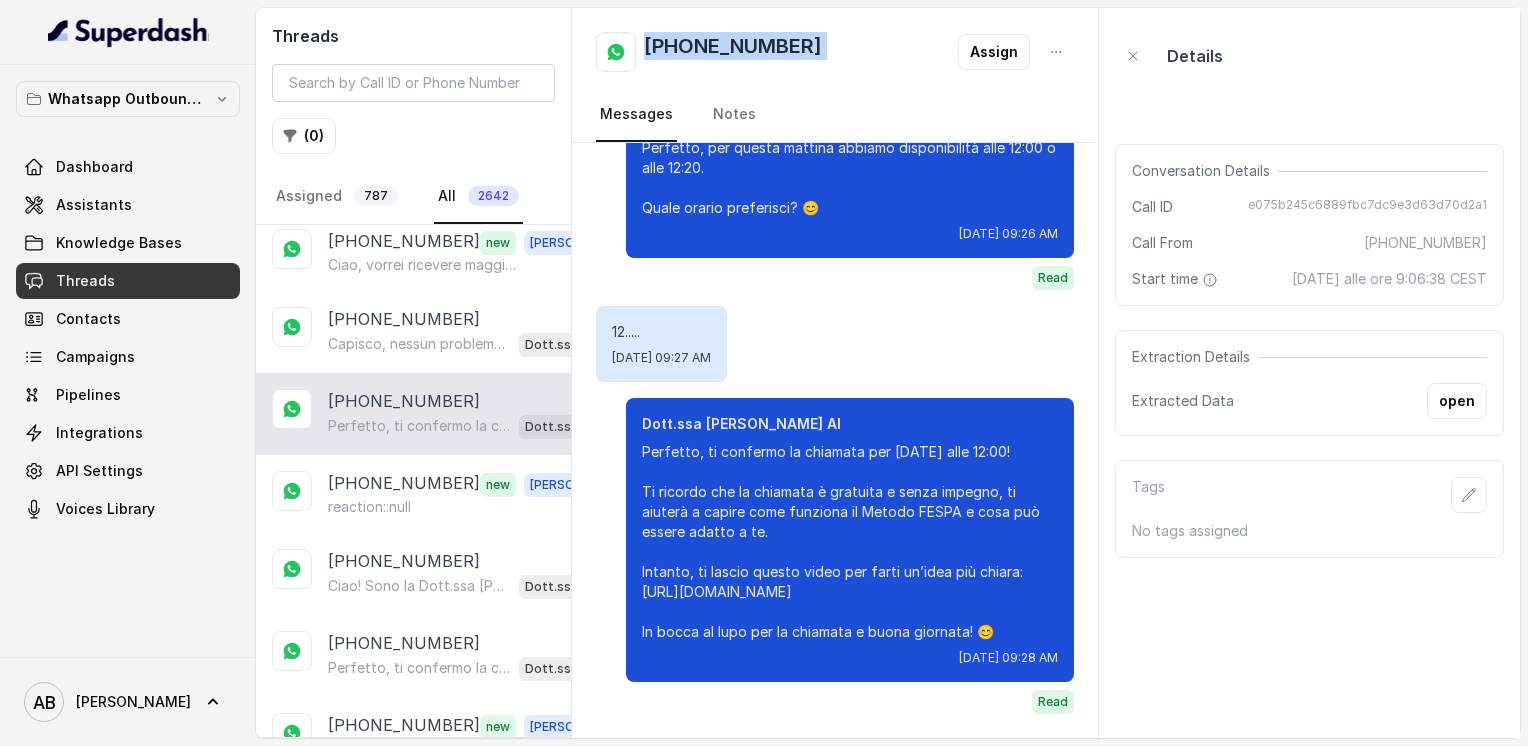 copy on "[PHONE_NUMBER]" 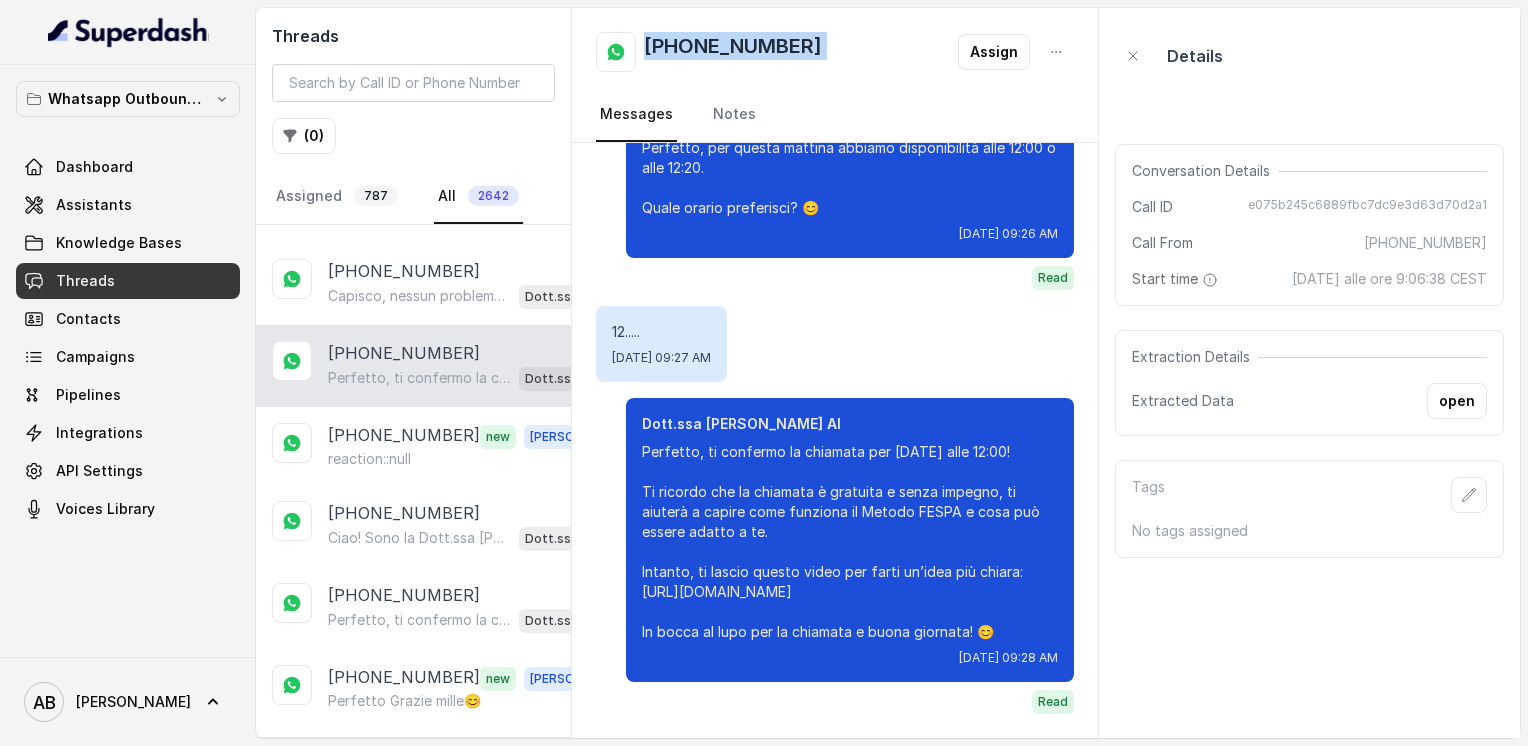 scroll, scrollTop: 1500, scrollLeft: 0, axis: vertical 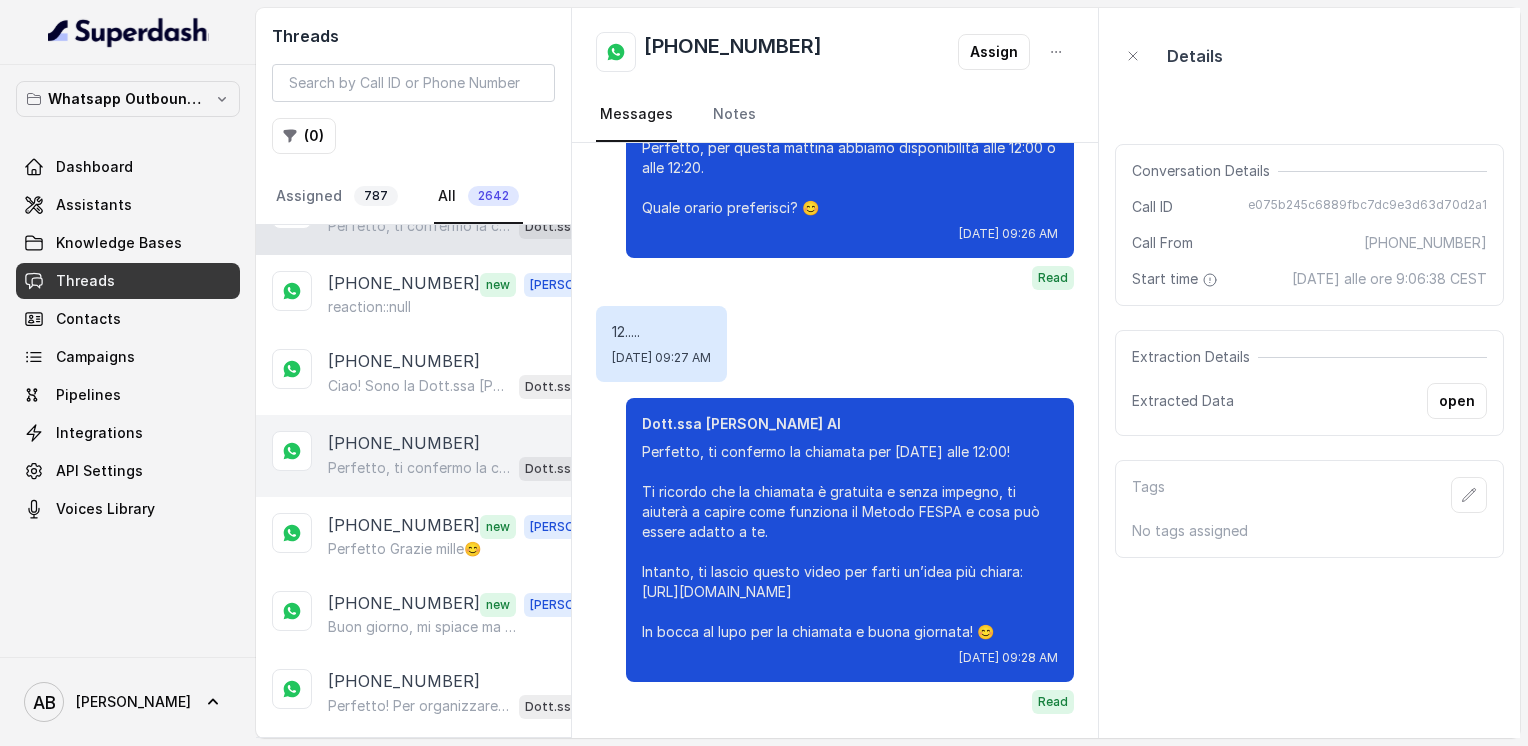 click on "Perfetto, ti confermo la chiamata per [DATE], [DATE], alle 12:40!
Un nostro segretario ti chiamerà per illustrarti tutto sulla libertà alimentare e come velocizzare il metabolismo per un corpo magro, tonico ed armonico.
Intanto ti consiglio questo video per capire meglio: [URL][DOMAIN_NAME]
In bocca al lupo per la chiamata e buona giornata!
PS: la consulenza è gratuita e senza impegno, segna data e orario per non dimenticare 😊" at bounding box center [419, 468] 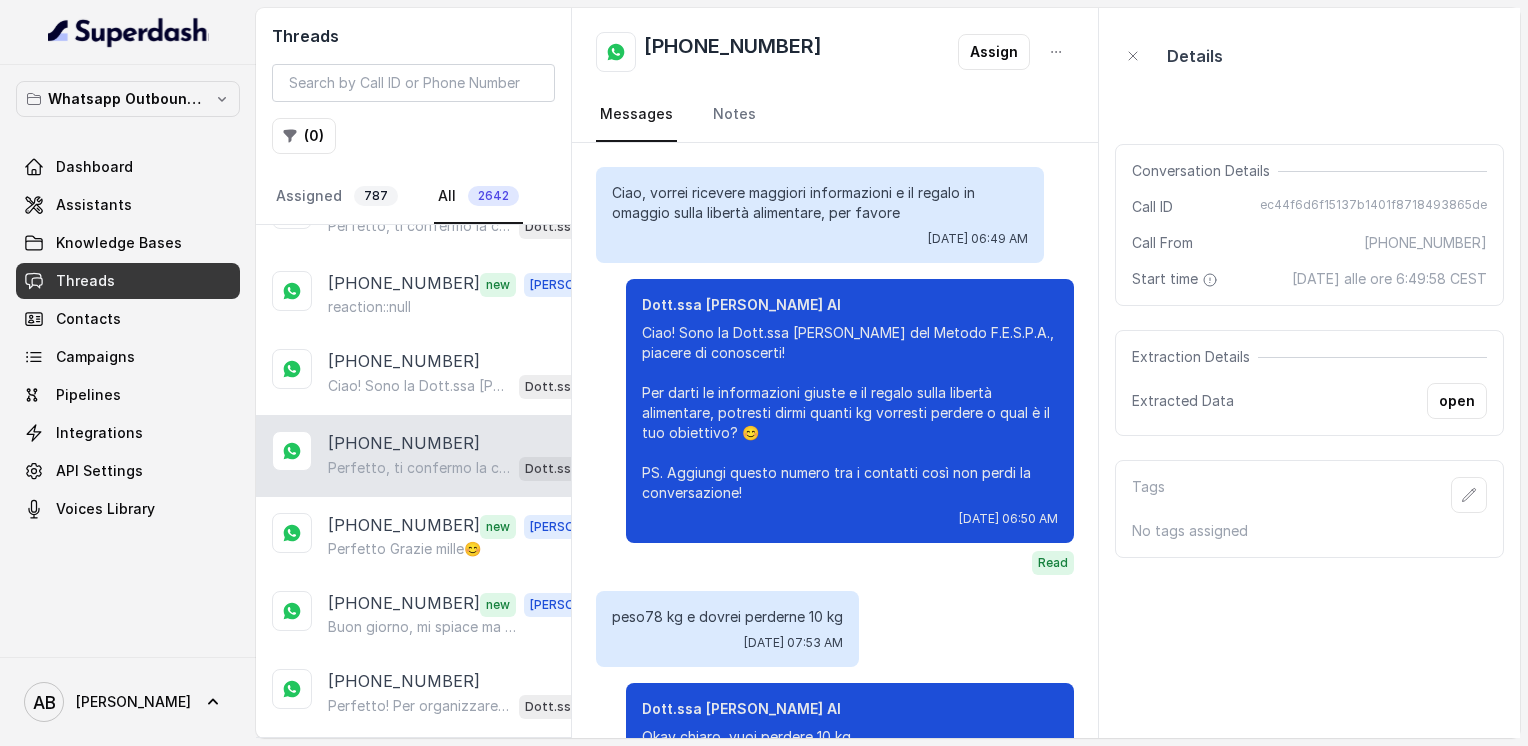 scroll, scrollTop: 1720, scrollLeft: 0, axis: vertical 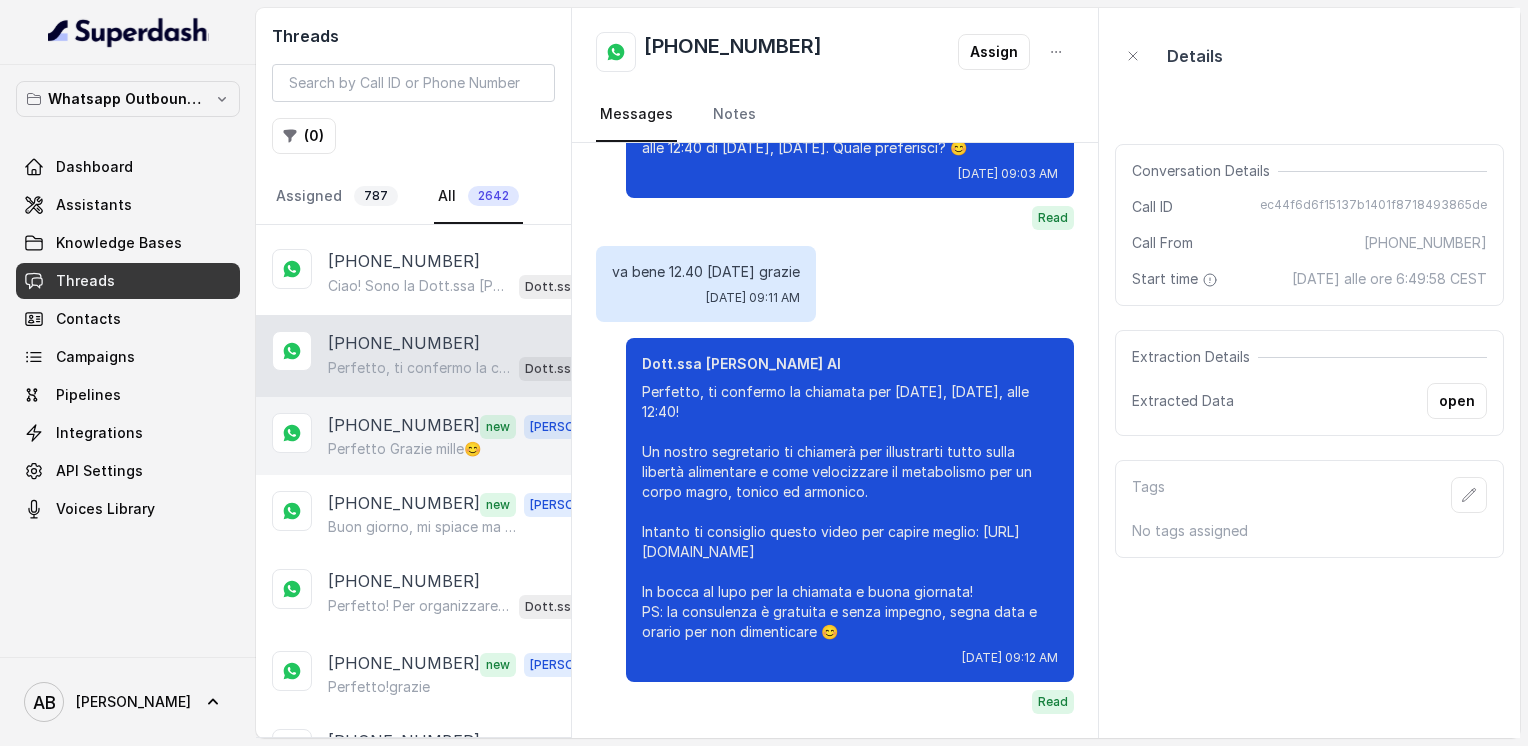 click on "Perfetto
Grazie mille😊" at bounding box center [404, 449] 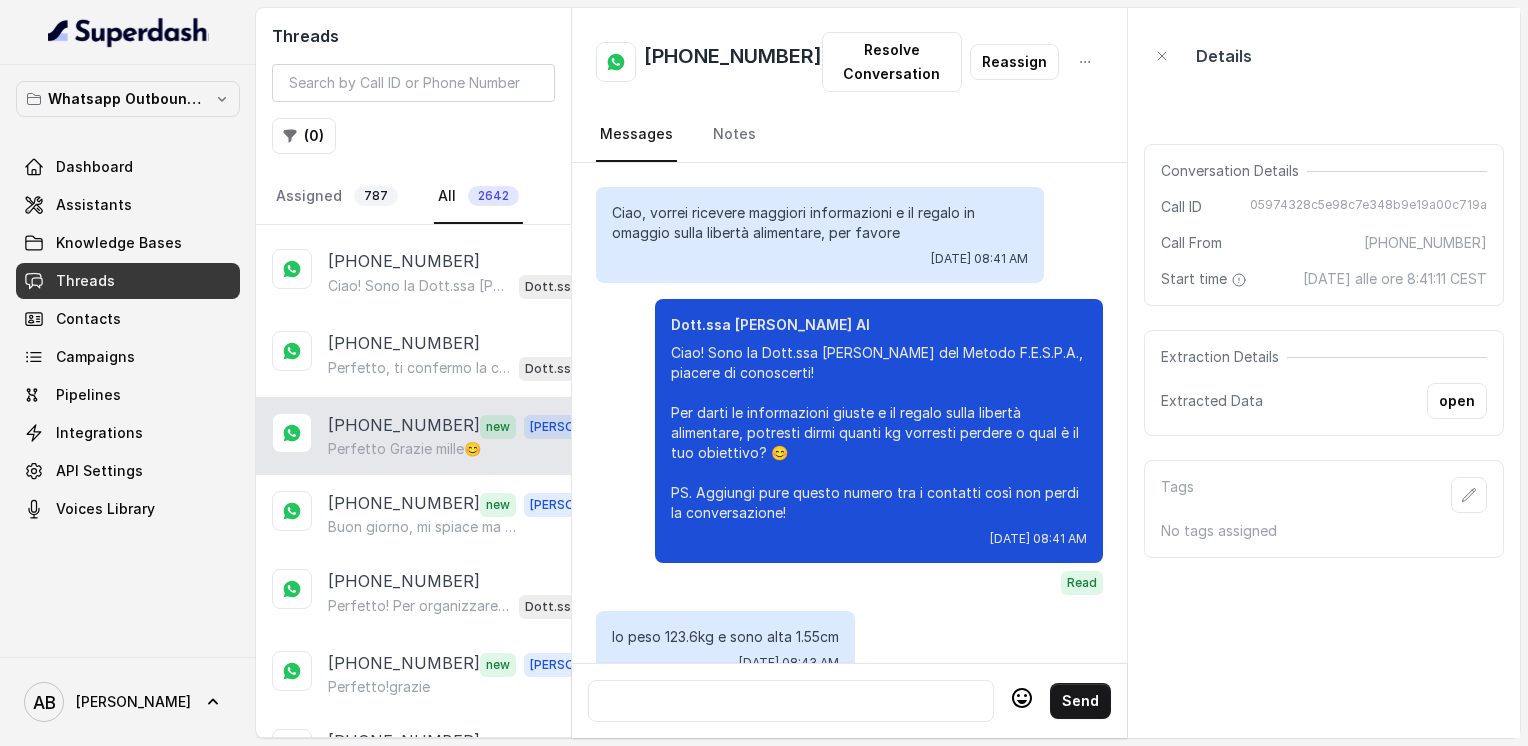 scroll, scrollTop: 2536, scrollLeft: 0, axis: vertical 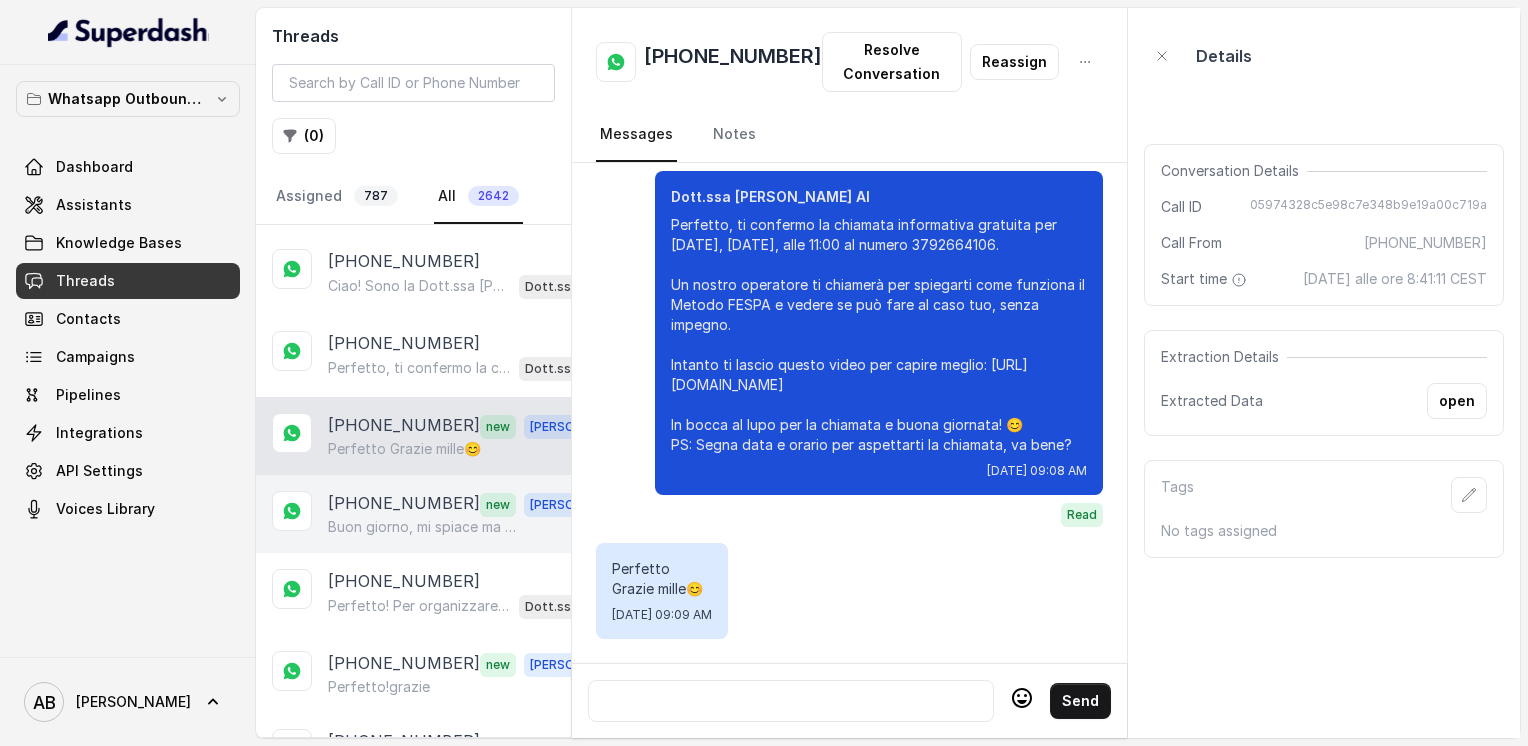 click on "[PHONE_NUMBER]" at bounding box center [404, 504] 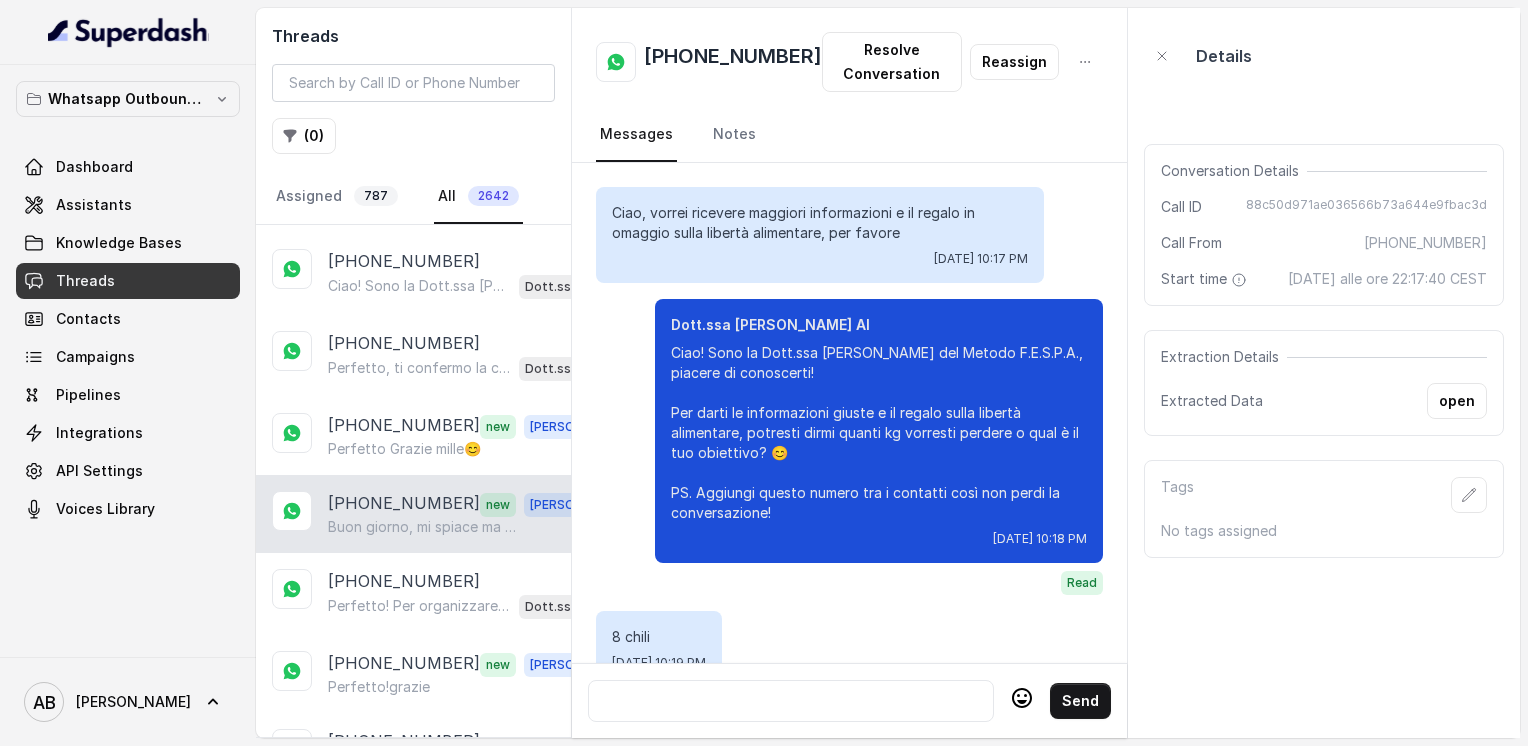 scroll, scrollTop: 2184, scrollLeft: 0, axis: vertical 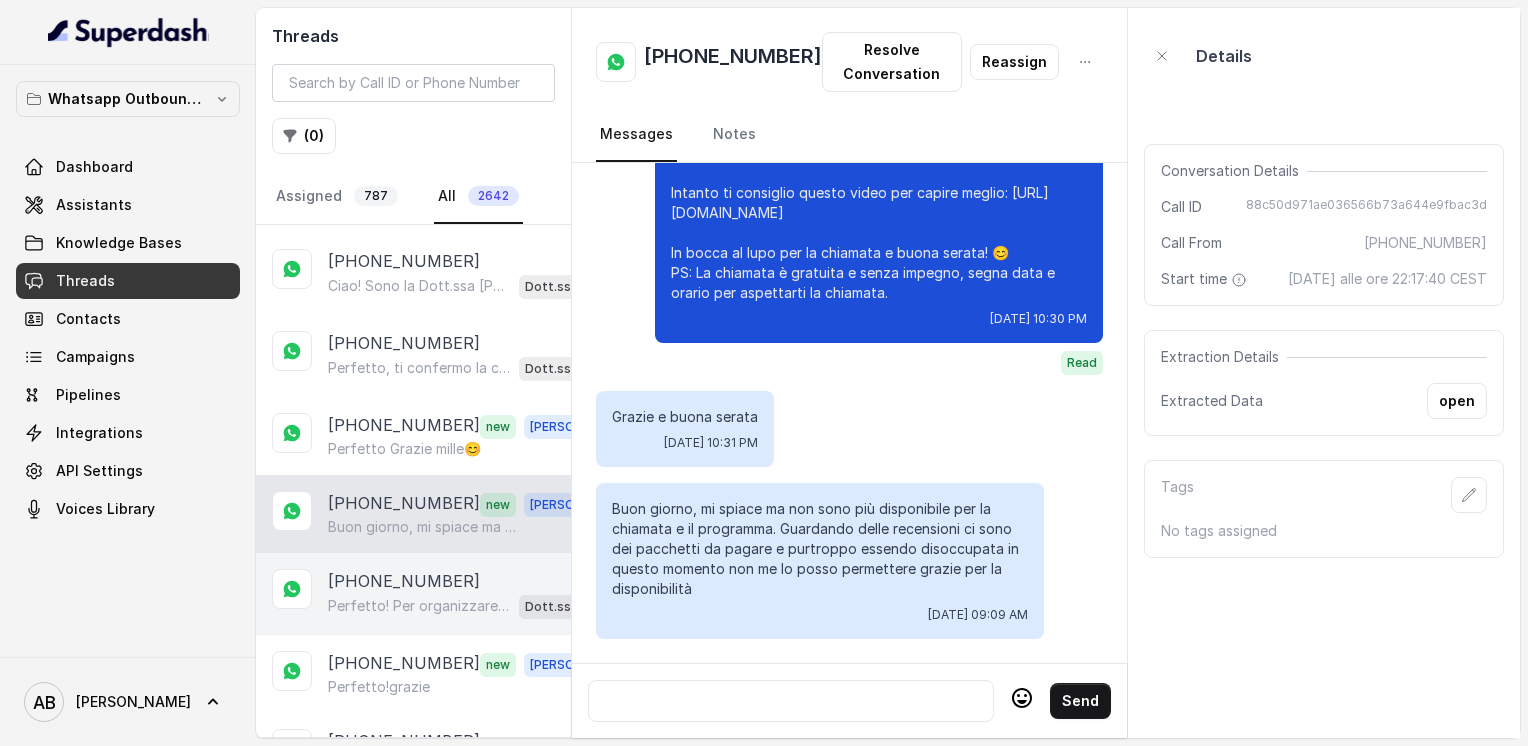 click on "[PHONE_NUMBER]" at bounding box center [404, 581] 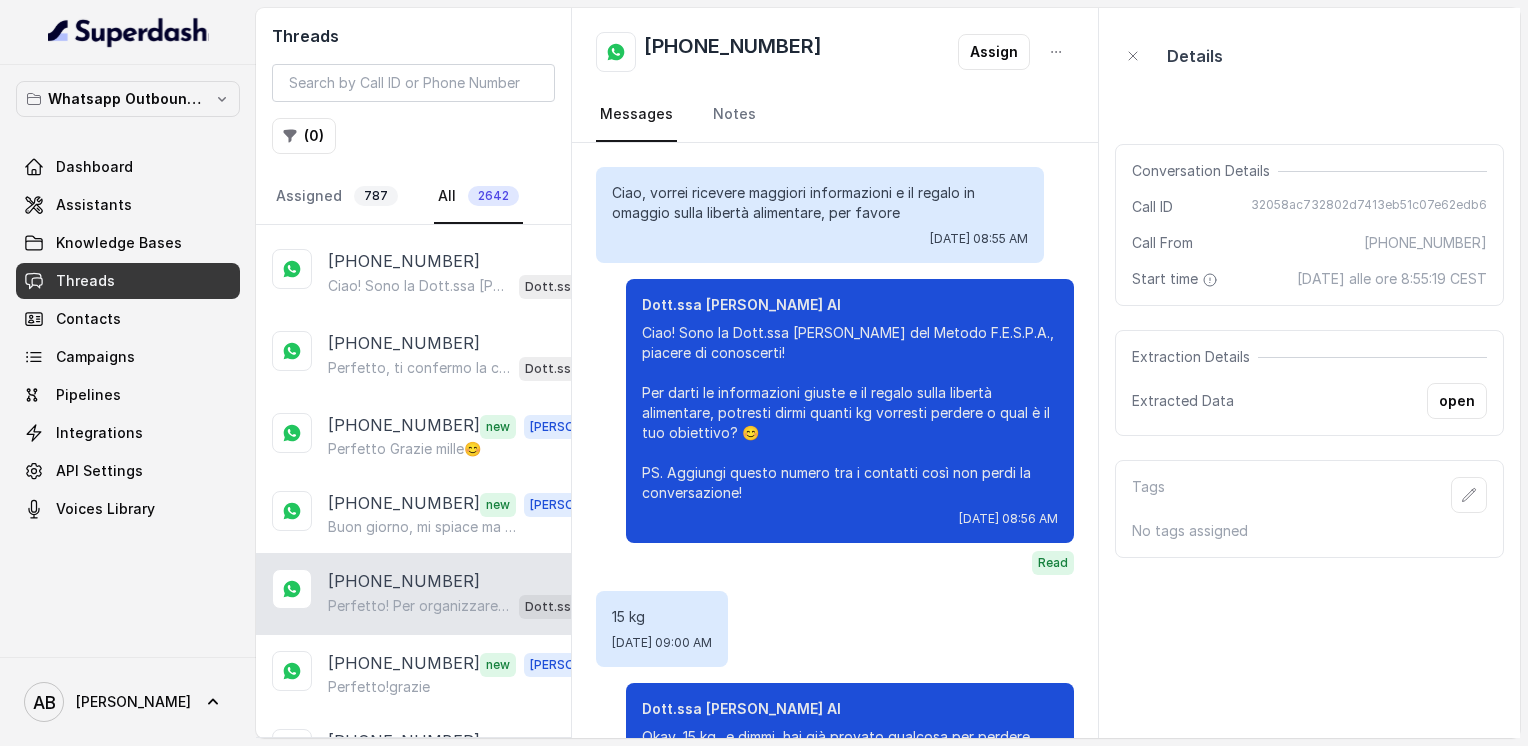 scroll, scrollTop: 1096, scrollLeft: 0, axis: vertical 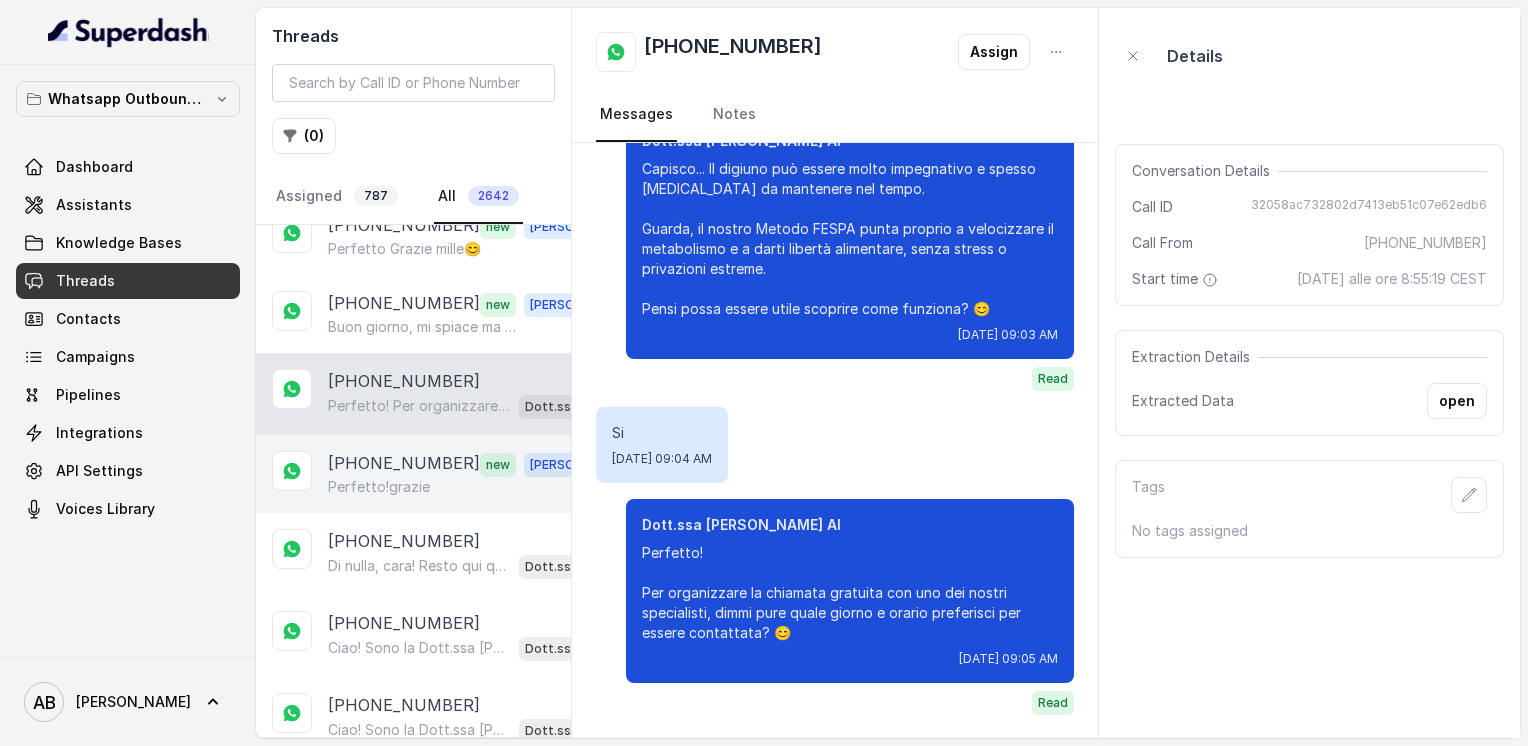 click on "[PHONE_NUMBER]" at bounding box center [404, 464] 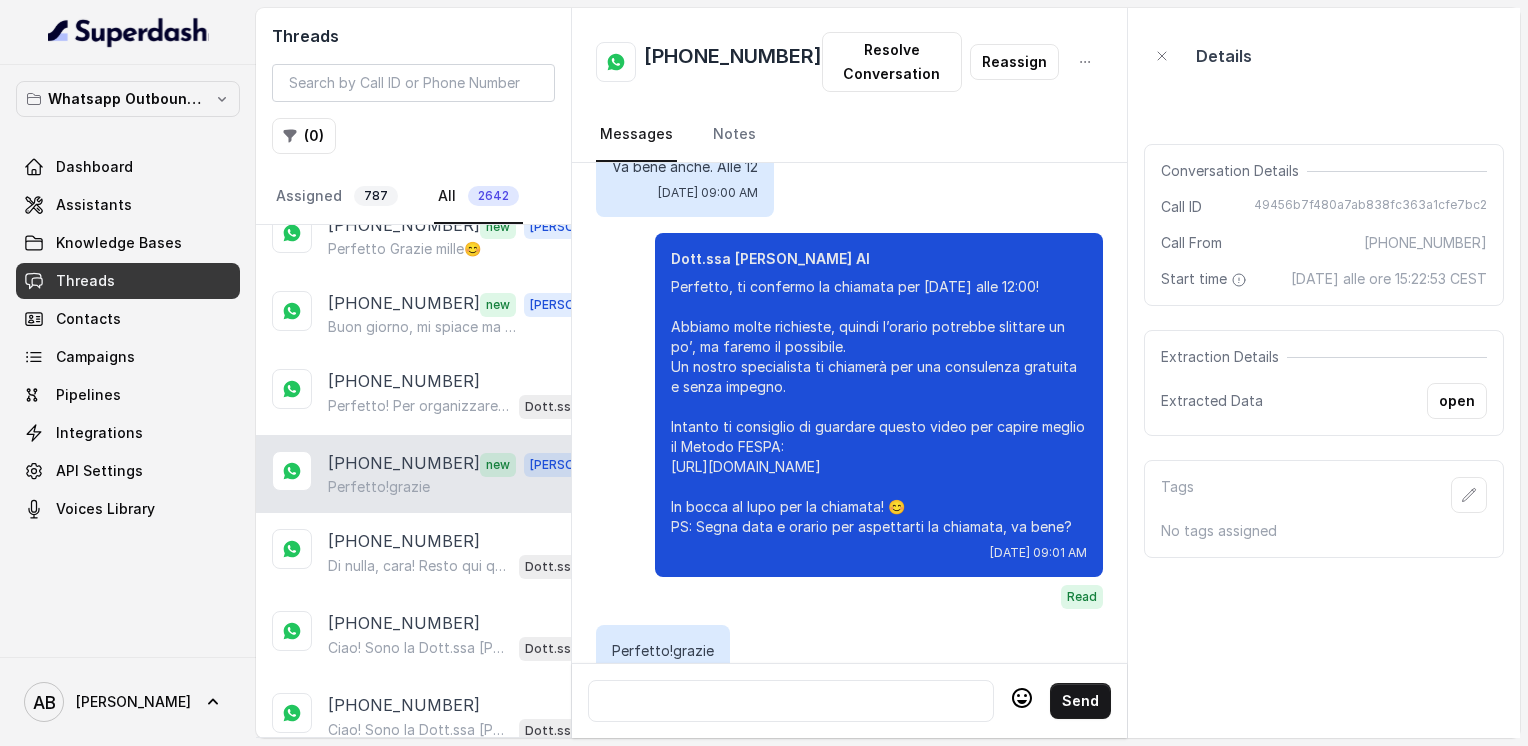 scroll, scrollTop: 2236, scrollLeft: 0, axis: vertical 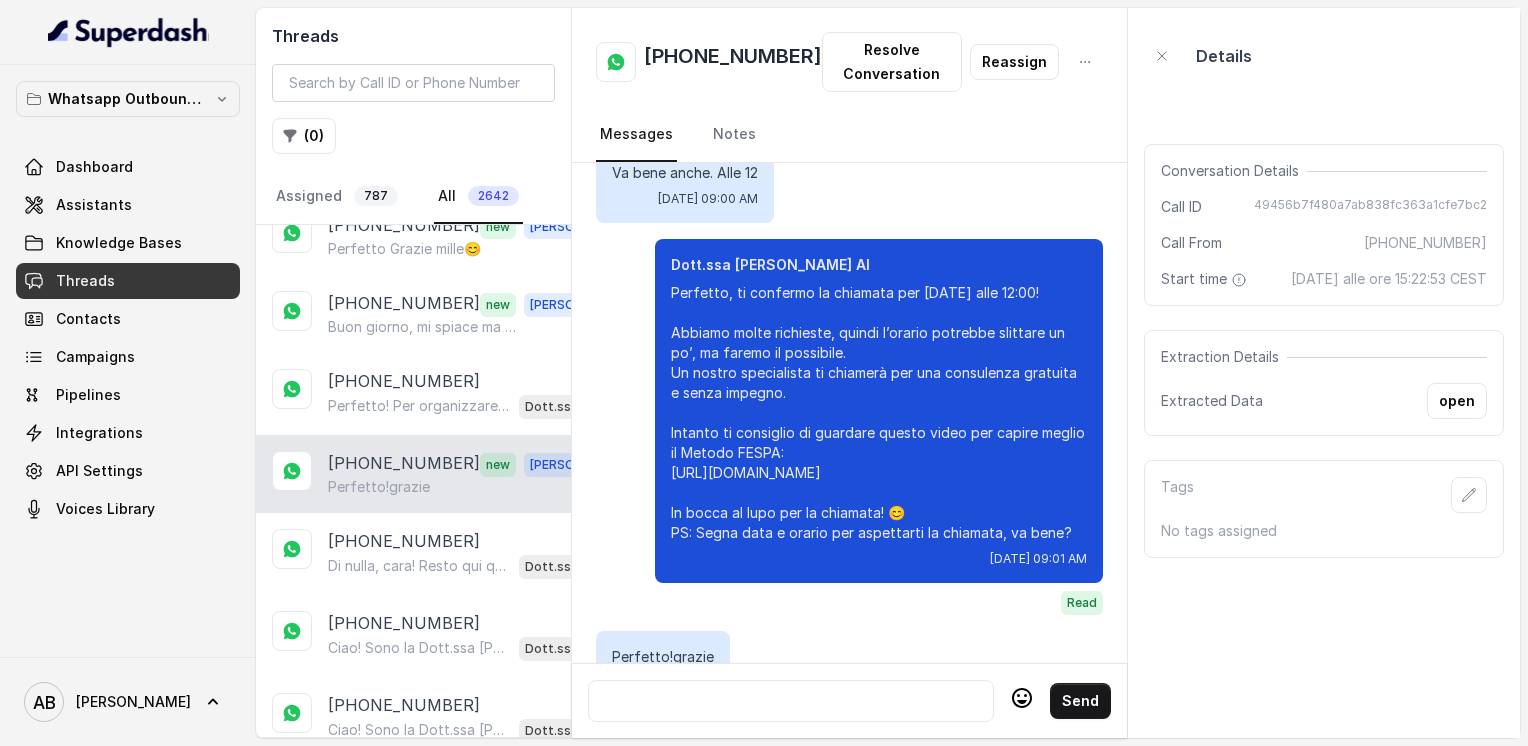 click on "[PHONE_NUMBER]" at bounding box center [733, 62] 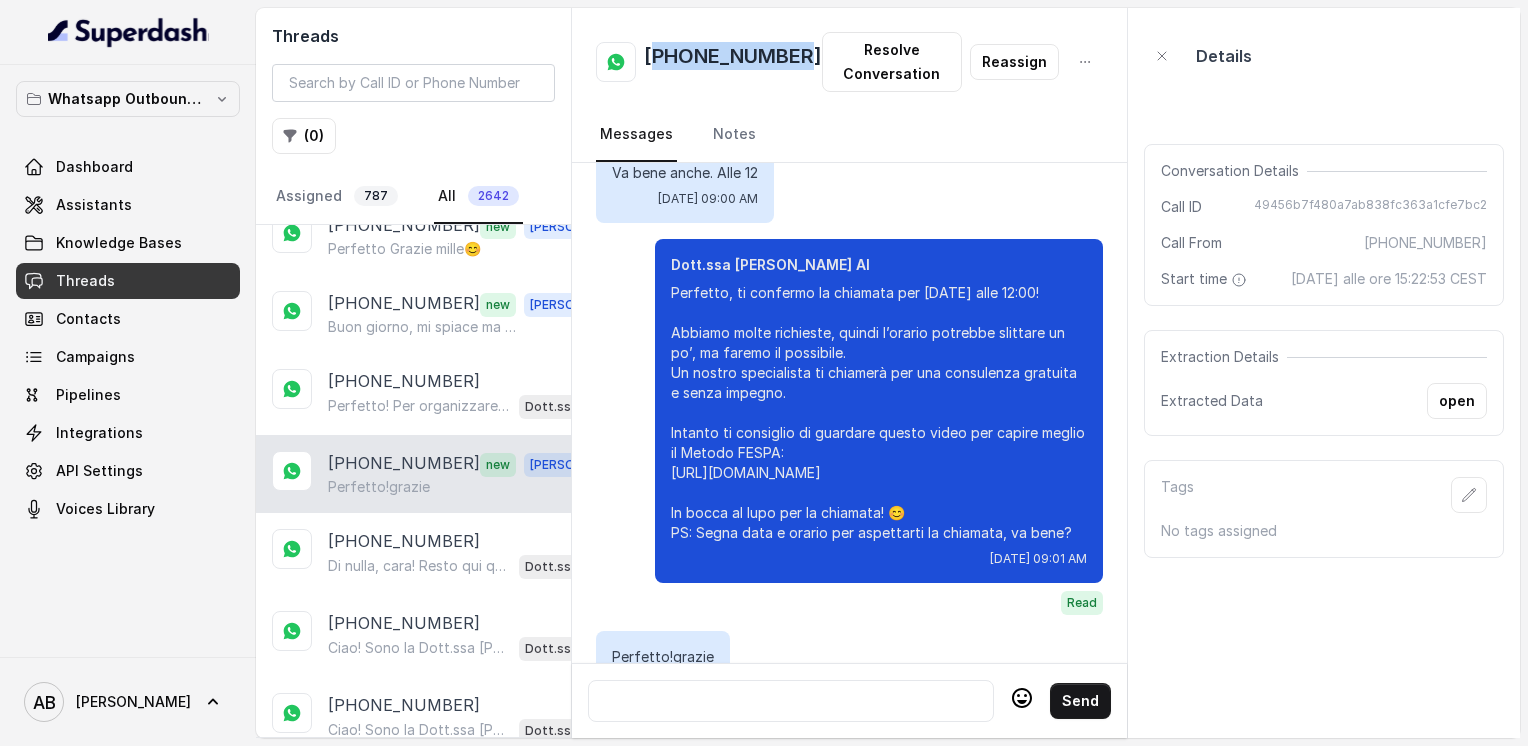 click on "[PHONE_NUMBER]" at bounding box center [733, 62] 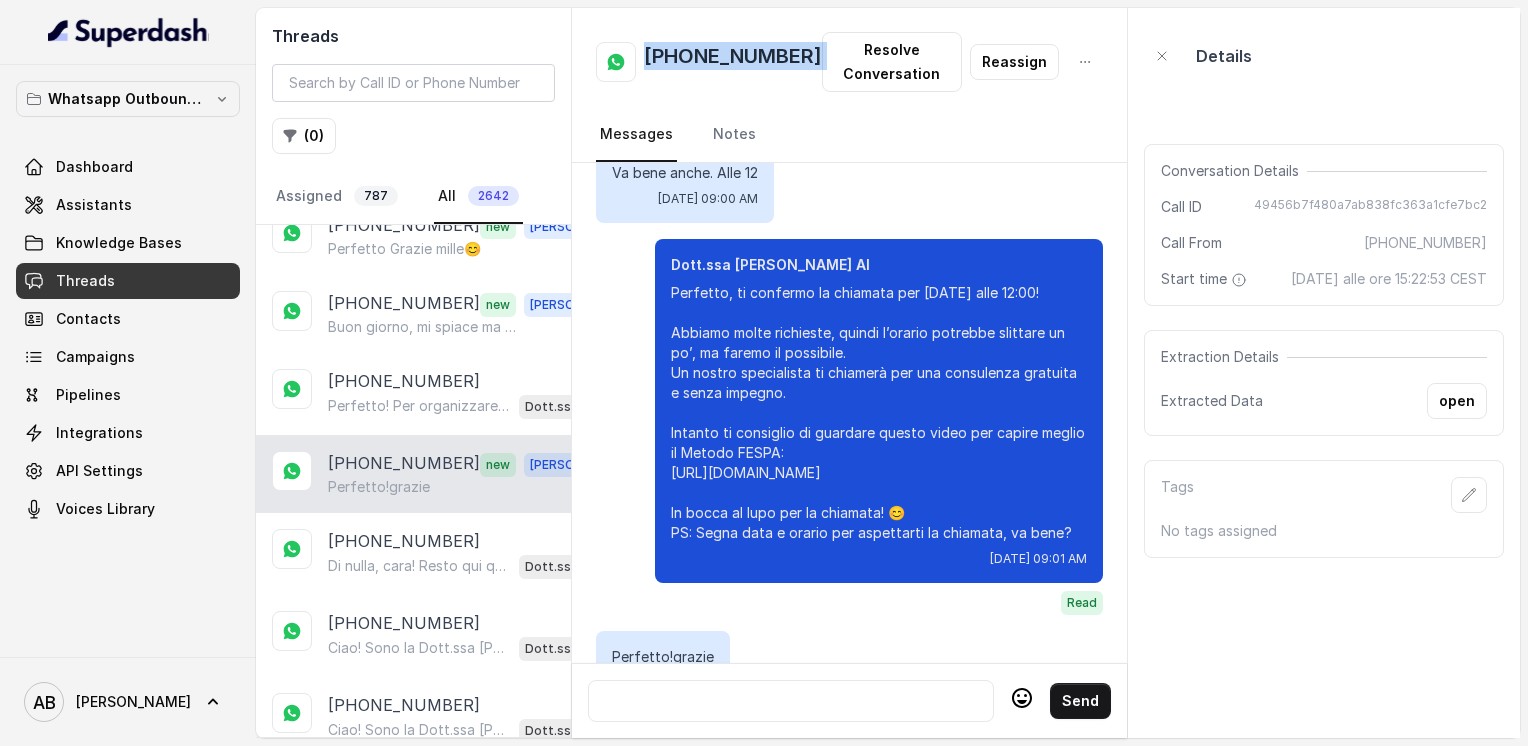 click on "[PHONE_NUMBER]" at bounding box center (733, 62) 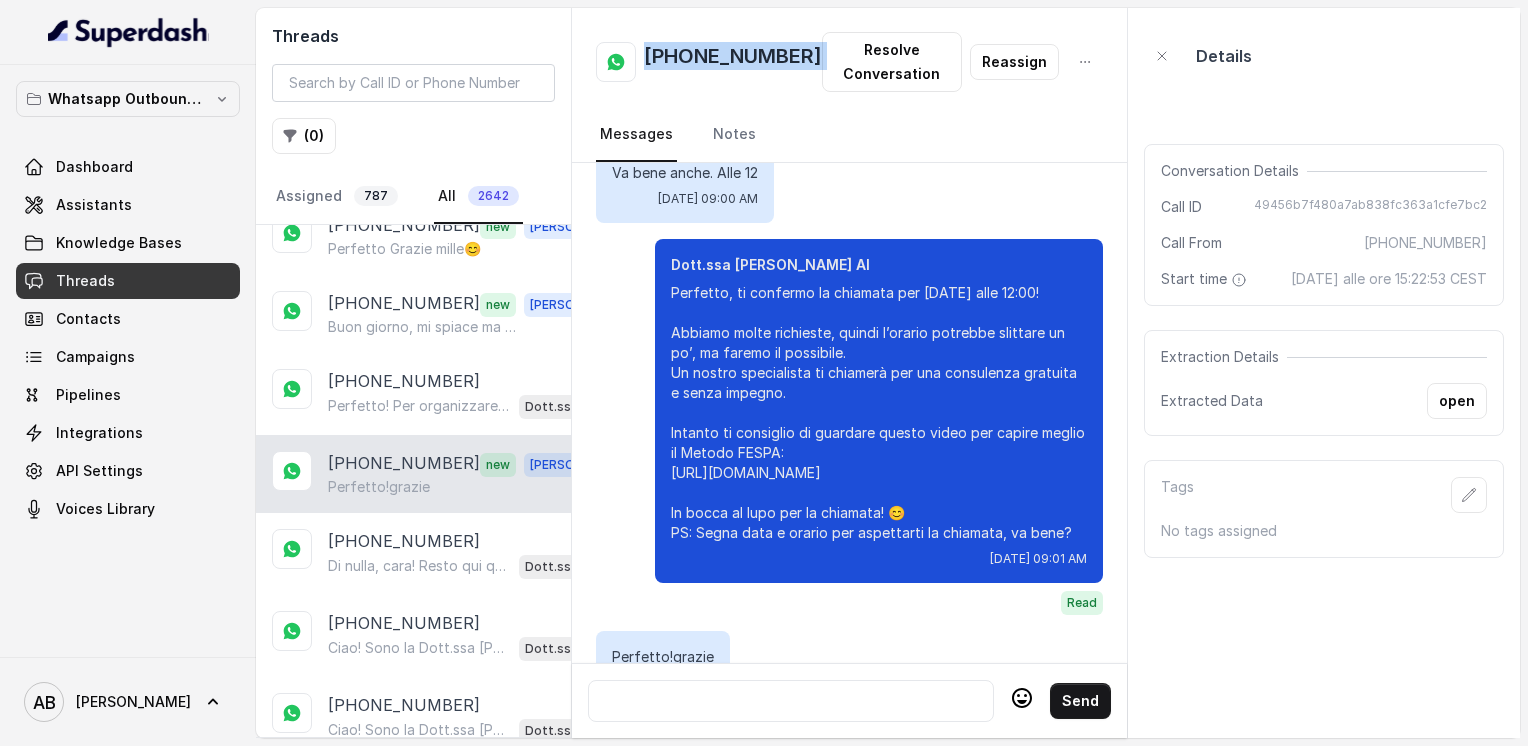 copy on "[PHONE_NUMBER]" 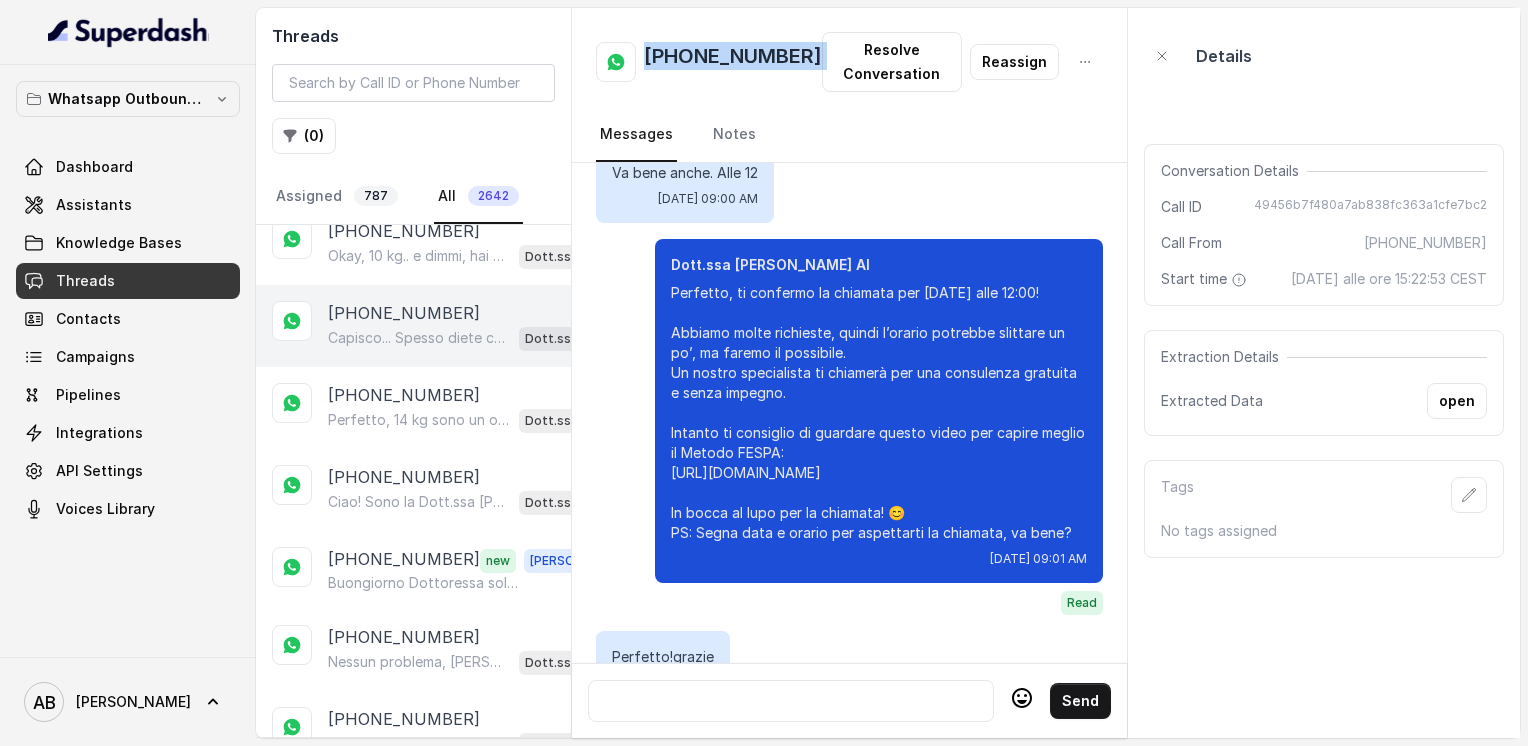scroll, scrollTop: 2600, scrollLeft: 0, axis: vertical 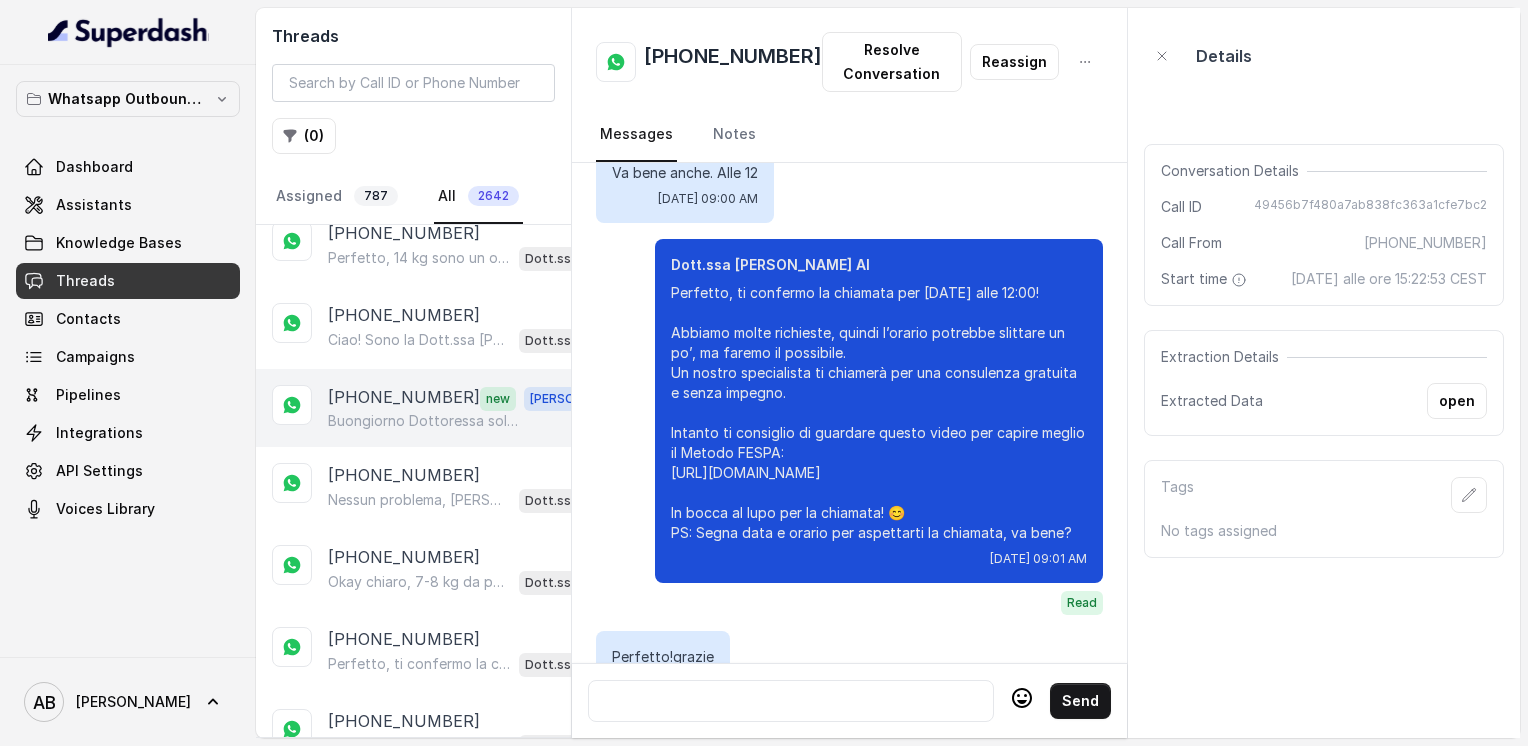 click on "[PHONE_NUMBER]   new [PERSON_NAME] Dottoressa solo ora riesco ad avvisarla,sono al lavoro a chiamata e questa mattina per la telefonata non riesco a rispondere, sarà poi per i prossimi giorni, grazie buona giornata." at bounding box center (413, 408) 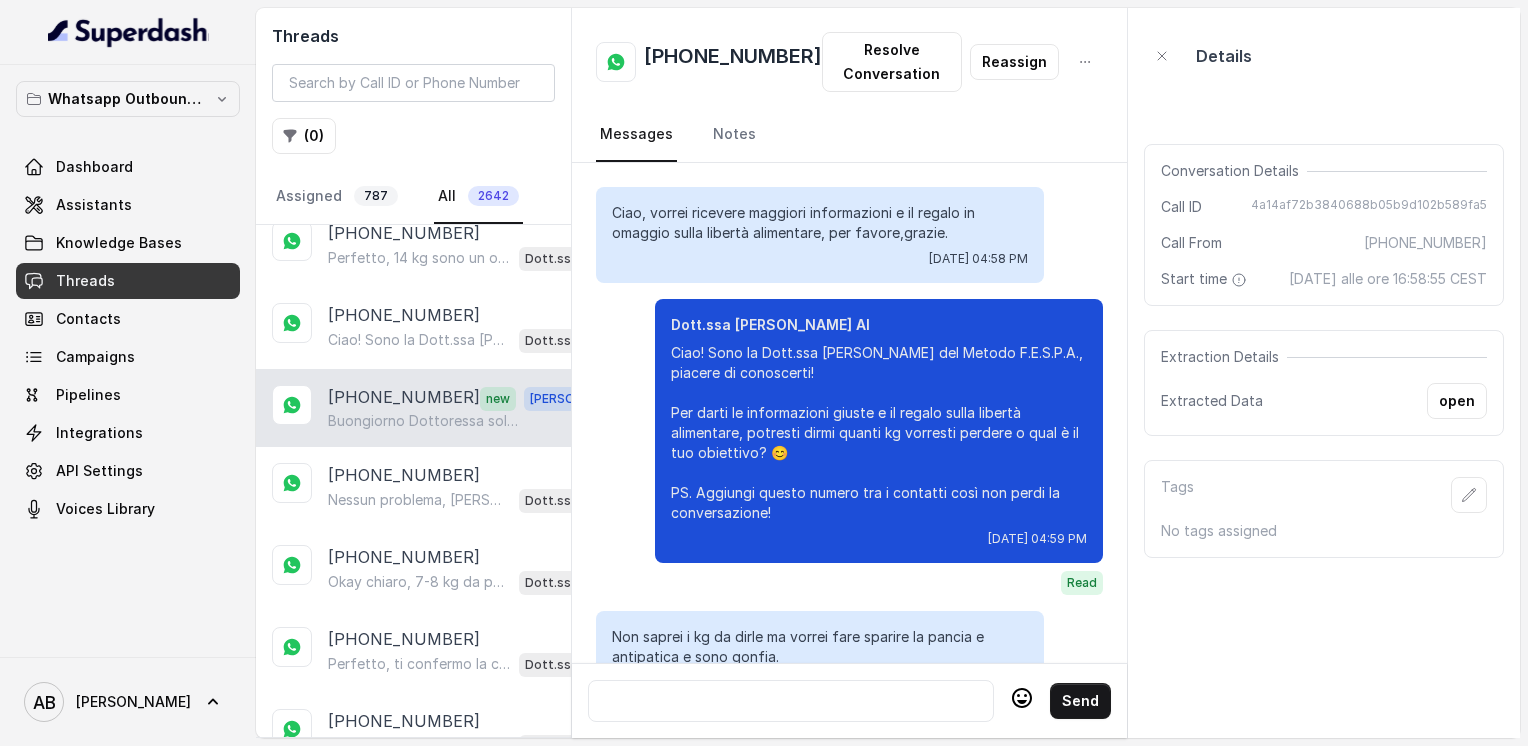 scroll, scrollTop: 4428, scrollLeft: 0, axis: vertical 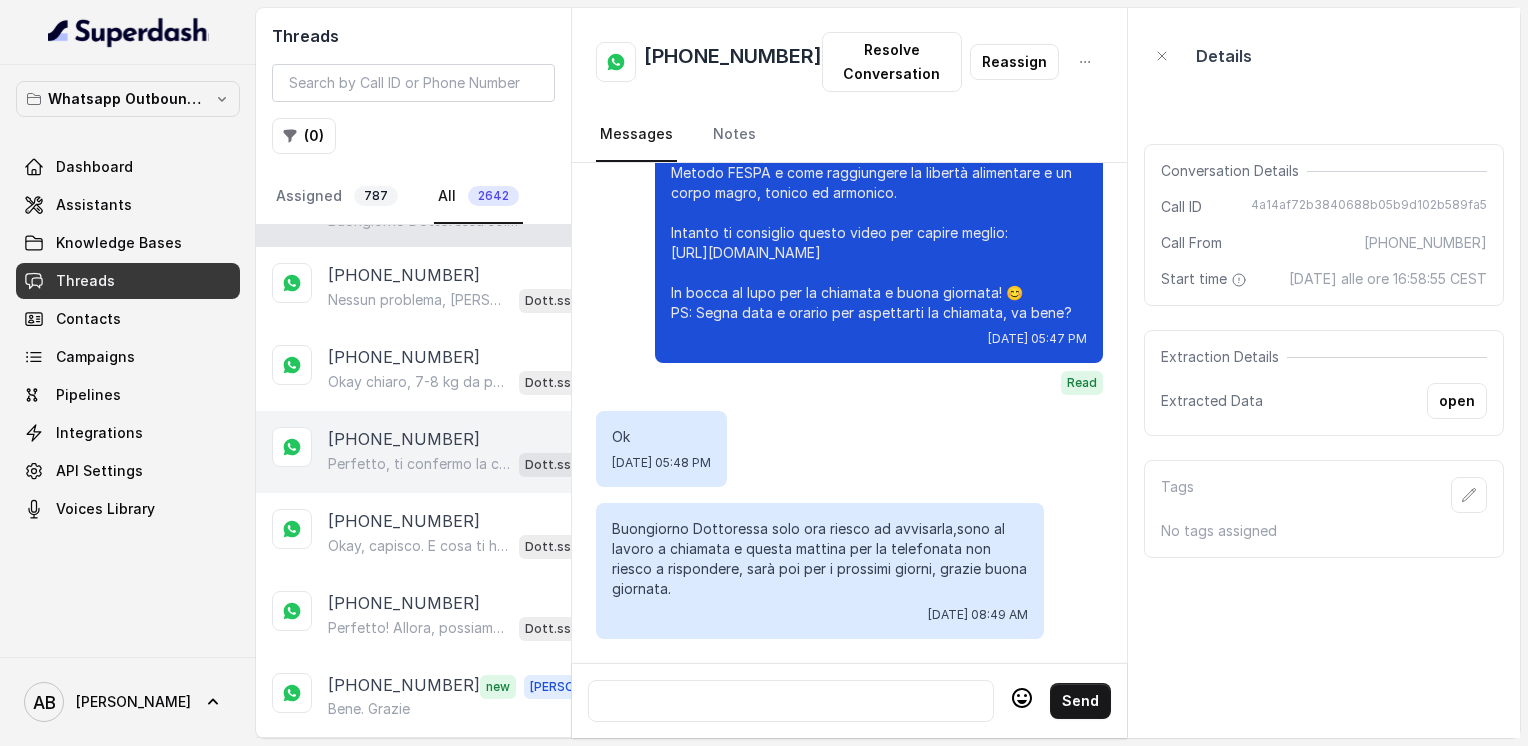 click on "Perfetto, ti confermo la chiamata per [DATE] mattina alle 10!
Un nostro segretario ti chiamerà per una consulenza gratuita e senza impegno, così potrai scoprire come funziona il Metodo FESPA per raggiungere la libertà alimentare e un corpo magro, tonico ed armonico.
Intanto ti consiglio di guardare questo video che ti aiuterà a capire meglio: [URL][DOMAIN_NAME]
In bocca al lupo per la chiamata e buona giornata! 😊
PS: Segna data e orario per aspettarti la chiamata, va bene?" at bounding box center (419, 464) 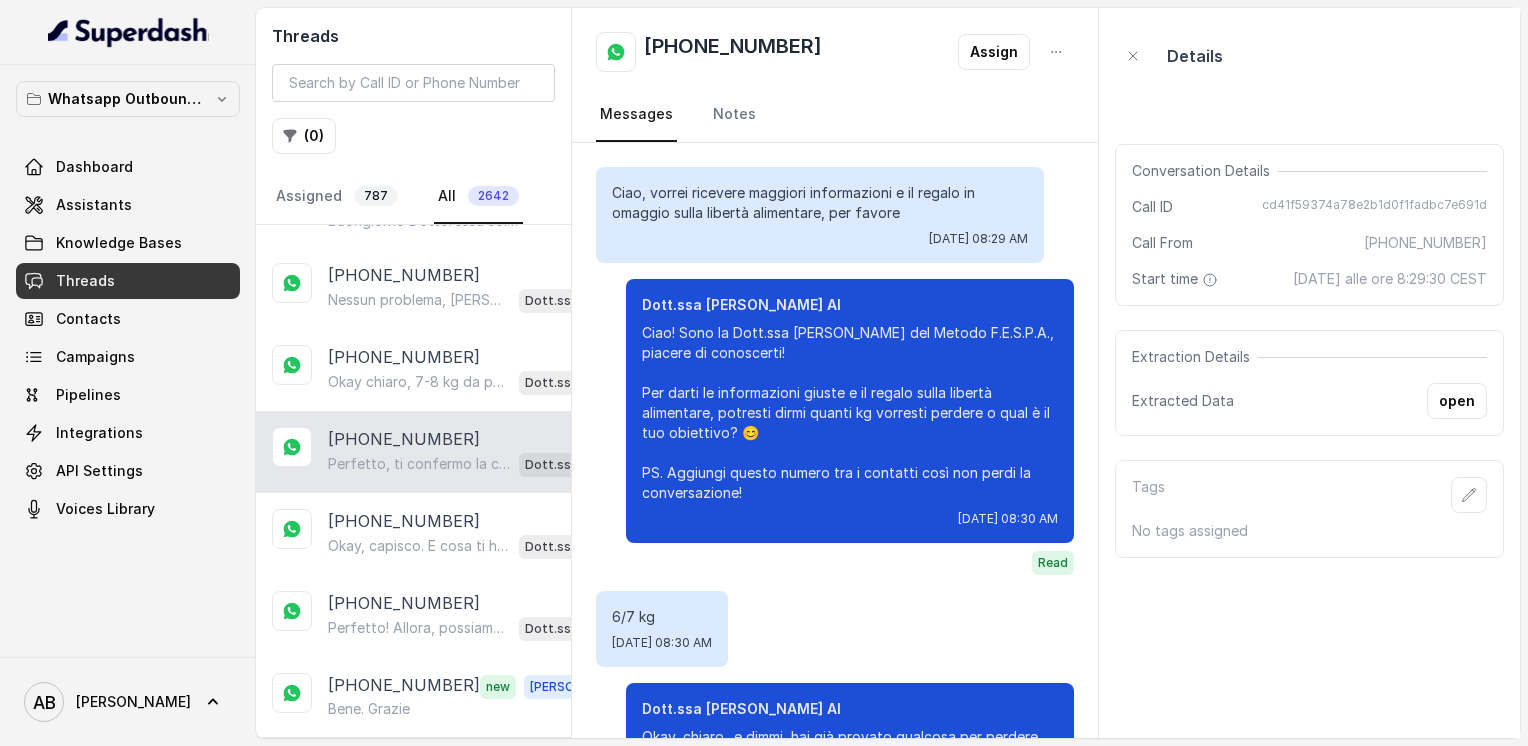 scroll, scrollTop: 1700, scrollLeft: 0, axis: vertical 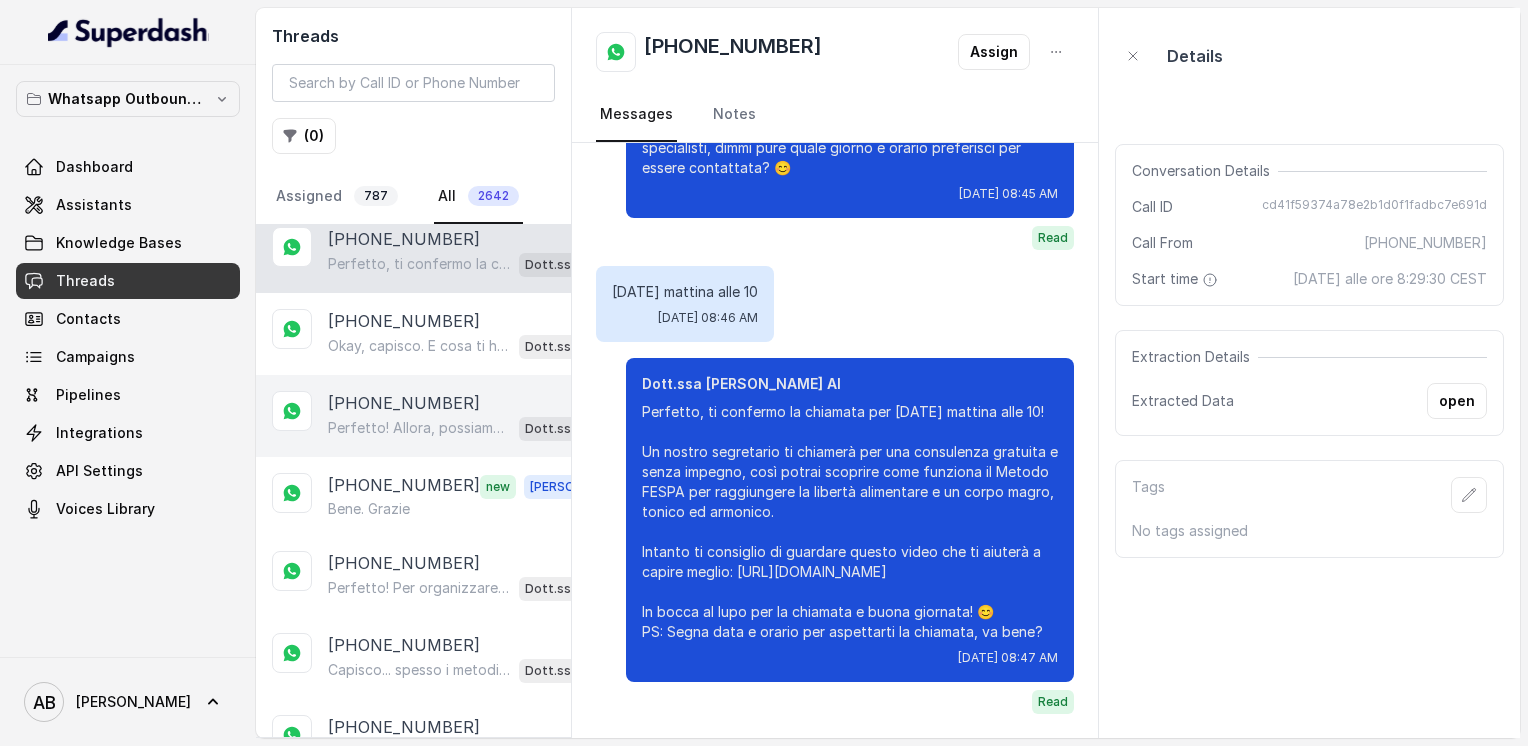 click on "[PHONE_NUMBER]   Perfetto!
Allora, possiamo organizzare una consulenza gratuita con uno specialista per spiegarti nel dettaglio come funziona il Metodo FESPA e vedere cosa è più adatto a te.
Quale giorno e orario preferisci per la chiamata? Dott.ssa [PERSON_NAME] AI" at bounding box center [413, 416] 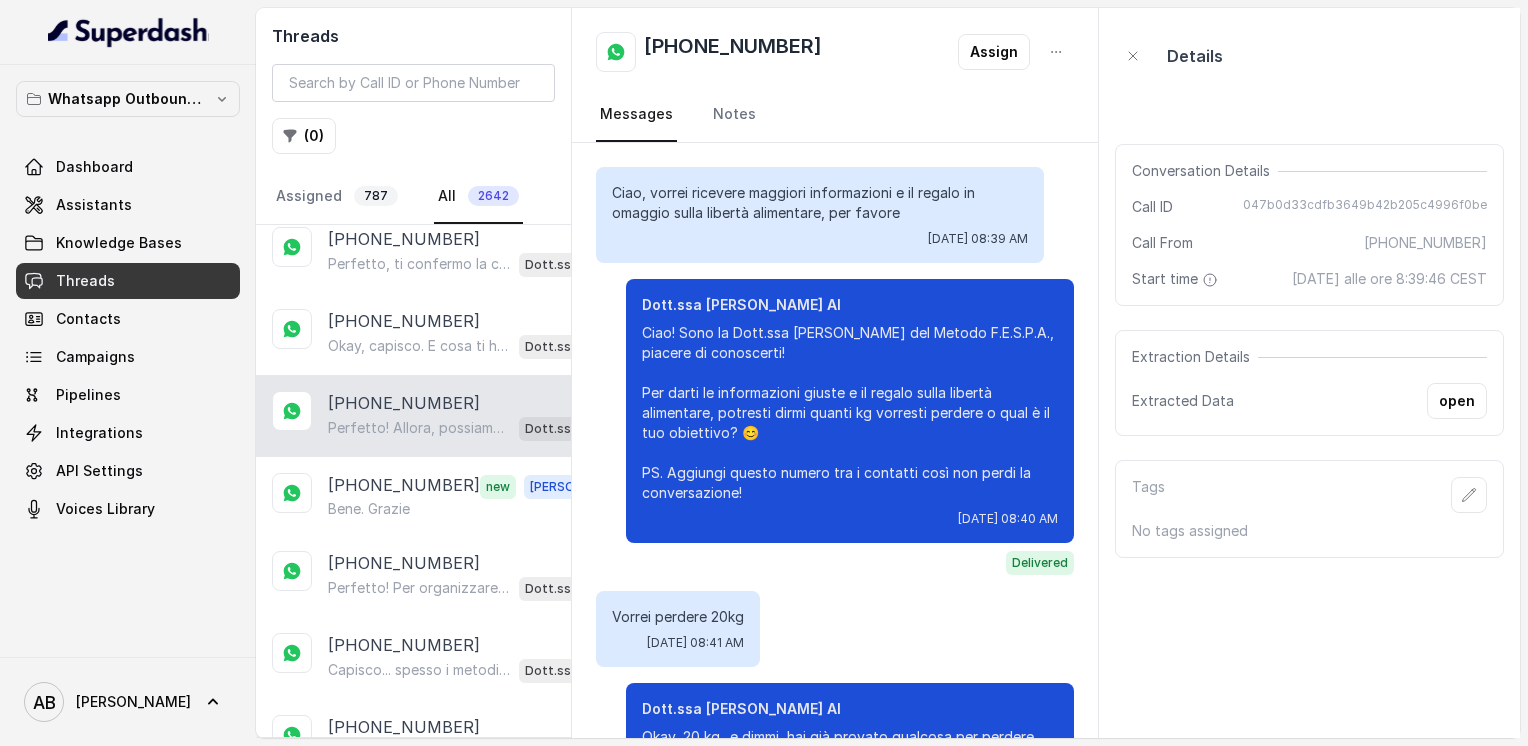 scroll, scrollTop: 872, scrollLeft: 0, axis: vertical 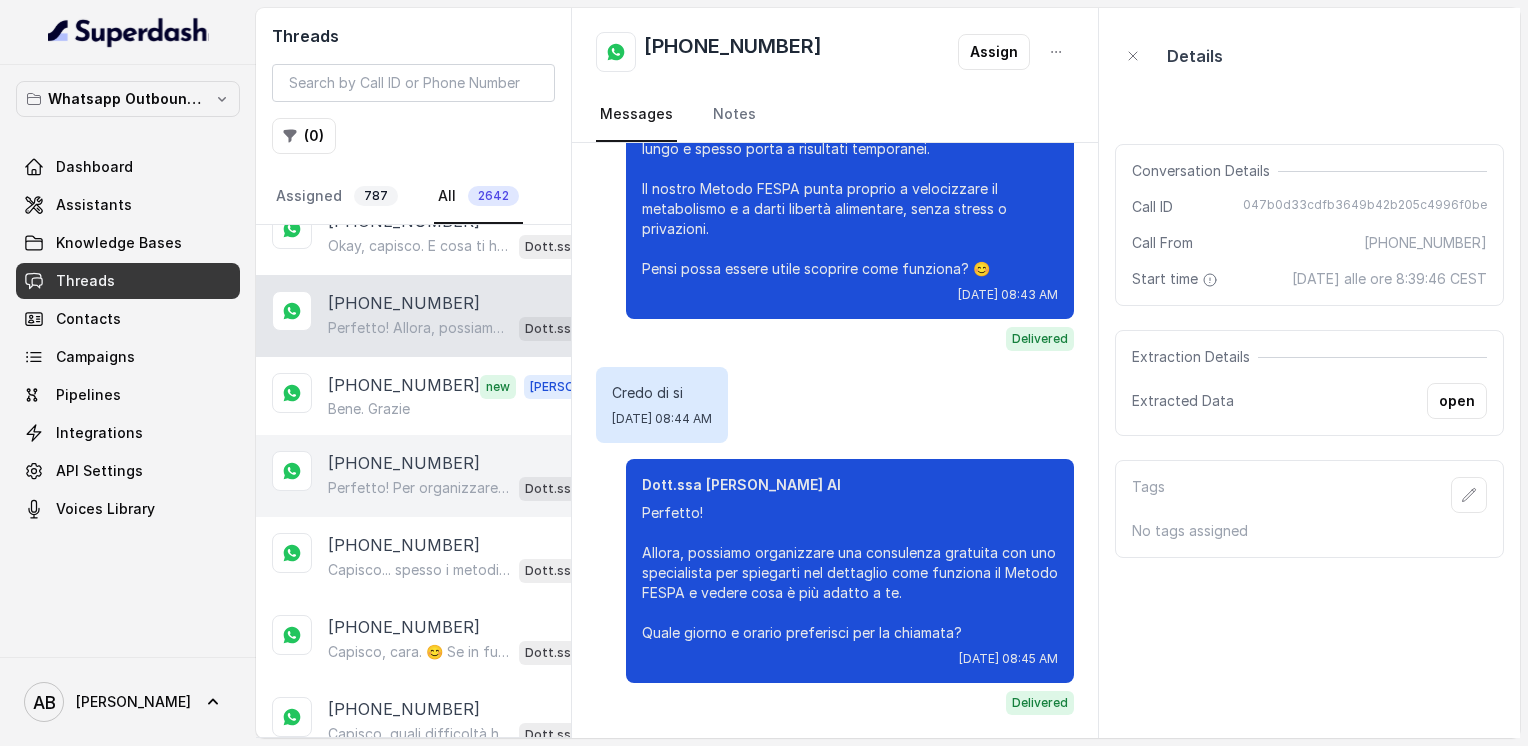 click on "[PHONE_NUMBER]" at bounding box center [404, 463] 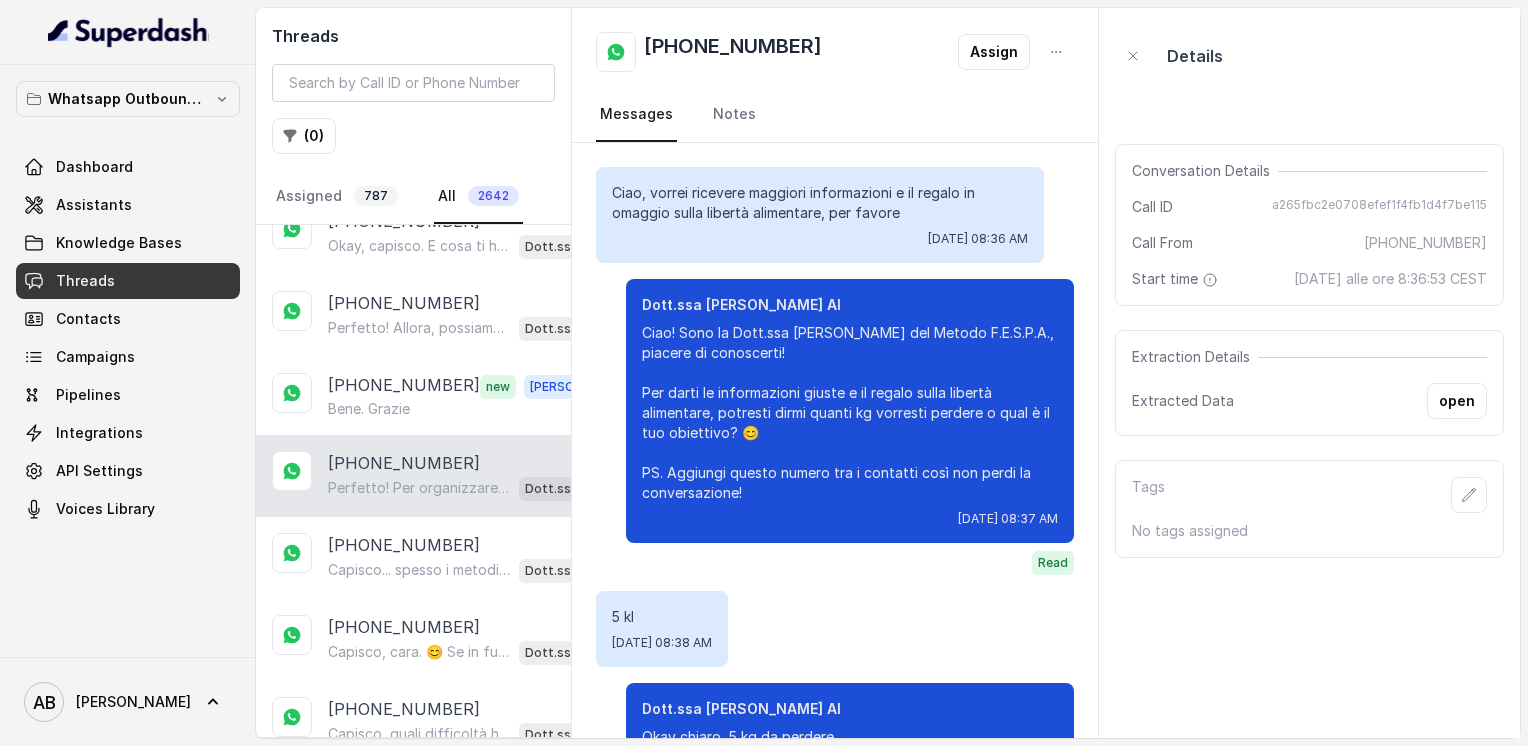 scroll, scrollTop: 1308, scrollLeft: 0, axis: vertical 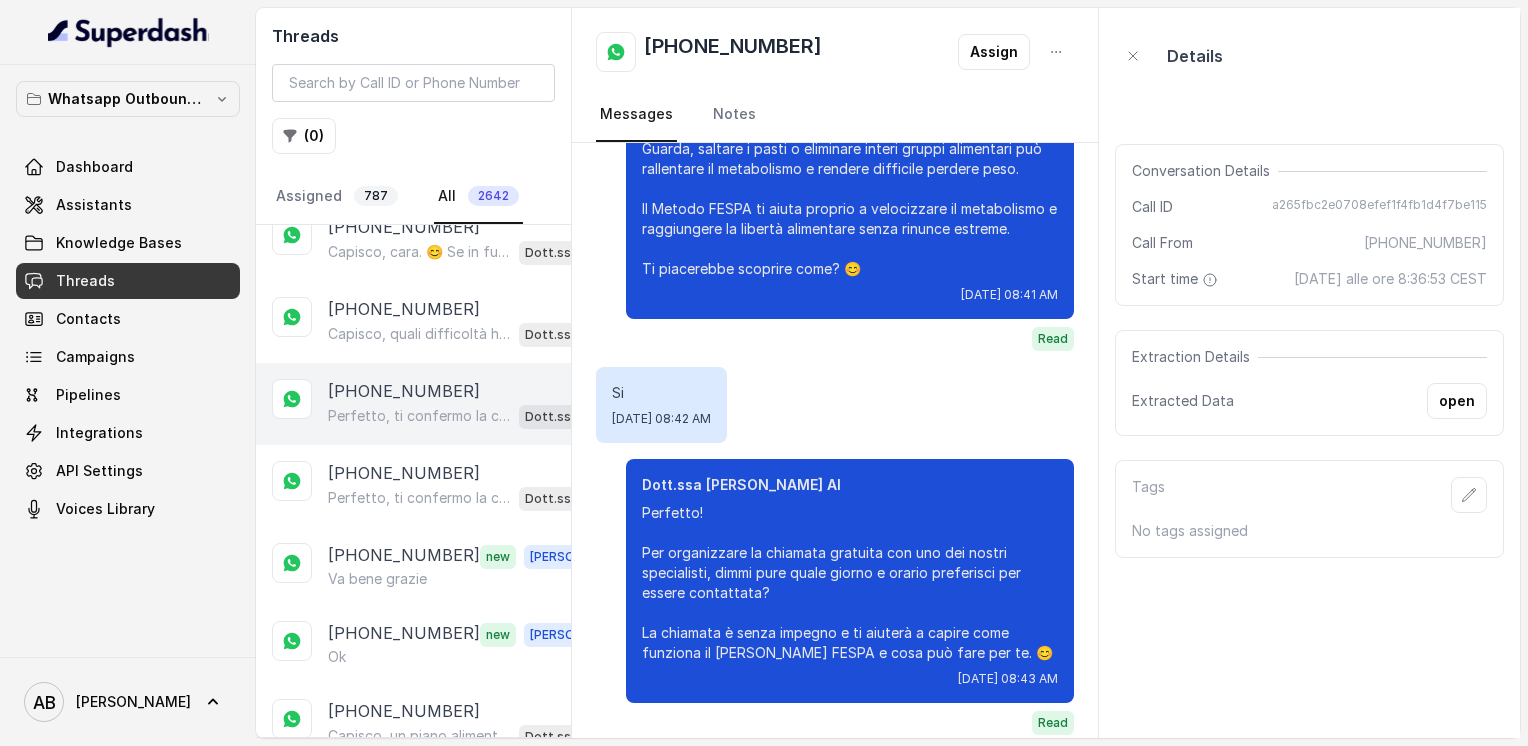 click on "Perfetto, ti confermo la chiamata per [DATE] alle 12:00!
Un nostro segretario ti chiamerà per spiegarti come funziona il Metodo FESPA e trovare la soluzione più adatta a te, tutto completamente gratuito e senza impegno.
Intanto ti lascio questo video per capire meglio: [URL][DOMAIN_NAME]
In bocca al lupo per la chiamata! 😊
PS: Ricordati di segnare data e orario per aspettarti la chiamata." at bounding box center (419, 416) 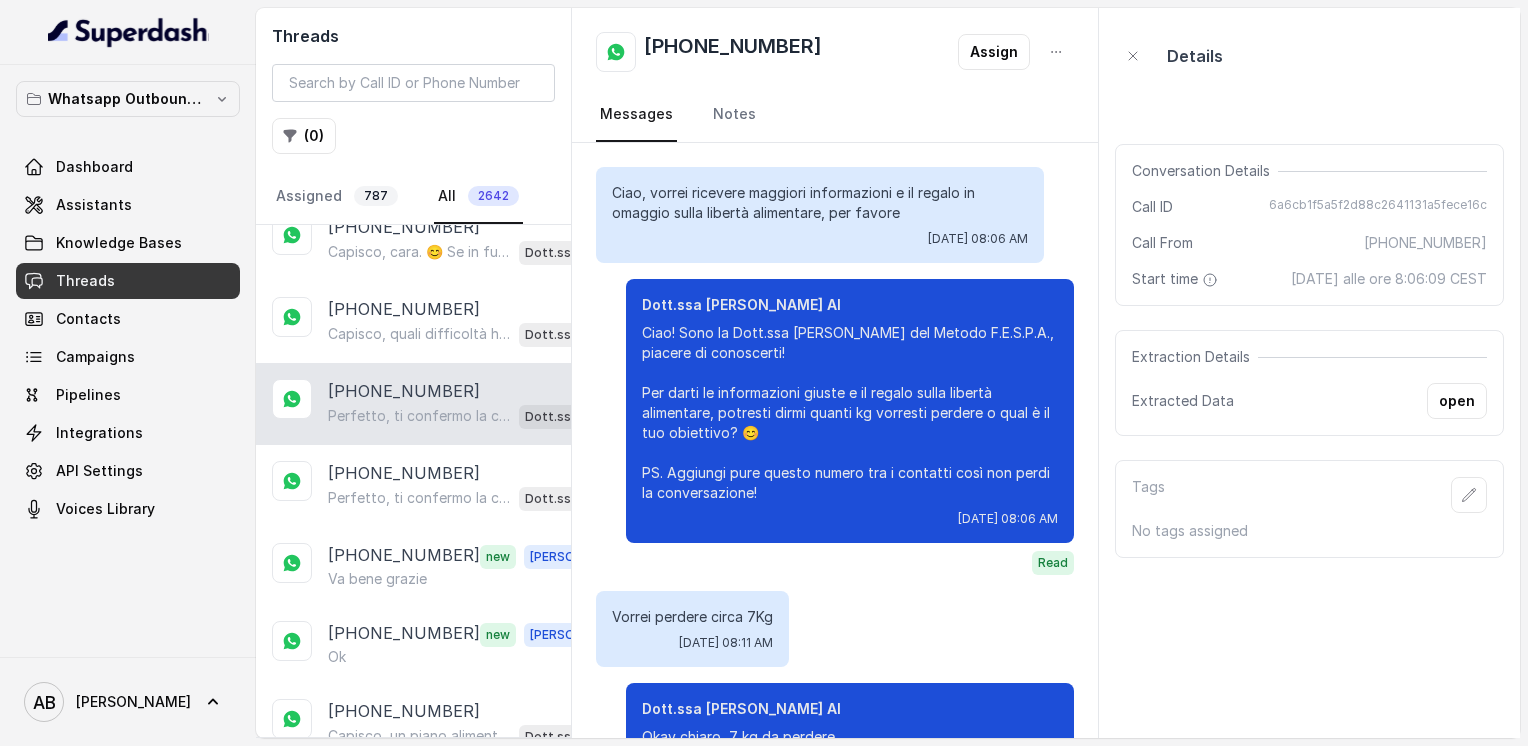 scroll, scrollTop: 1416, scrollLeft: 0, axis: vertical 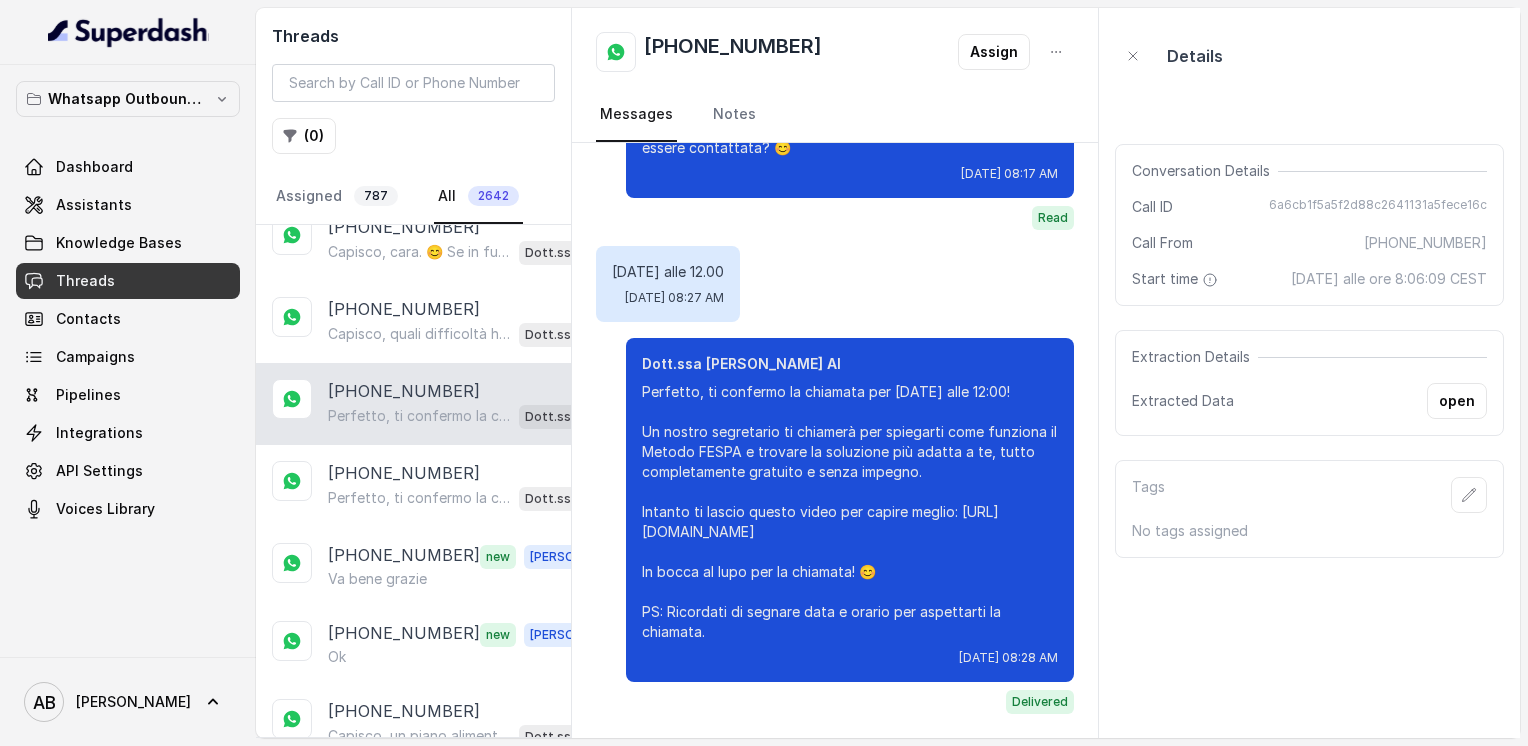 click on "[PHONE_NUMBER]" at bounding box center [733, 52] 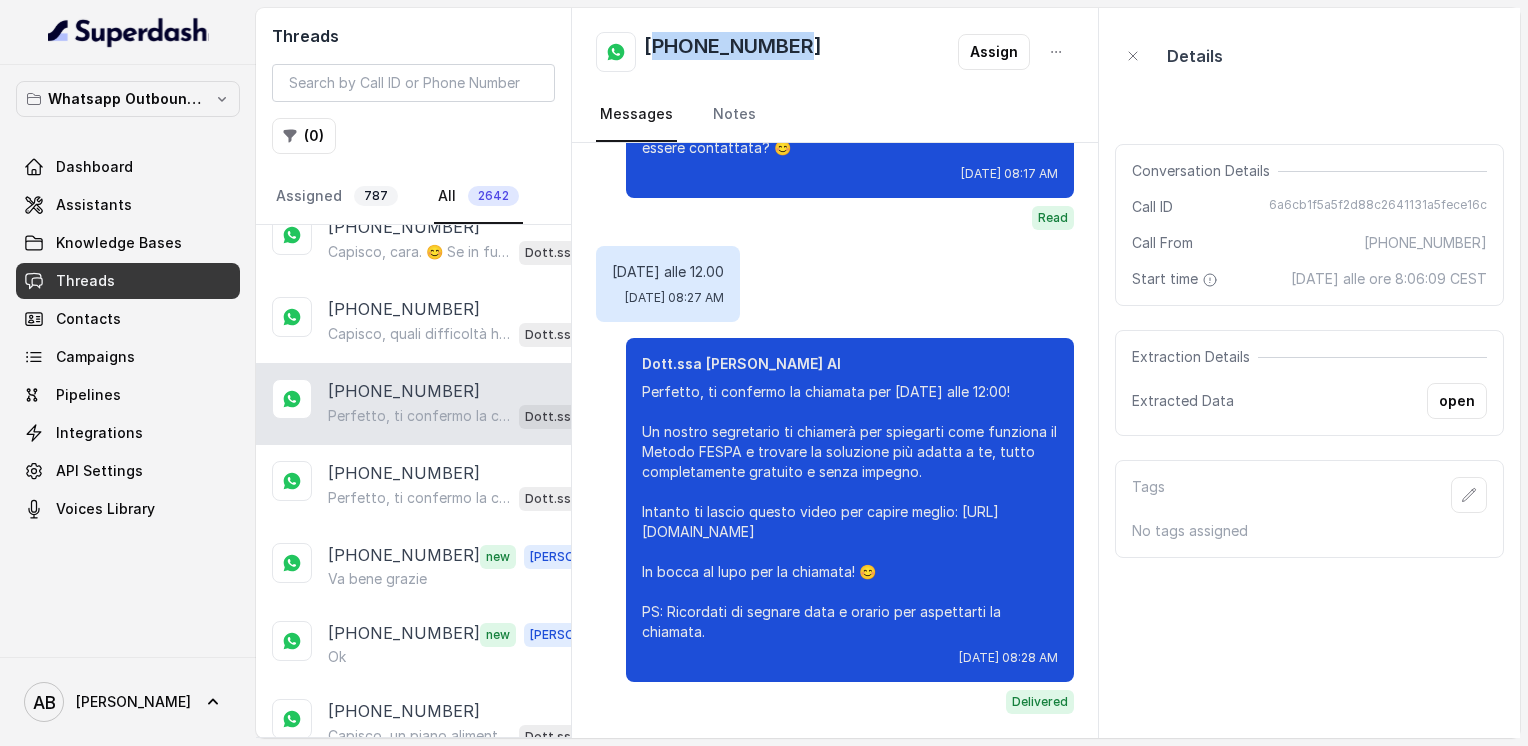 click on "[PHONE_NUMBER]" at bounding box center (733, 52) 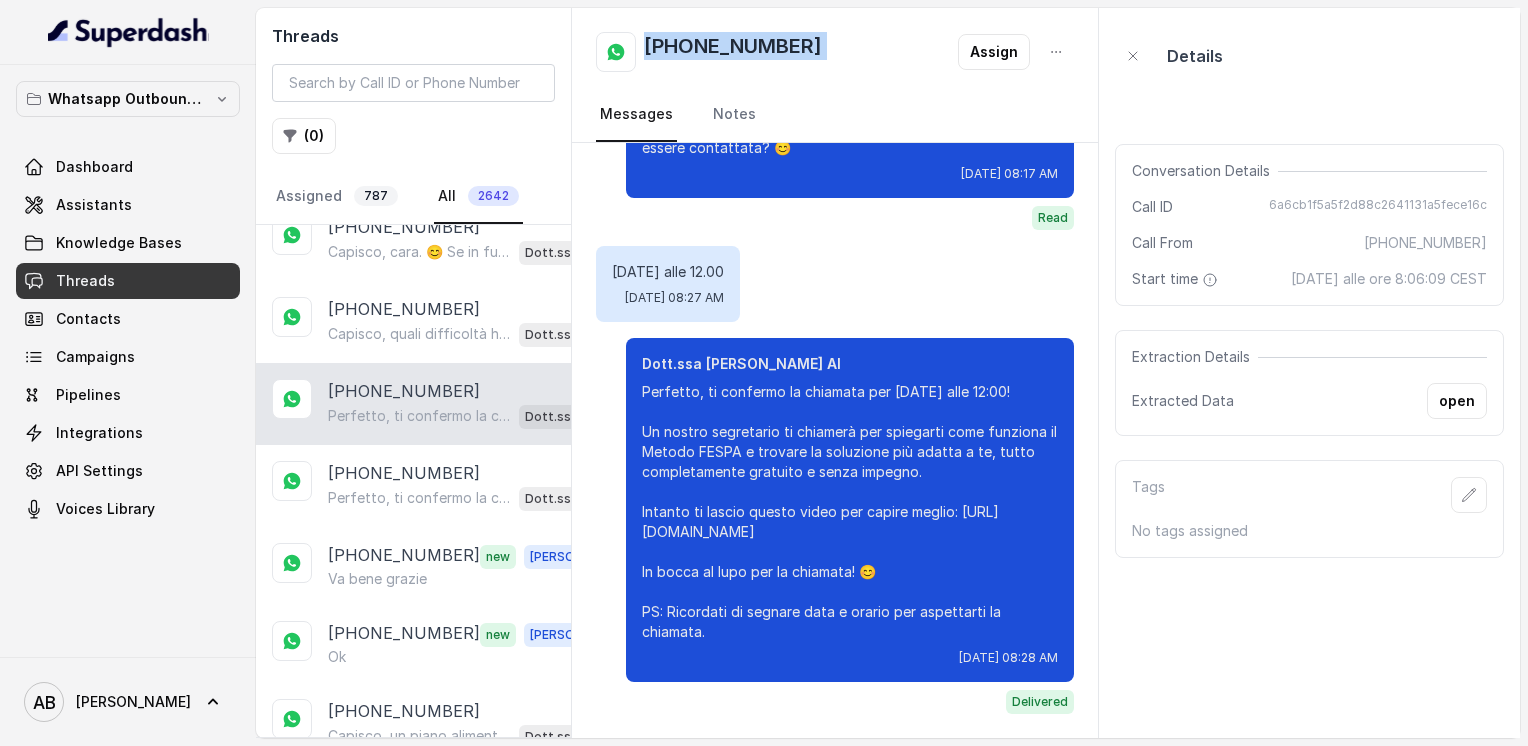 click on "[PHONE_NUMBER]" at bounding box center [733, 52] 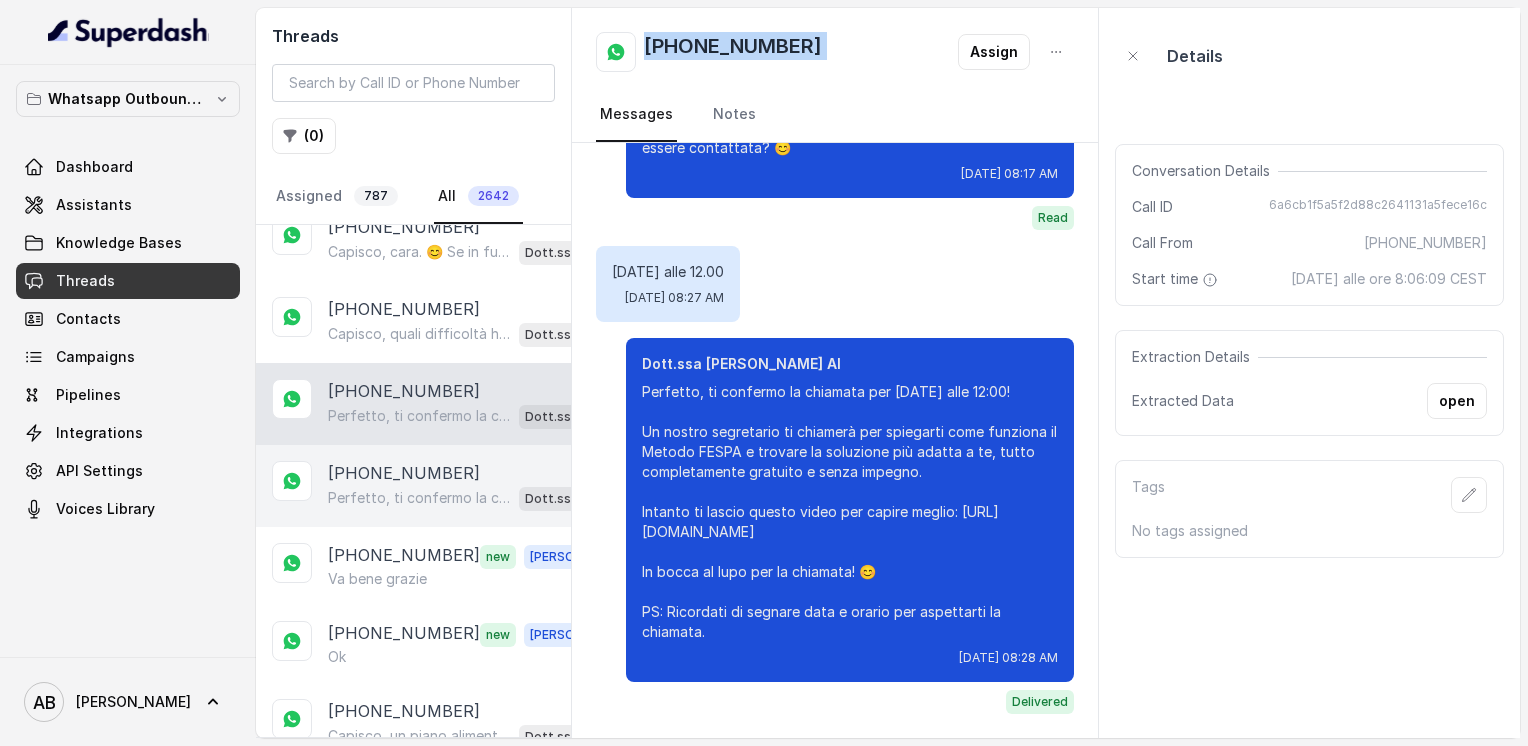 click on "[PHONE_NUMBER]" at bounding box center [404, 473] 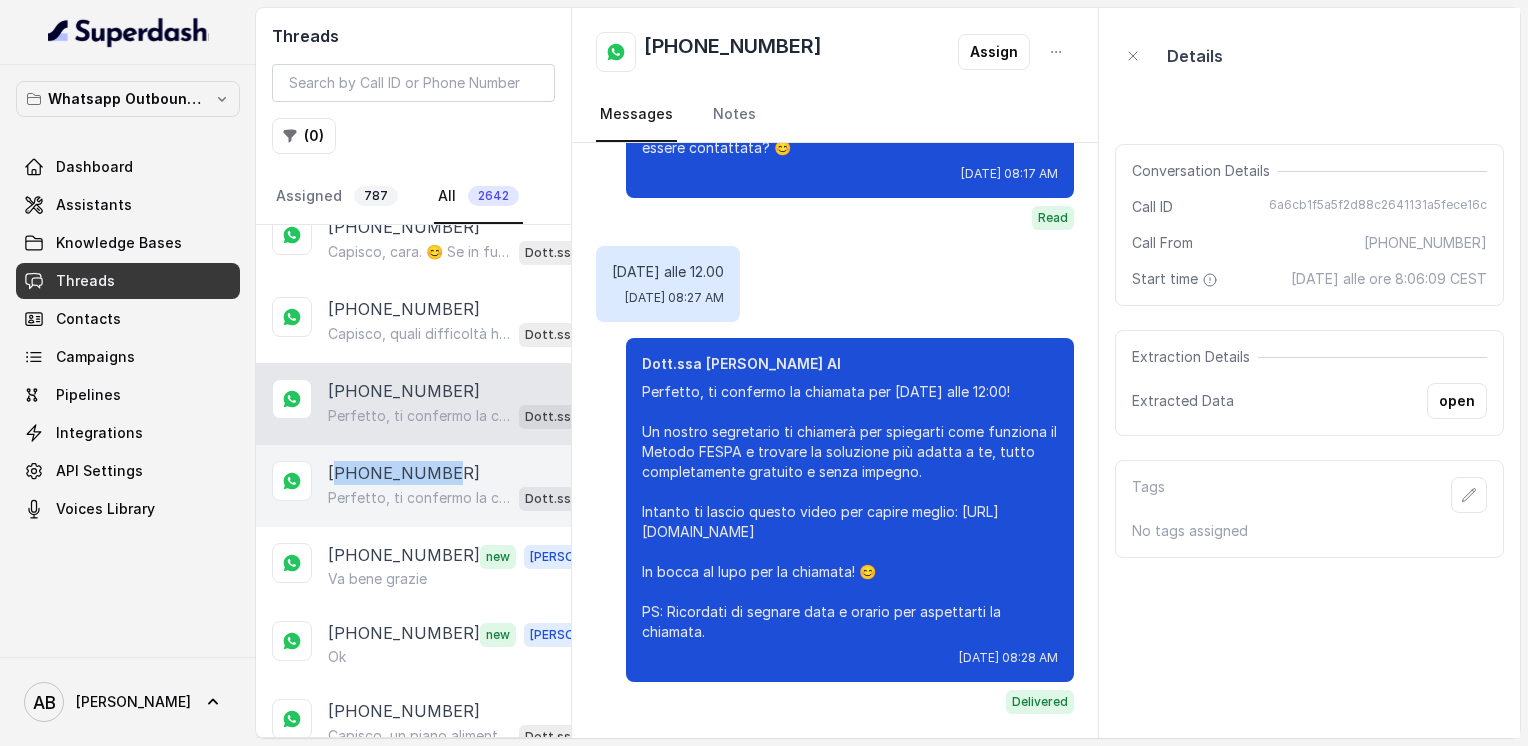 click on "[PHONE_NUMBER]" at bounding box center [404, 473] 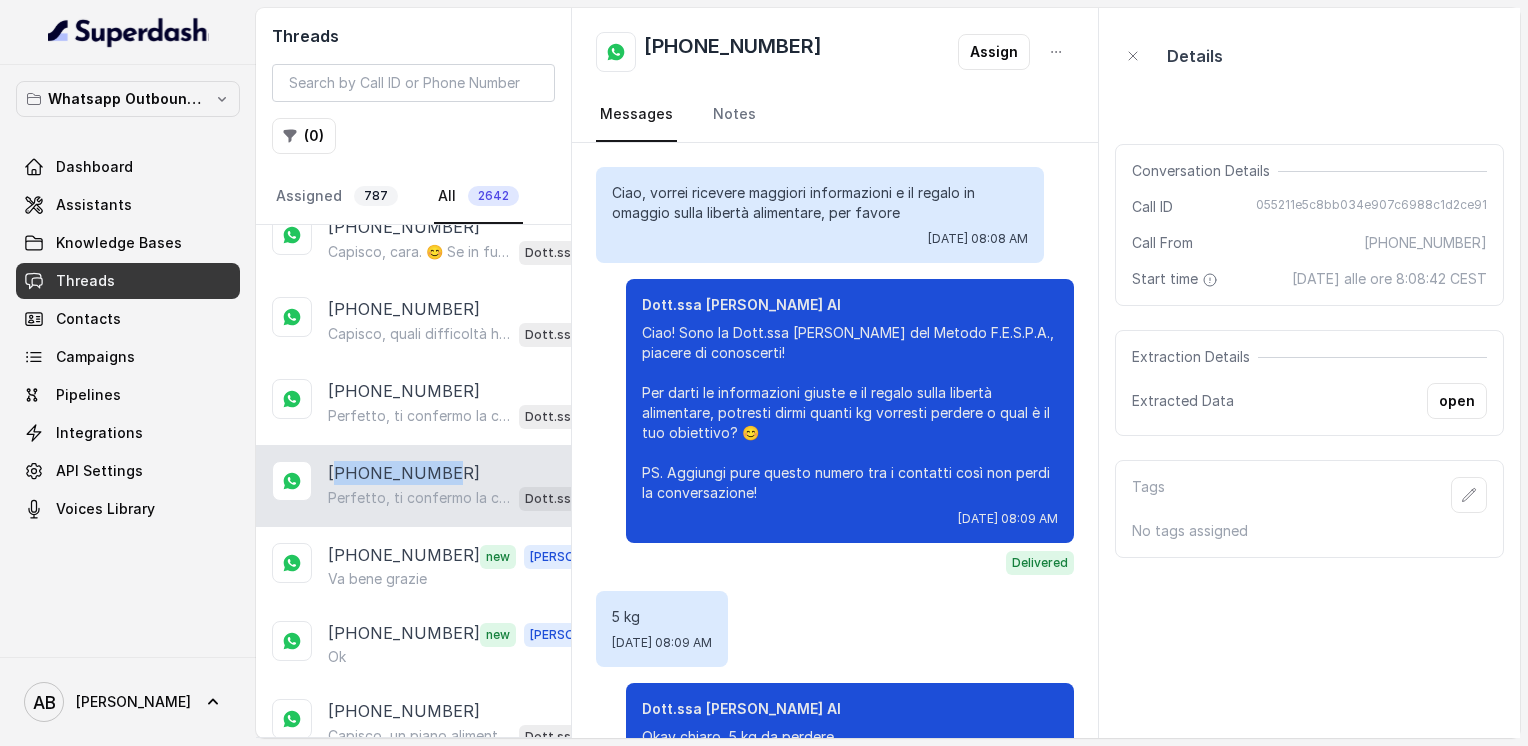 scroll, scrollTop: 4024, scrollLeft: 0, axis: vertical 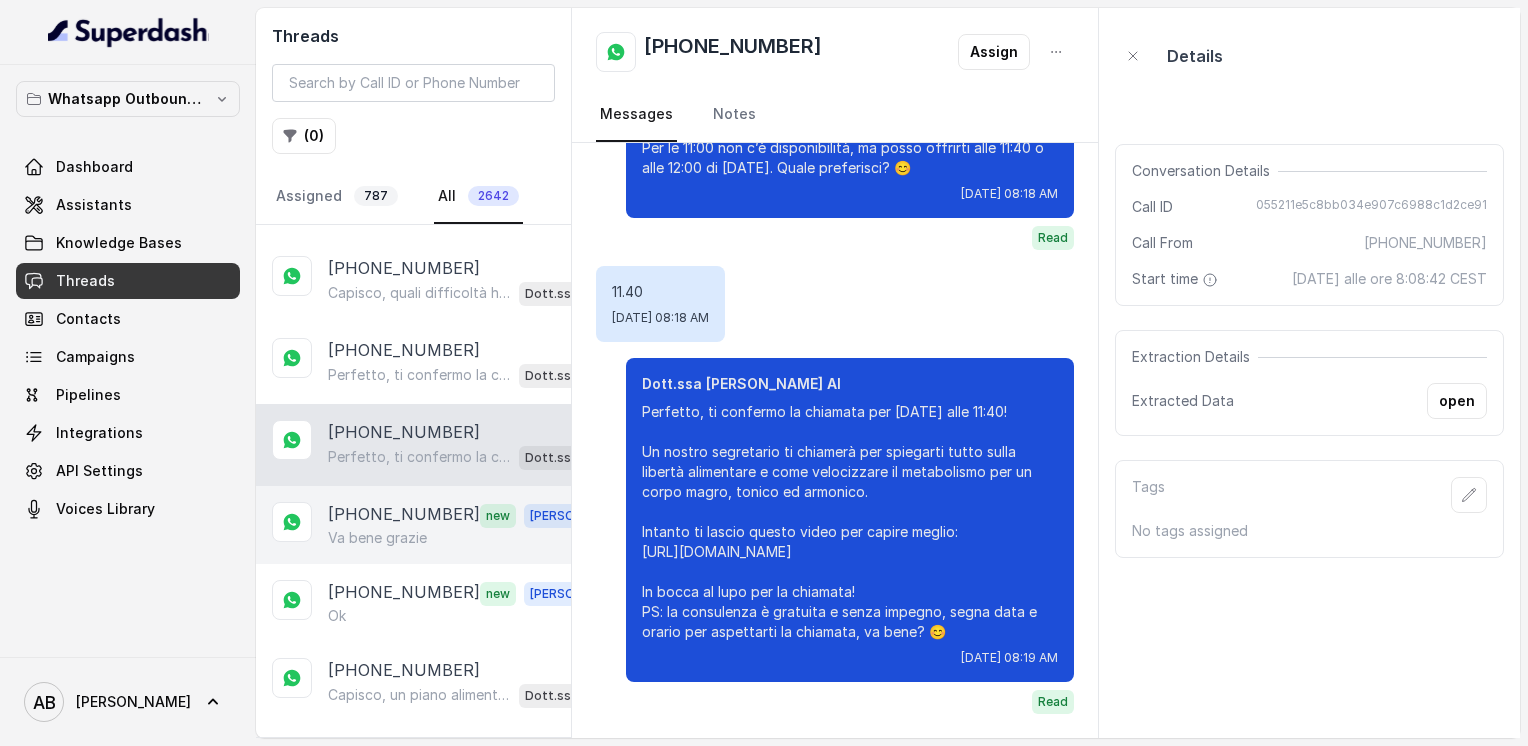 click on "Va bene grazie" at bounding box center (377, 538) 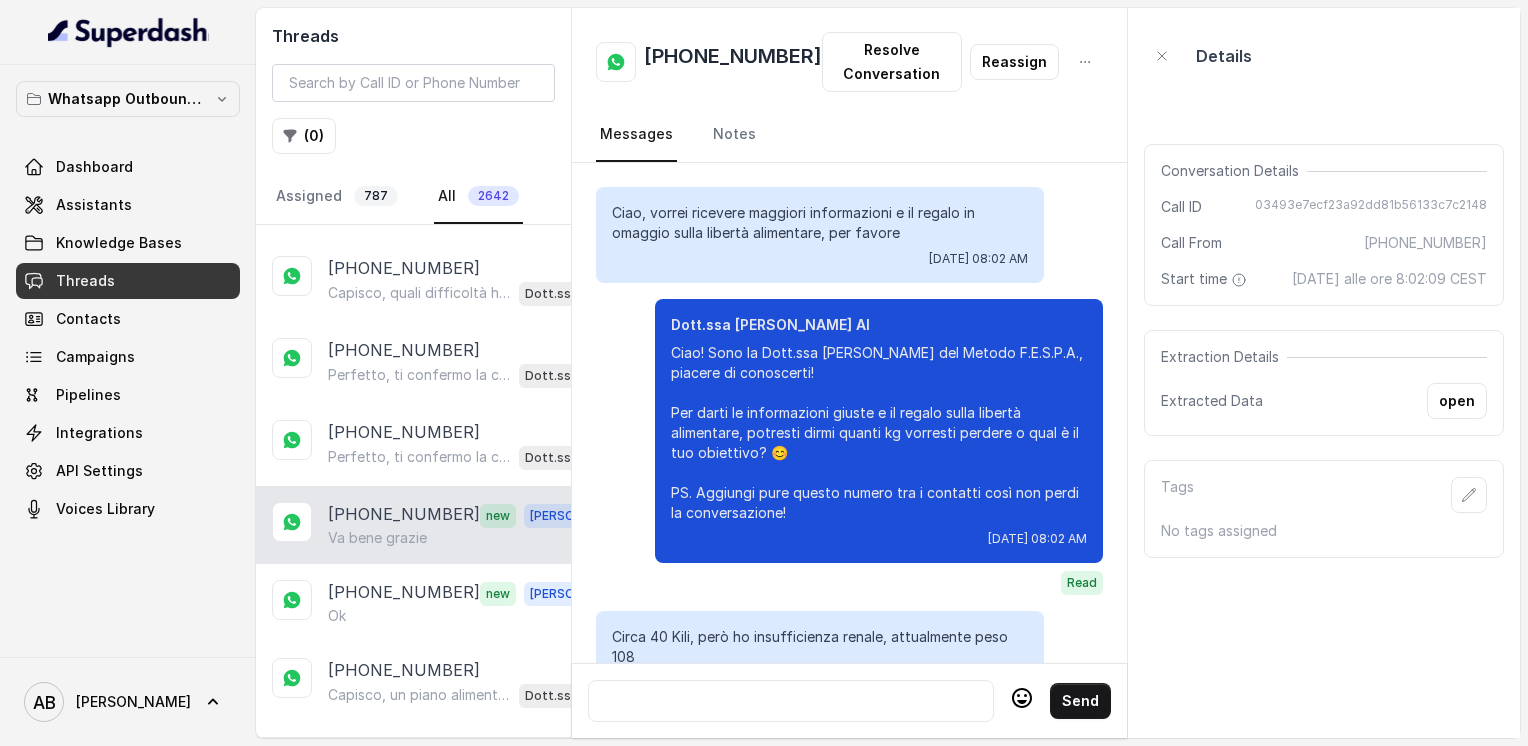 scroll, scrollTop: 3152, scrollLeft: 0, axis: vertical 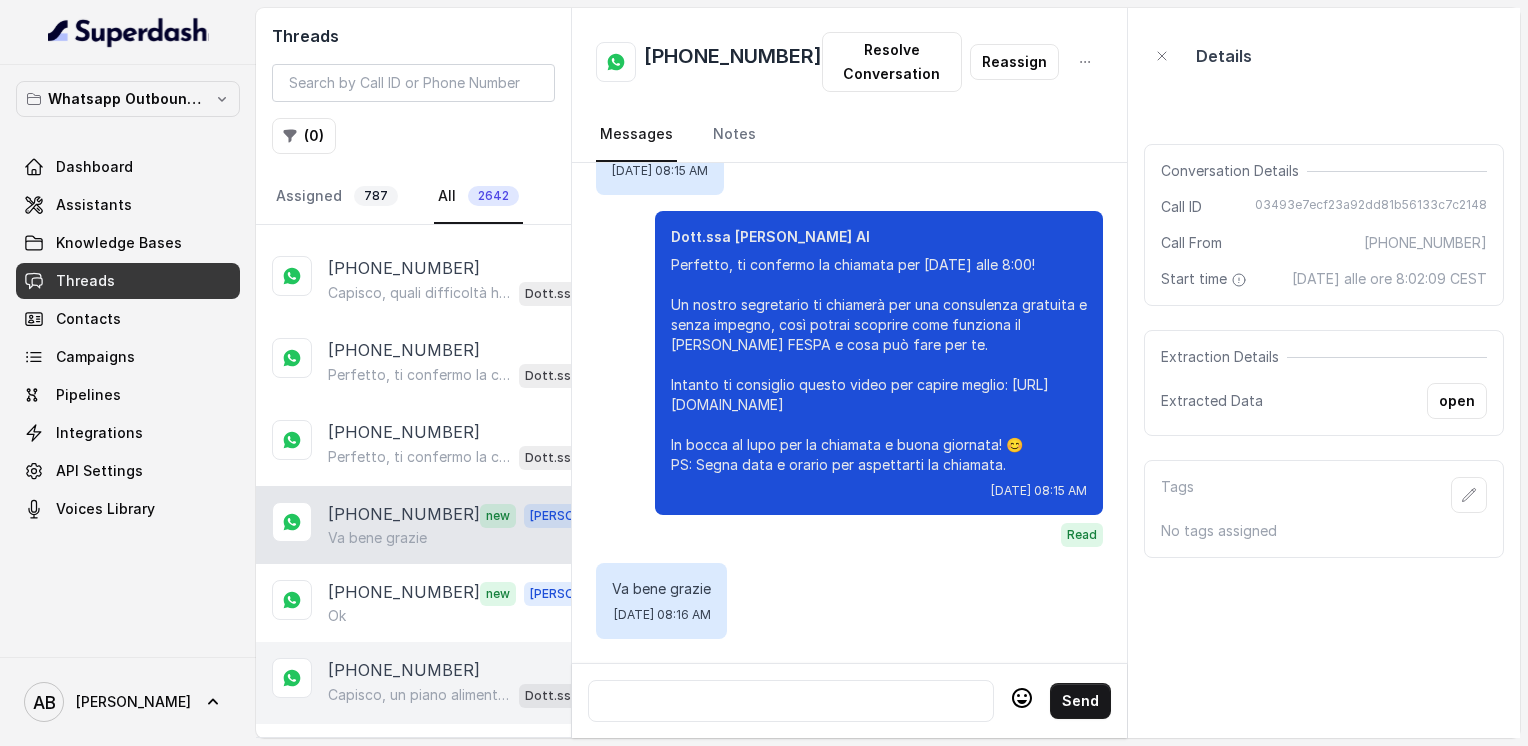 click on "Capisco, un piano alimentare personalizzato è importante.
Il Metodo FESPA però non offre piani fissi, ma un percorso che ti insegna a gestire l’alimentazione in modo semplice e sostenibile, anche per tutta la famiglia.
Se vuoi, possiamo organizzare una chiamata gratuita con uno specialista per capire se può fare al caso vostro, senza impegno. Ti interessa? Dott.ssa [PERSON_NAME] AI" at bounding box center [469, 695] 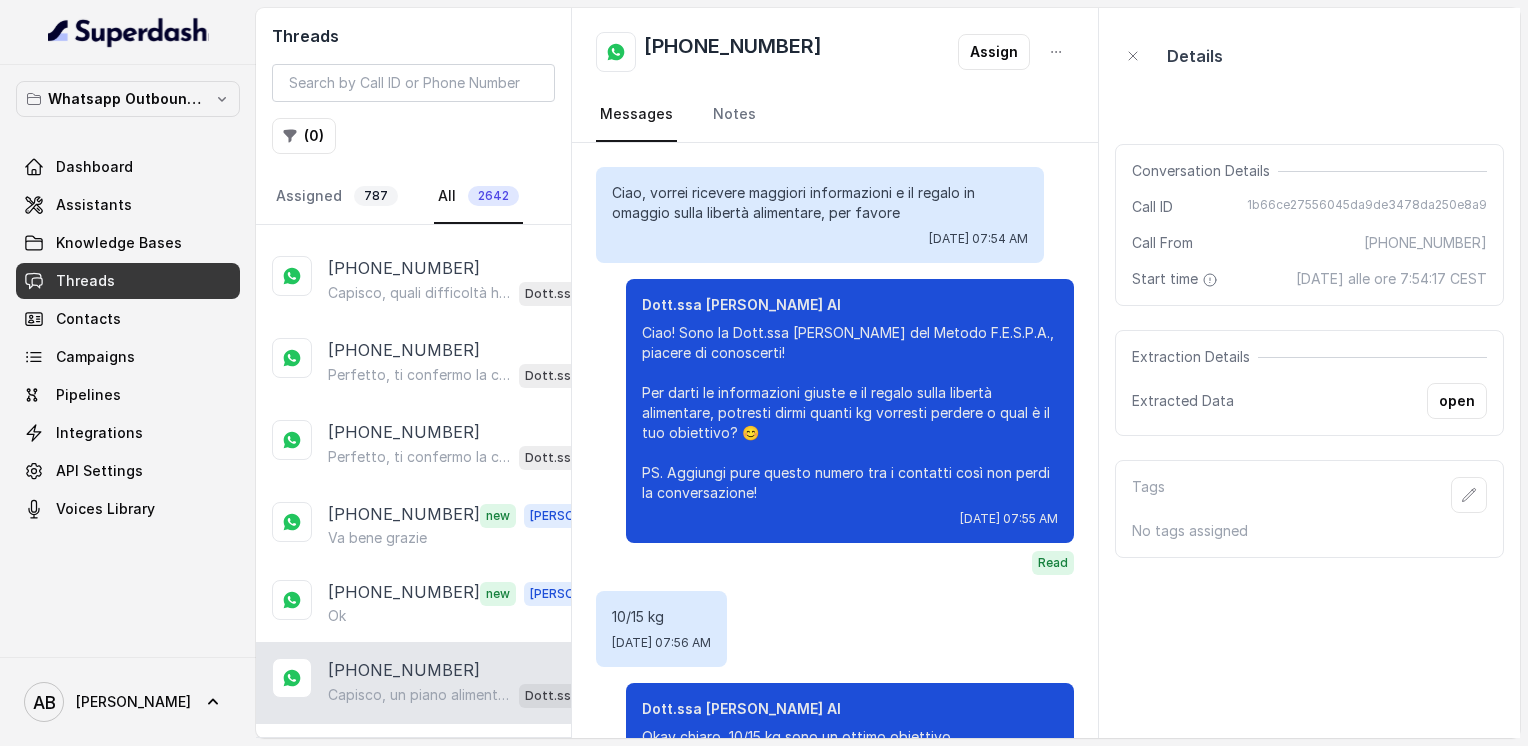 scroll, scrollTop: 1368, scrollLeft: 0, axis: vertical 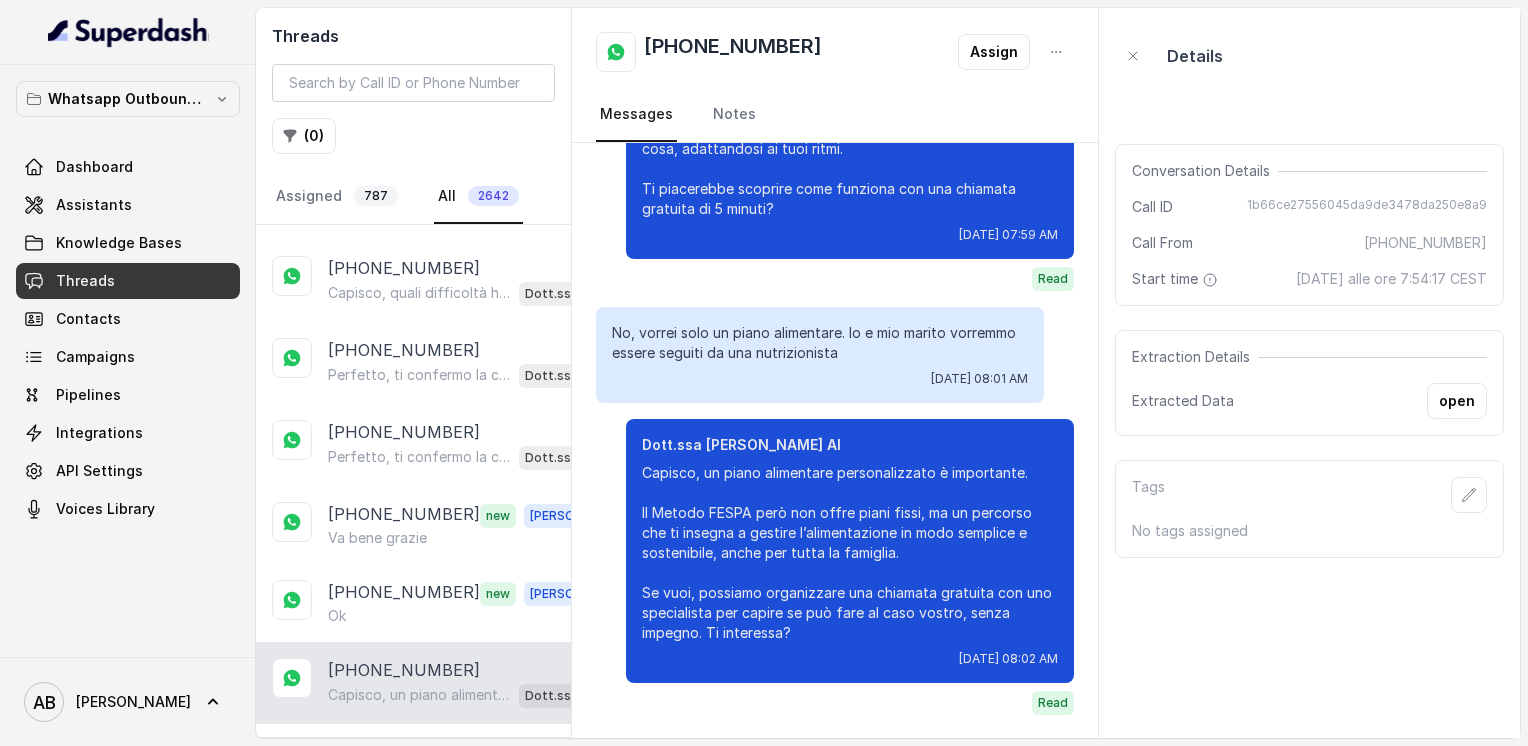 click on "Load more conversations" at bounding box center [414, 752] 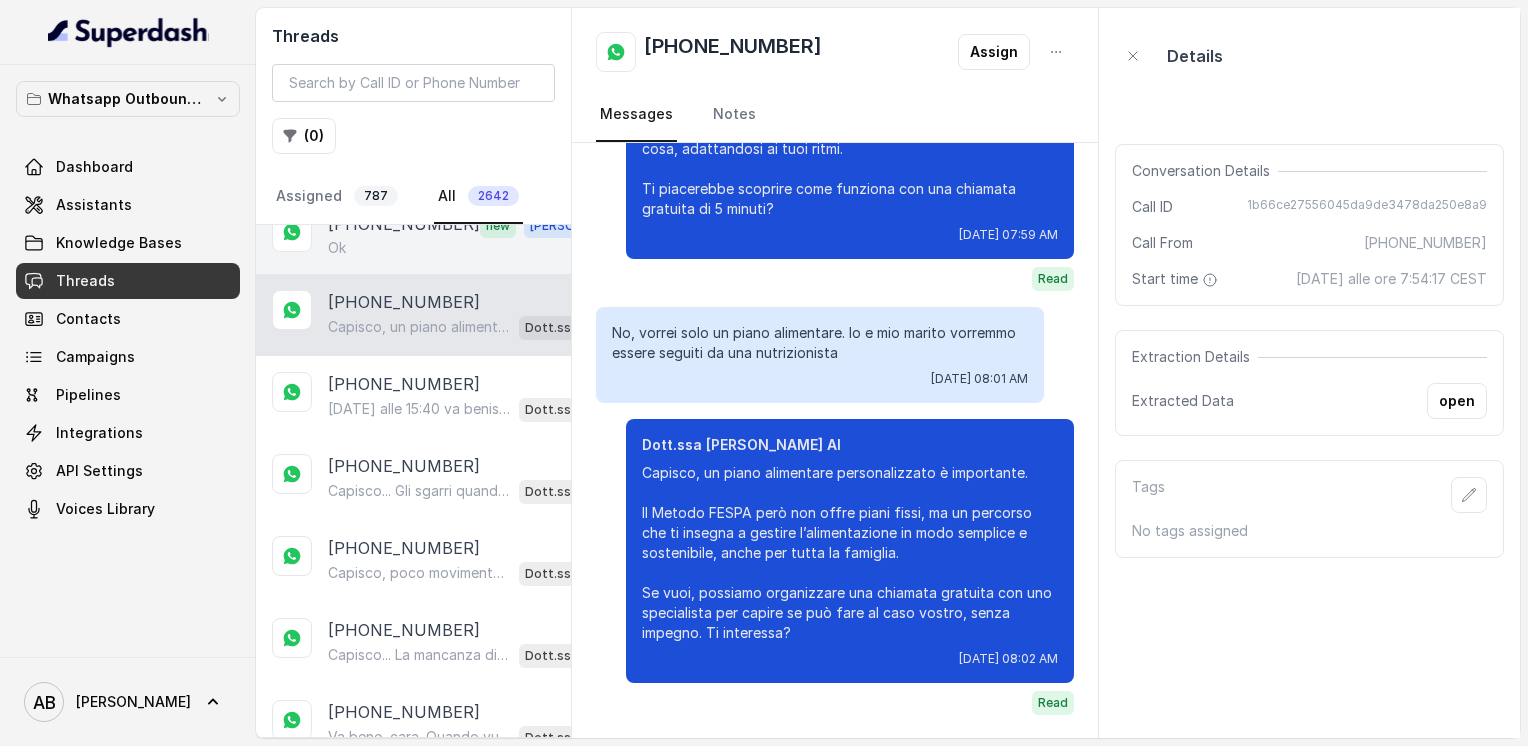 scroll, scrollTop: 3941, scrollLeft: 0, axis: vertical 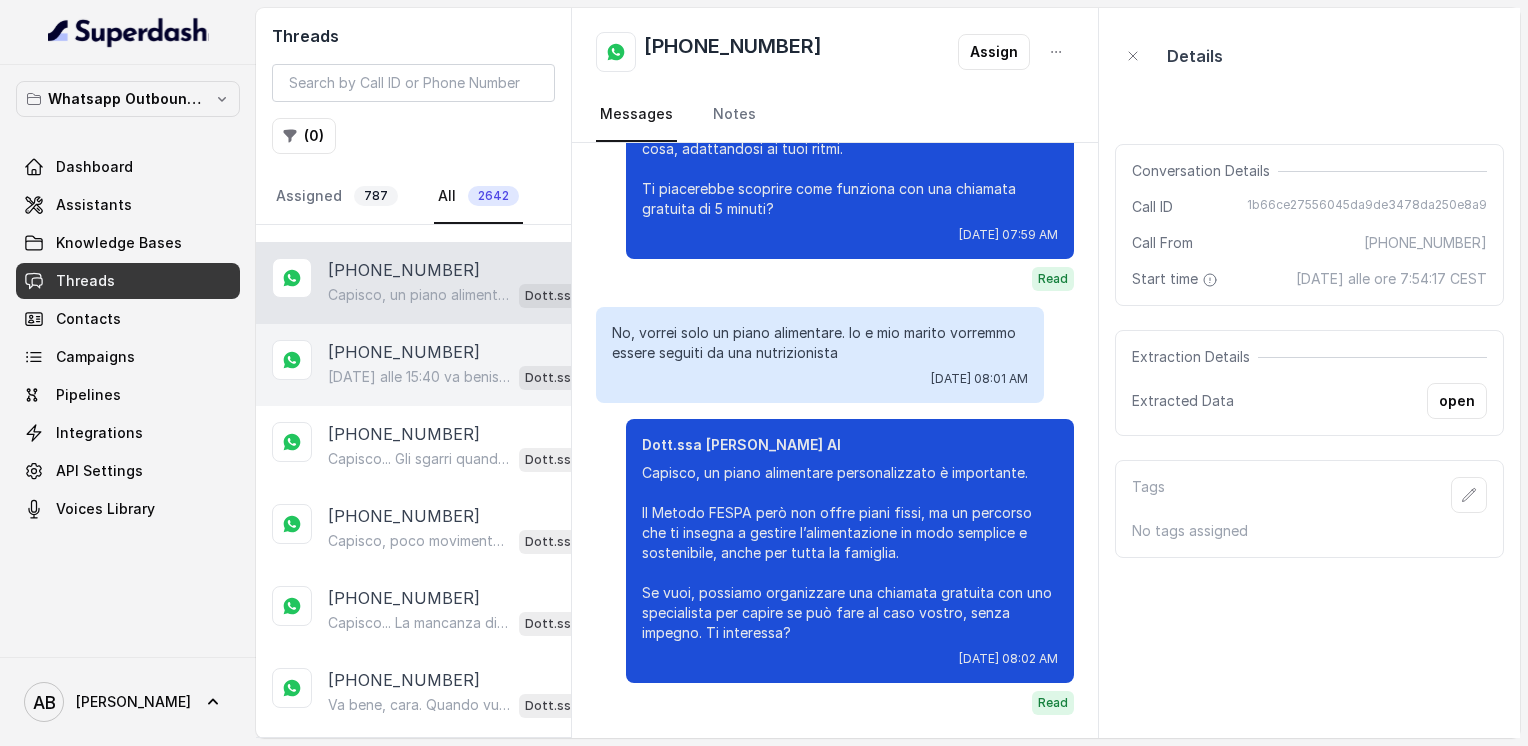 click on "[DATE] alle 15:40 va benissimo, ti confermo la chiamata gratuita con lo specialista per [DATE] alle 15:40!
Ti invierò un promemoria, intanto ti consiglio di guardare questo video per capire meglio il Metodo FESPA:
[URL][DOMAIN_NAME]
In bocca al lupo per la chiamata!
PS: la consulenza è senza impegno, segna data e orario per aspettarti la chiamata, va bene? 😊" at bounding box center [419, 377] 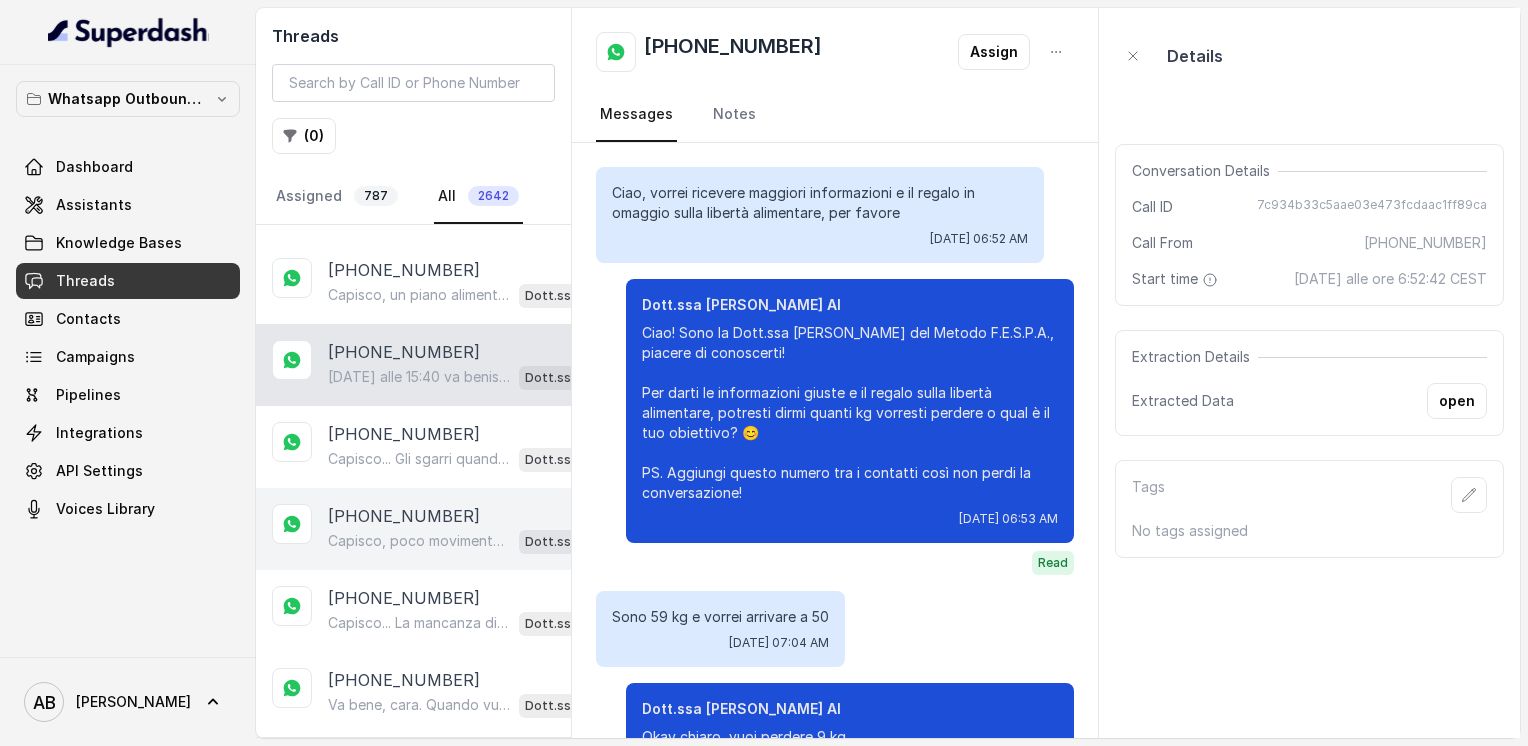 scroll, scrollTop: 1620, scrollLeft: 0, axis: vertical 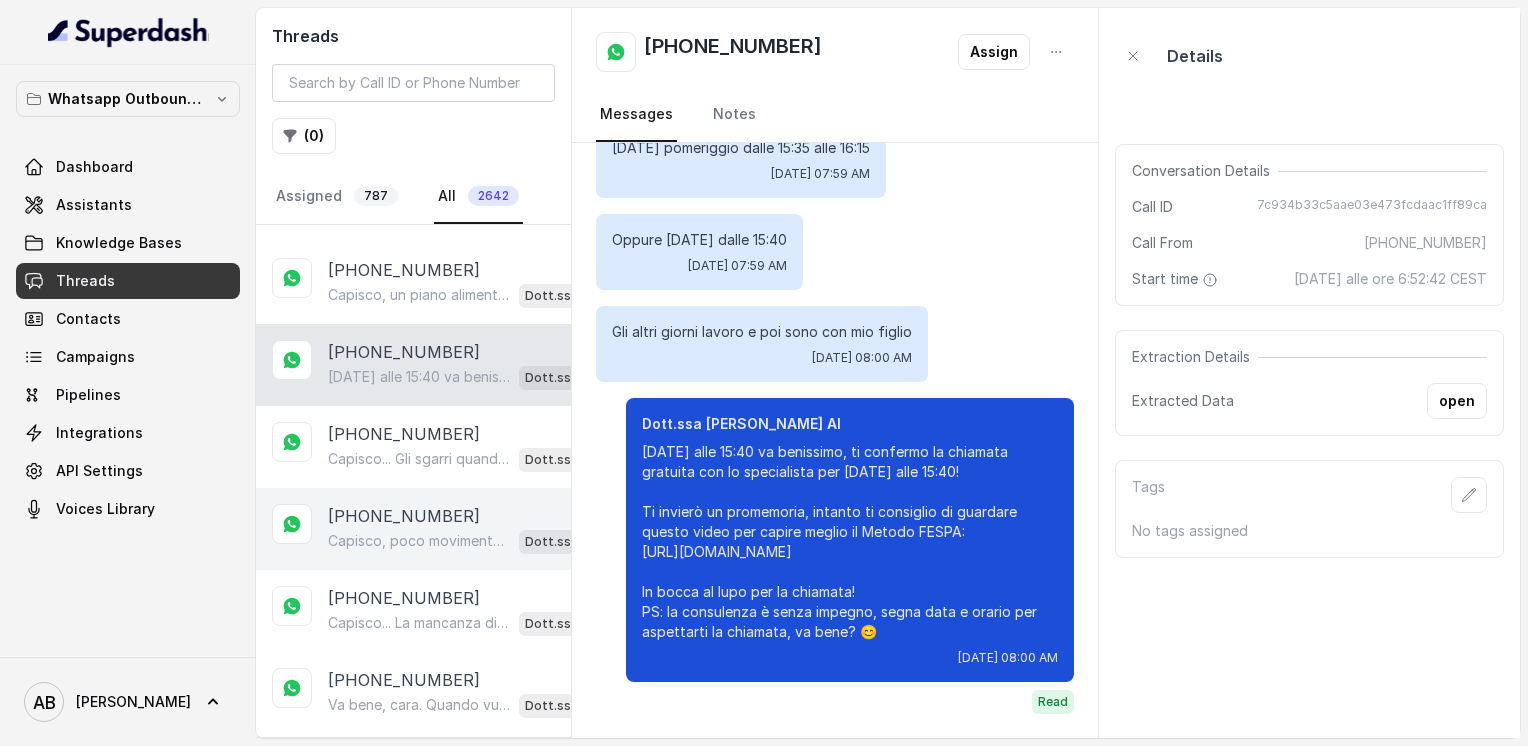 click on "[PHONE_NUMBER]   Capisco, poco movimento rende tutto più difficile, ma non è un problema.
Guarda, con il Metodo FESPA velocizziamo il metabolismo e ti aiutiamo a raggiungere la libertà alimentare senza stress, anche se ti muovi poco.
Ti piacerebbe scoprire come funziona con una chiamata gratuita di 5 minuti? Dott.ssa [PERSON_NAME] AI" at bounding box center (413, 529) 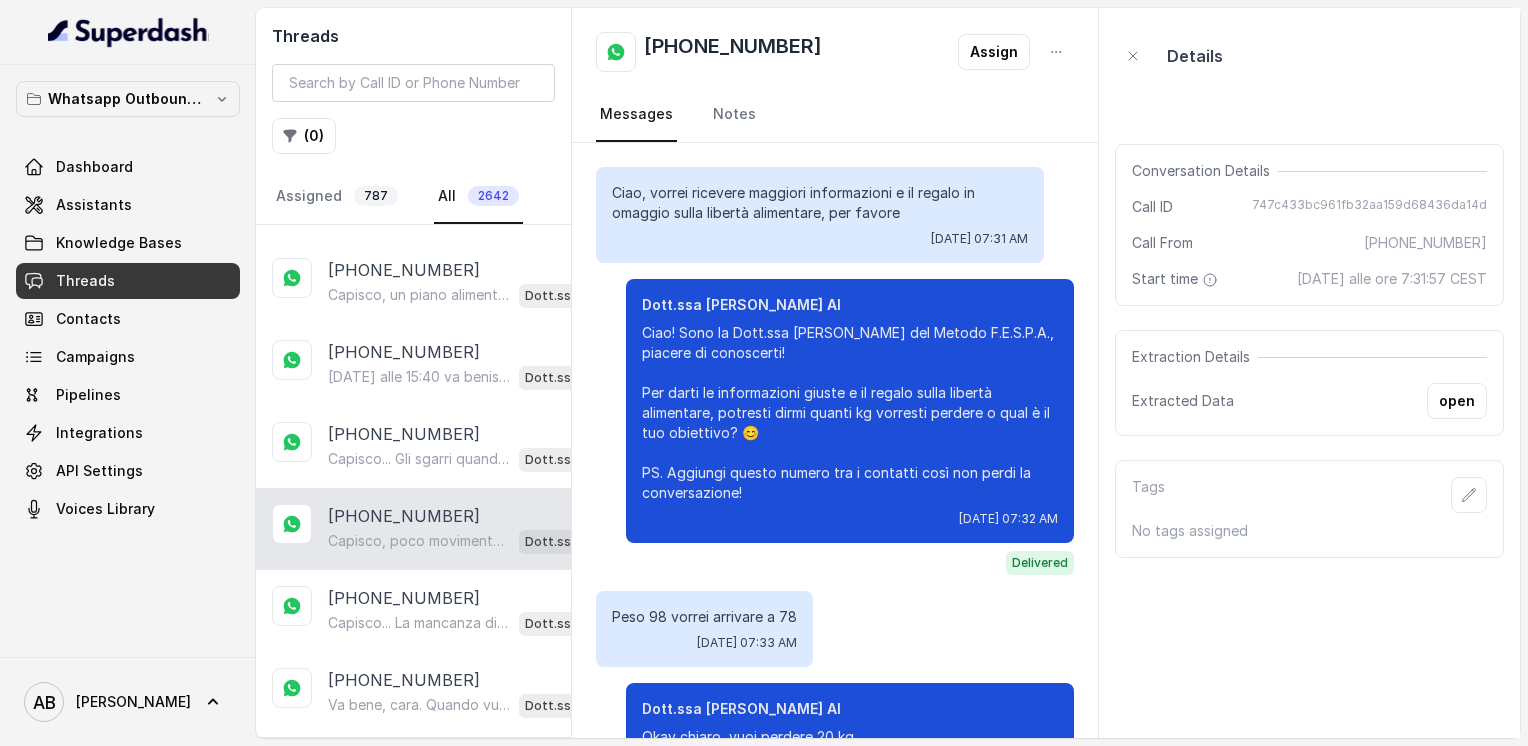 scroll, scrollTop: 852, scrollLeft: 0, axis: vertical 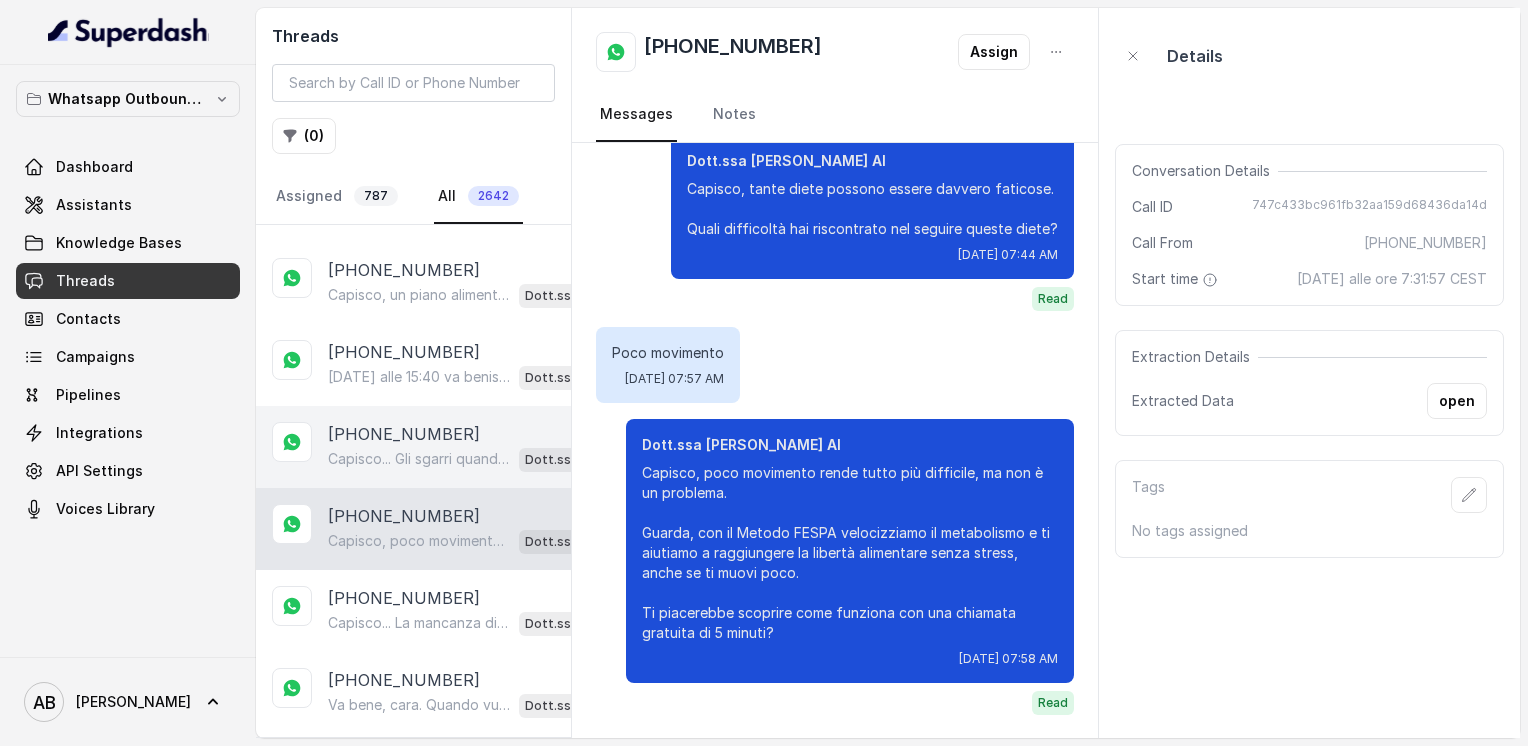 click on "[PHONE_NUMBER]   Capisco... Gli sgarri quando si è fuori casa sono difficili da gestire e rallentano i risultati.
Guarda, il Metodo FESPA ti aiuta proprio a raggiungere la libertà alimentare, senza stress e senza sentirti privata, così da velocizzare il metabolismo e ottenere un corpo magro, tonico ed armonico.
Pensi possa essere utile scoprire come funziona con una chiamata gratuita di 5 minuti? Dott.ssa [PERSON_NAME] AI" at bounding box center (413, 447) 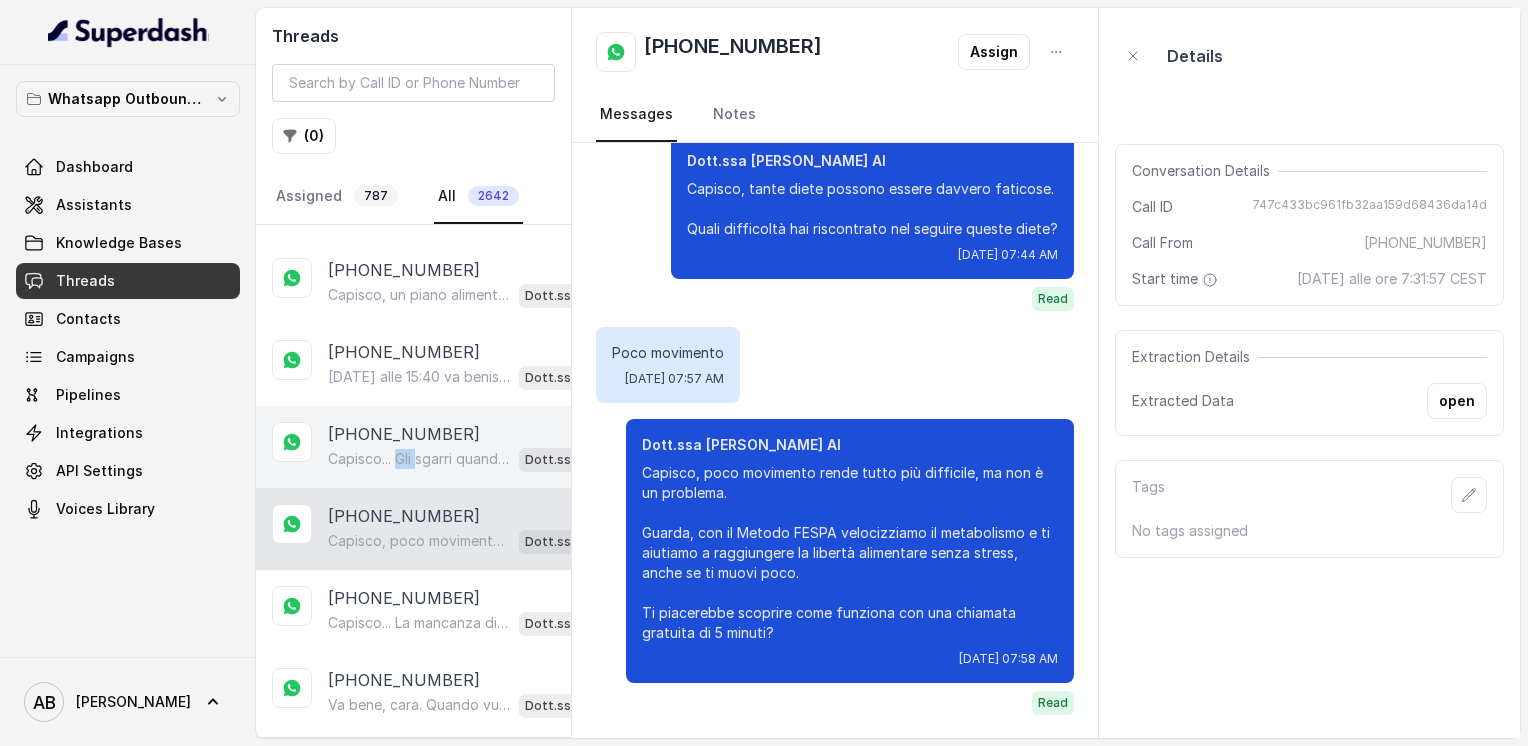 click on "[PHONE_NUMBER]   Capisco... Gli sgarri quando si è fuori casa sono difficili da gestire e rallentano i risultati.
Guarda, il Metodo FESPA ti aiuta proprio a raggiungere la libertà alimentare, senza stress e senza sentirti privata, così da velocizzare il metabolismo e ottenere un corpo magro, tonico ed armonico.
Pensi possa essere utile scoprire come funziona con una chiamata gratuita di 5 minuti? Dott.ssa [PERSON_NAME] AI" at bounding box center [413, 447] 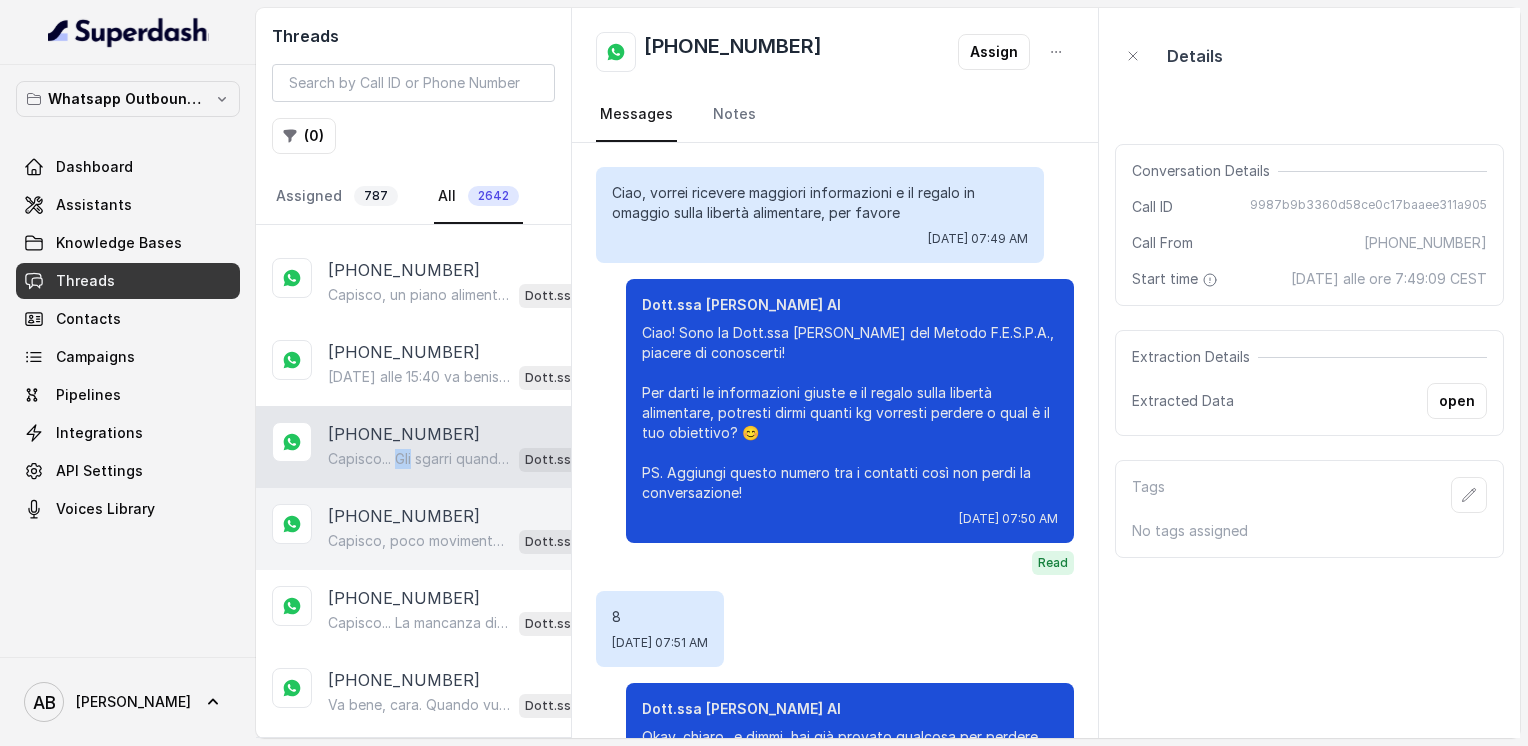 scroll, scrollTop: 912, scrollLeft: 0, axis: vertical 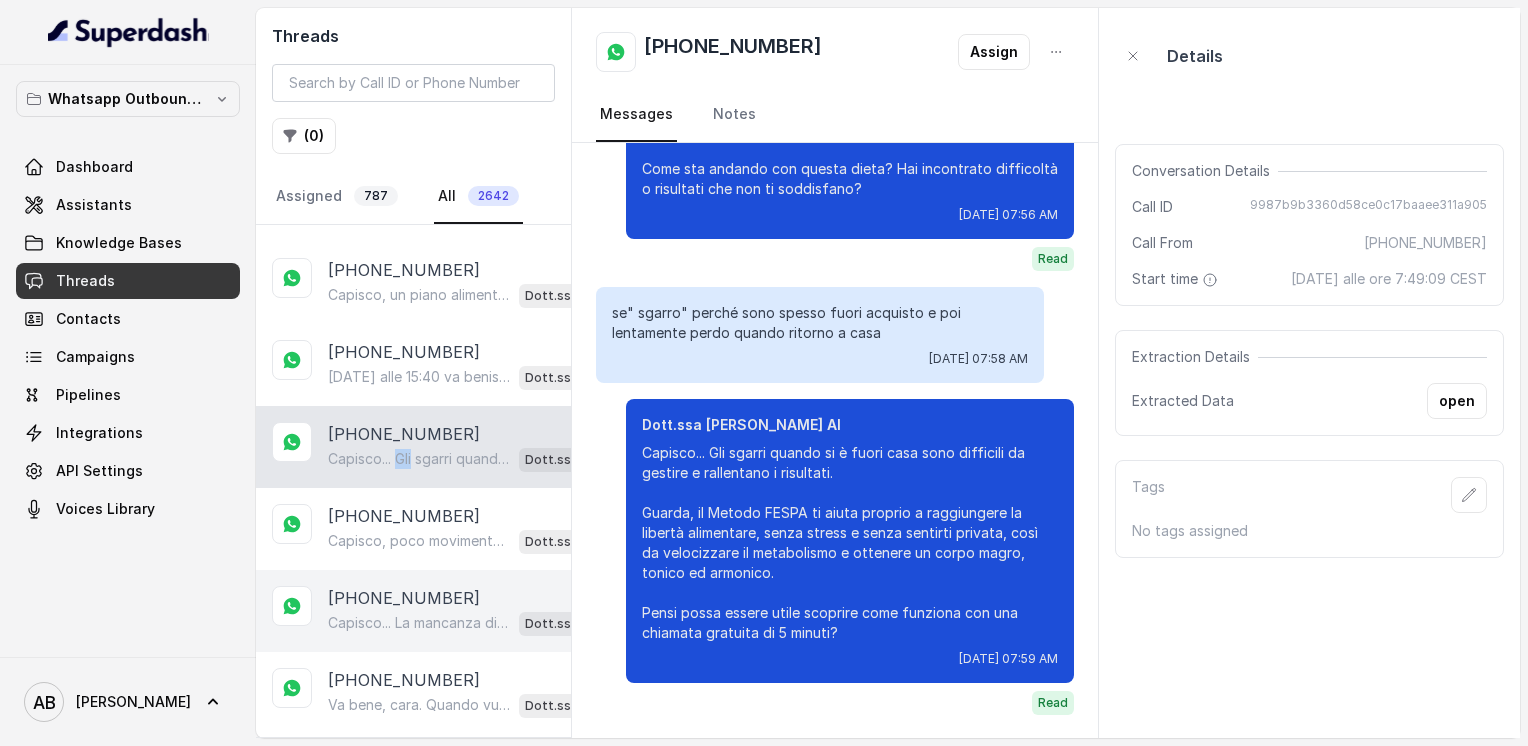 click on "Capisco... La mancanza di costanza e i risultati lenti sono comuni con diete troppo rigide o poco adatte al tuo metabolismo.
Il Metodo FESPA punta proprio a velocizzare il metabolismo e a darti la libertà alimentare, senza stress o privazioni.
Pensi possa essere utile scoprire come funziona con una chiamata gratuita di 5 minuti?" at bounding box center [419, 623] 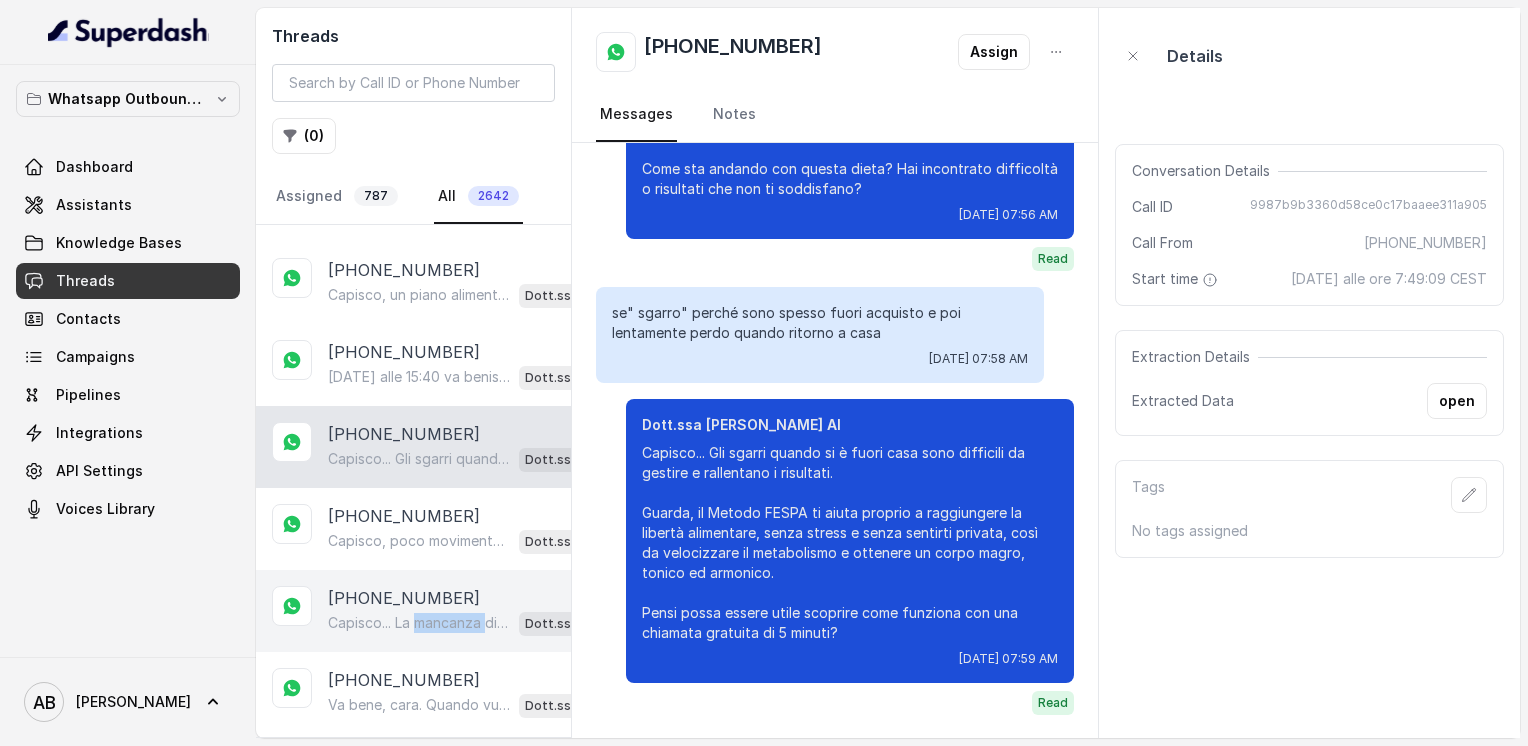click on "Capisco... La mancanza di costanza e i risultati lenti sono comuni con diete troppo rigide o poco adatte al tuo metabolismo.
Il Metodo FESPA punta proprio a velocizzare il metabolismo e a darti la libertà alimentare, senza stress o privazioni.
Pensi possa essere utile scoprire come funziona con una chiamata gratuita di 5 minuti?" at bounding box center [419, 623] 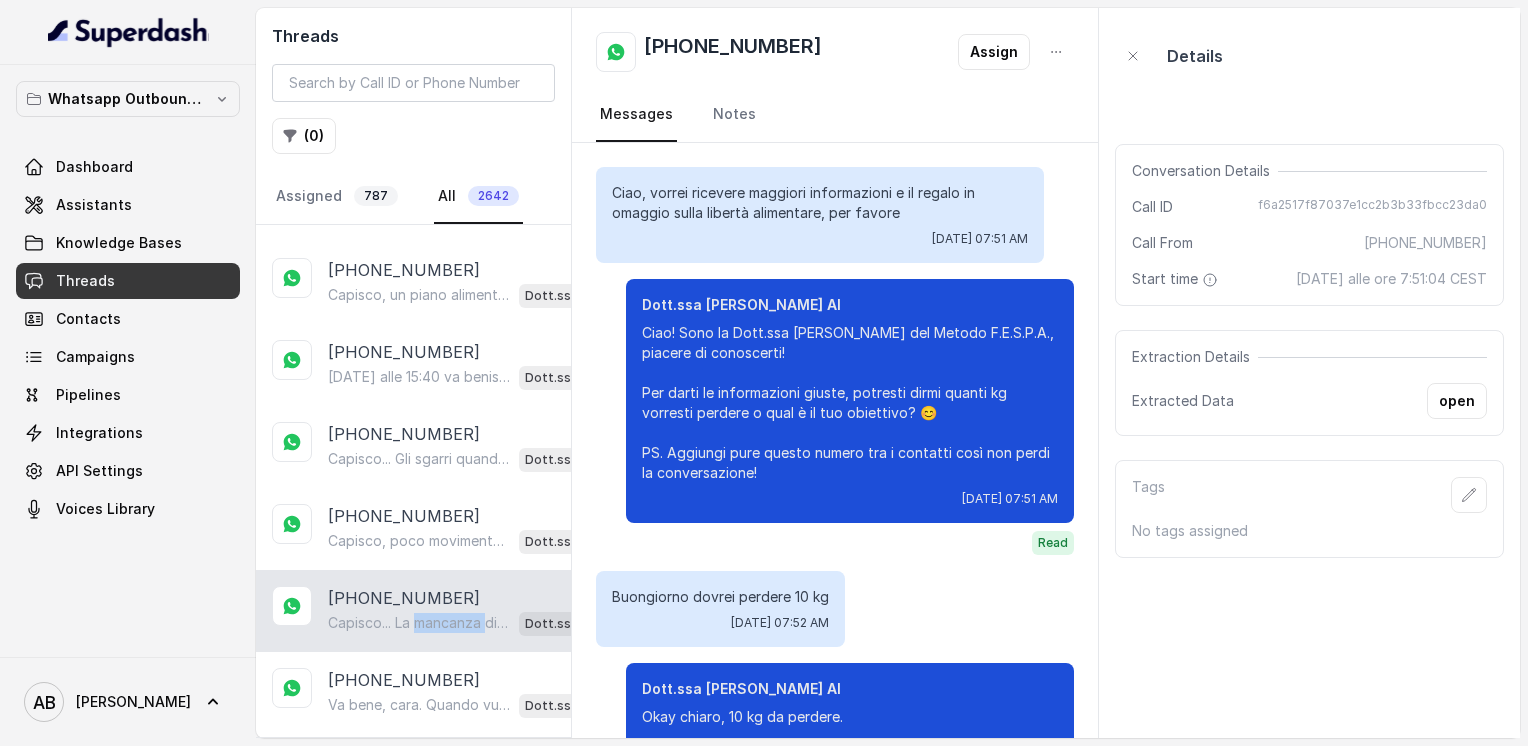 scroll, scrollTop: 972, scrollLeft: 0, axis: vertical 